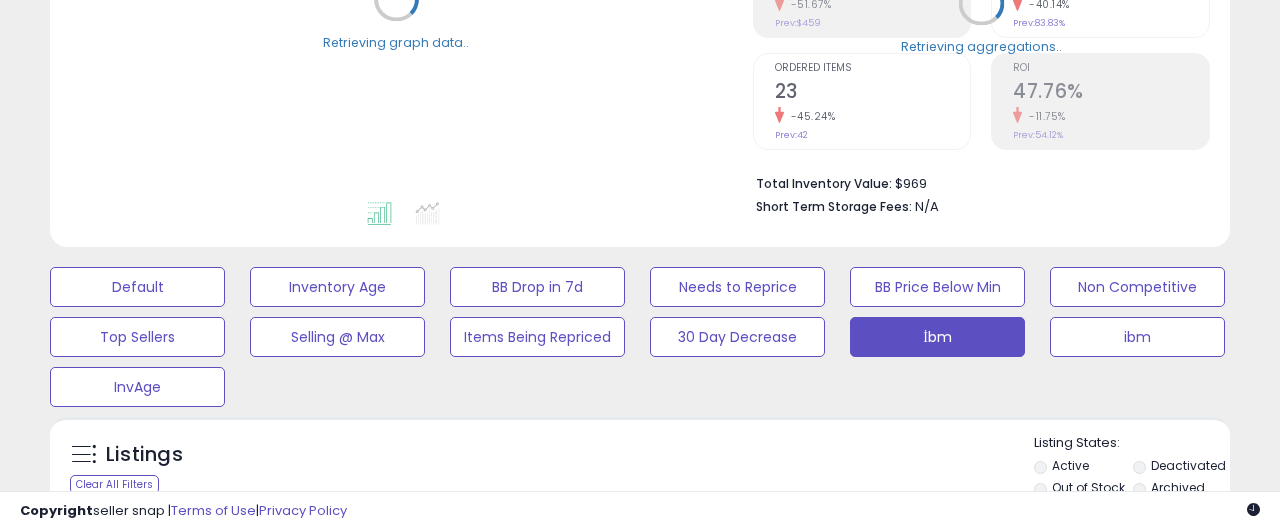 scroll, scrollTop: 746, scrollLeft: 0, axis: vertical 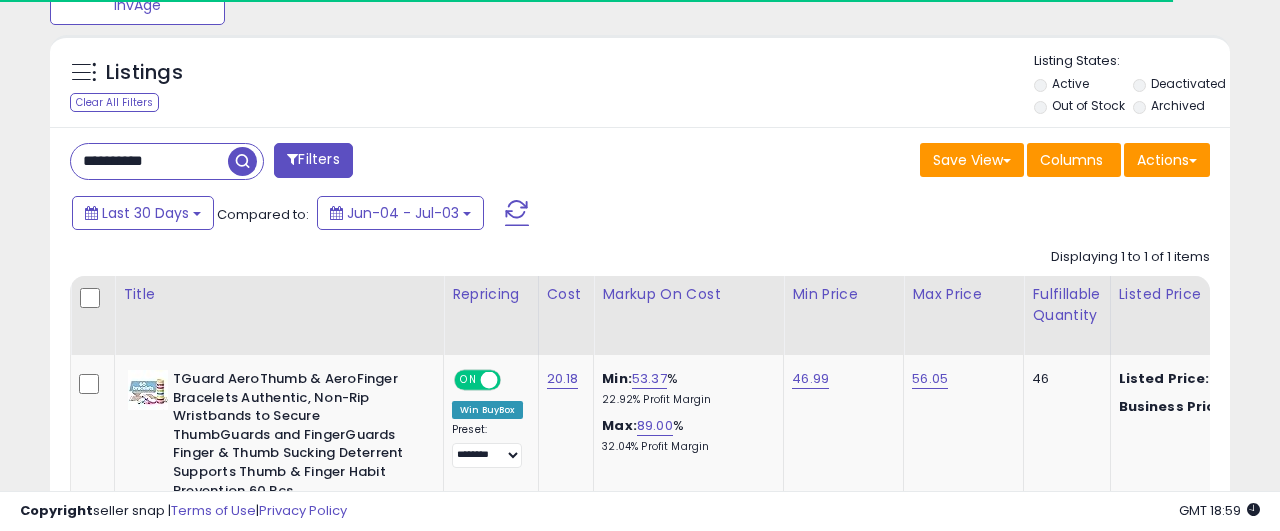 click on "**********" at bounding box center (149, 161) 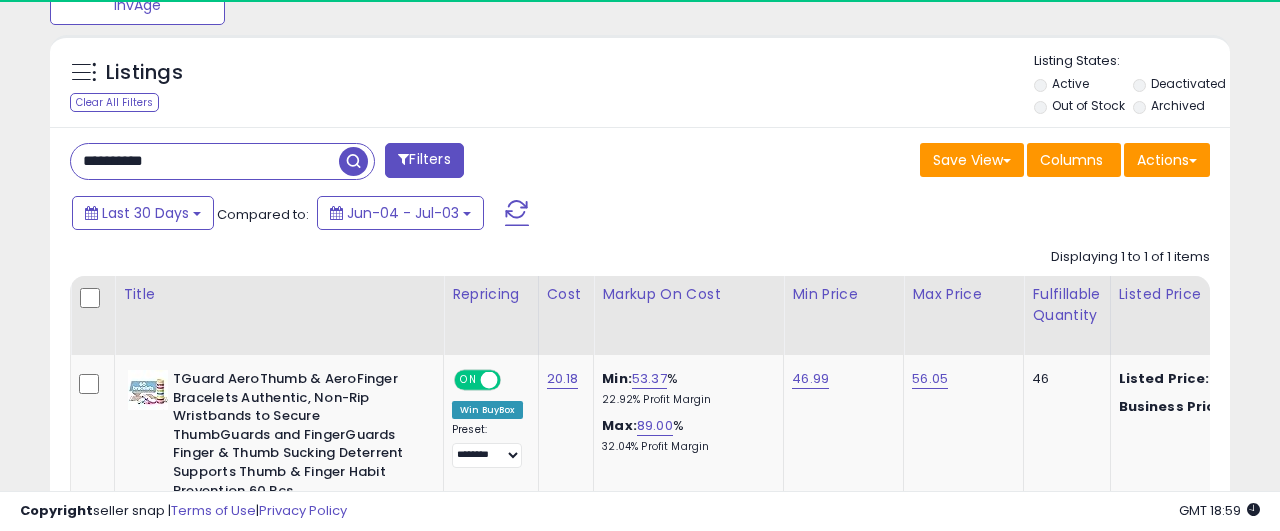 click on "**********" at bounding box center (205, 161) 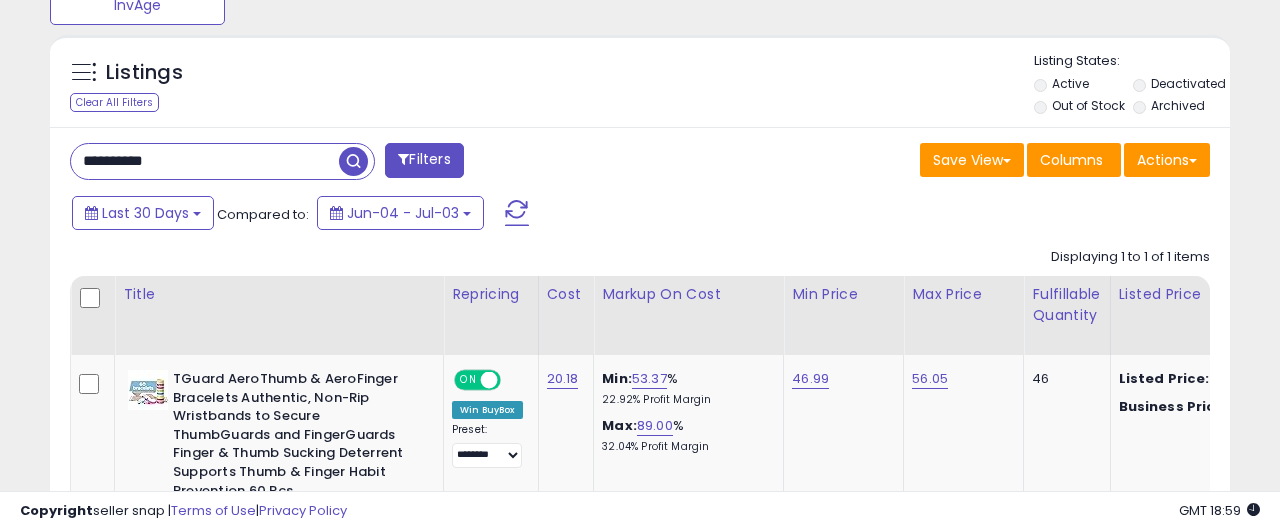 click at bounding box center (353, 161) 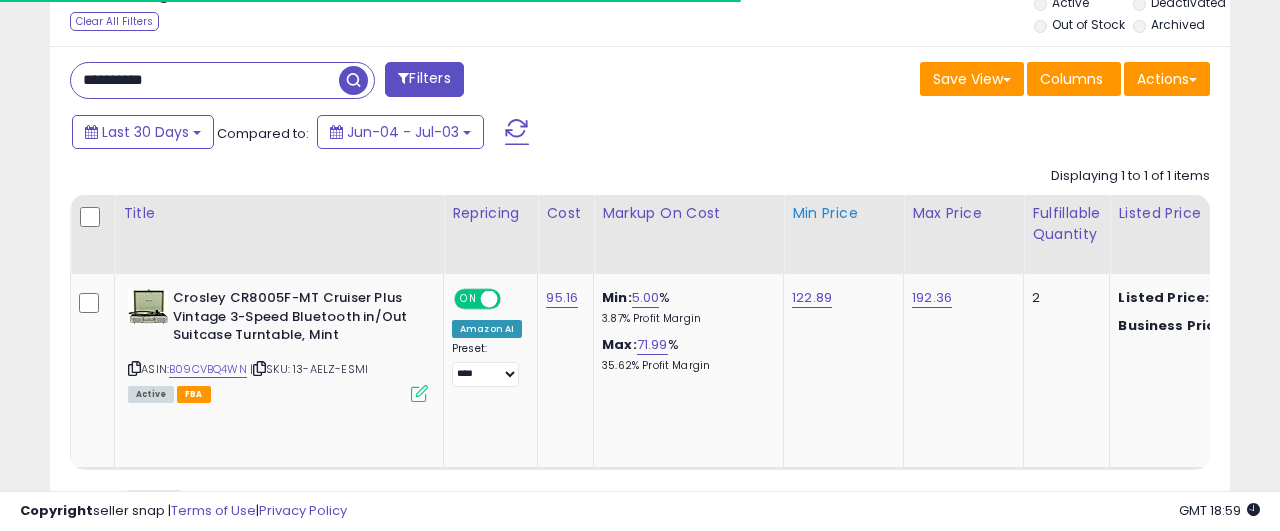 scroll, scrollTop: 920, scrollLeft: 0, axis: vertical 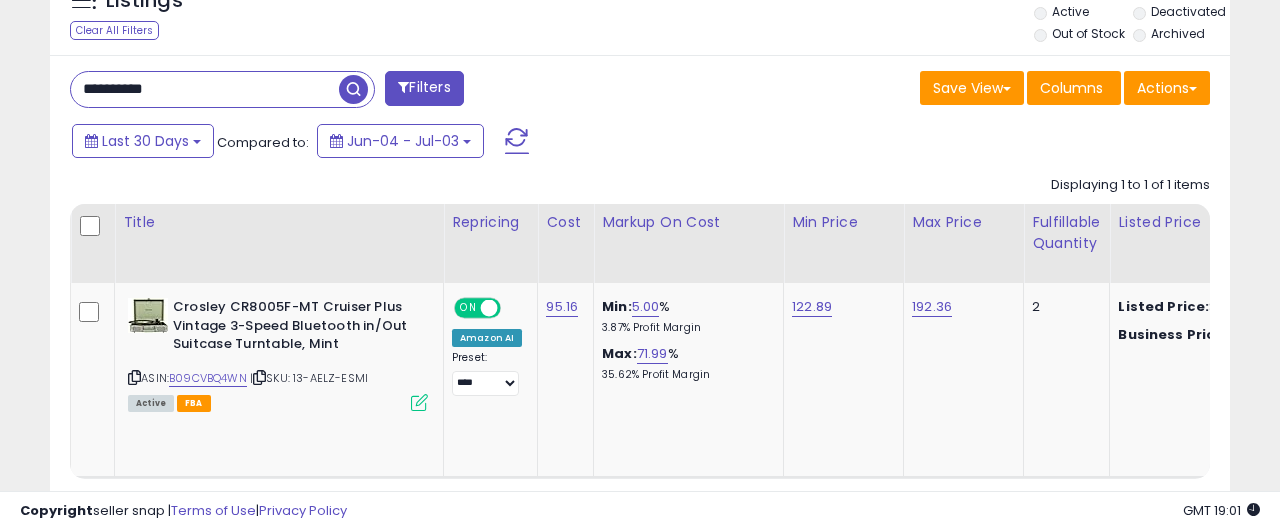 click on "**********" at bounding box center [205, 89] 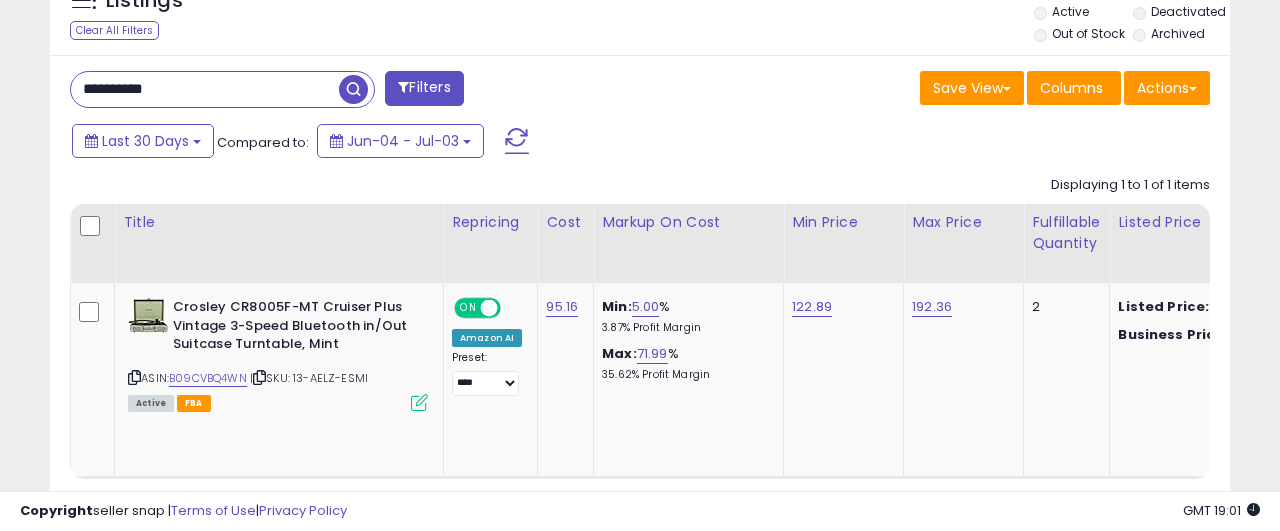 paste 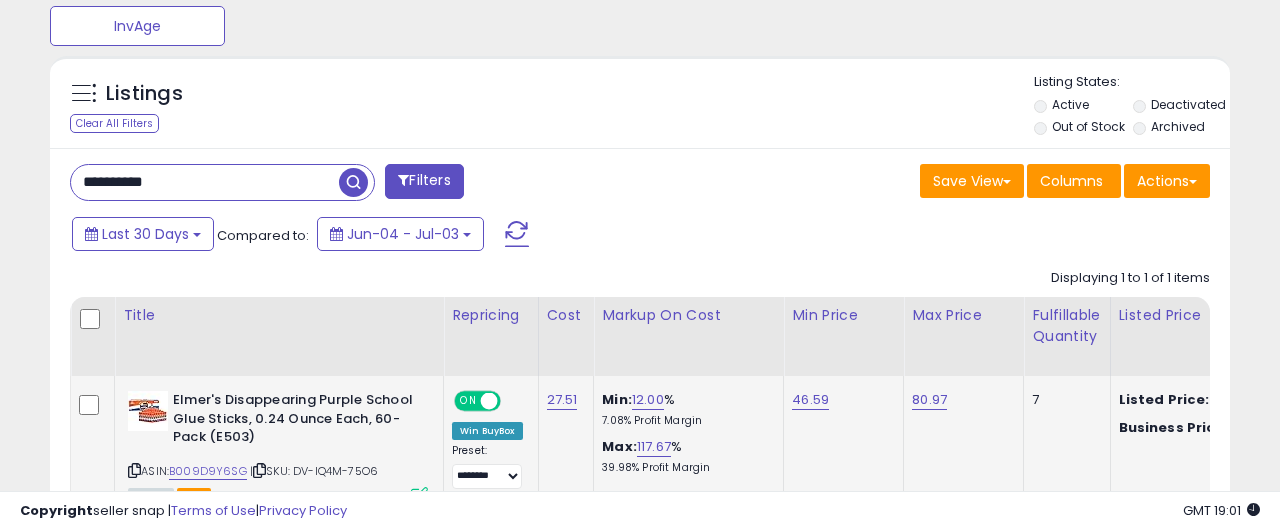 scroll, scrollTop: 999590, scrollLeft: 999317, axis: both 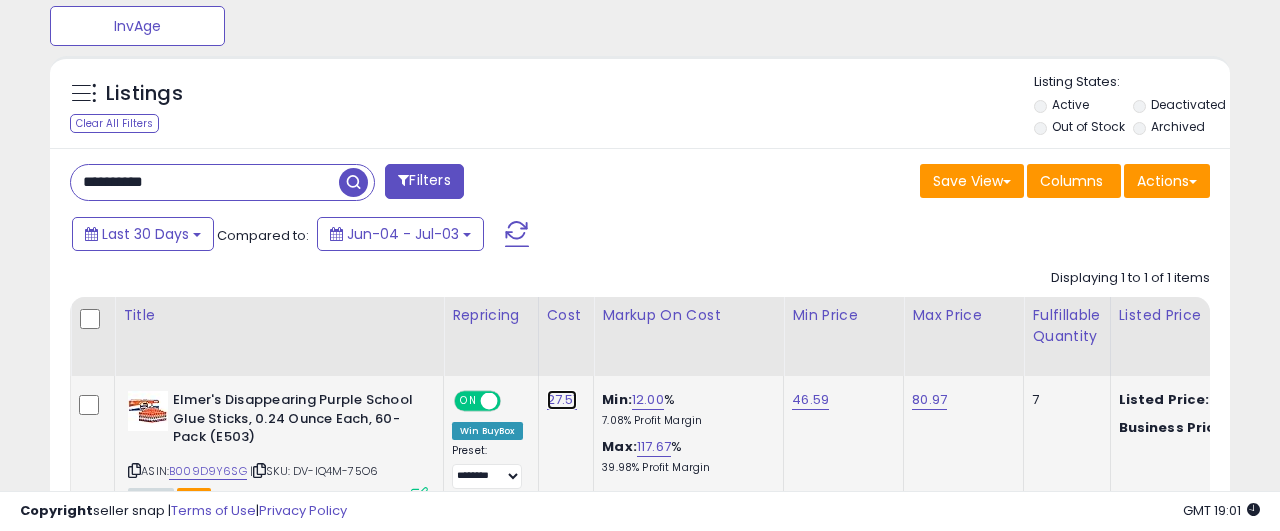 click on "27.51" at bounding box center (562, 400) 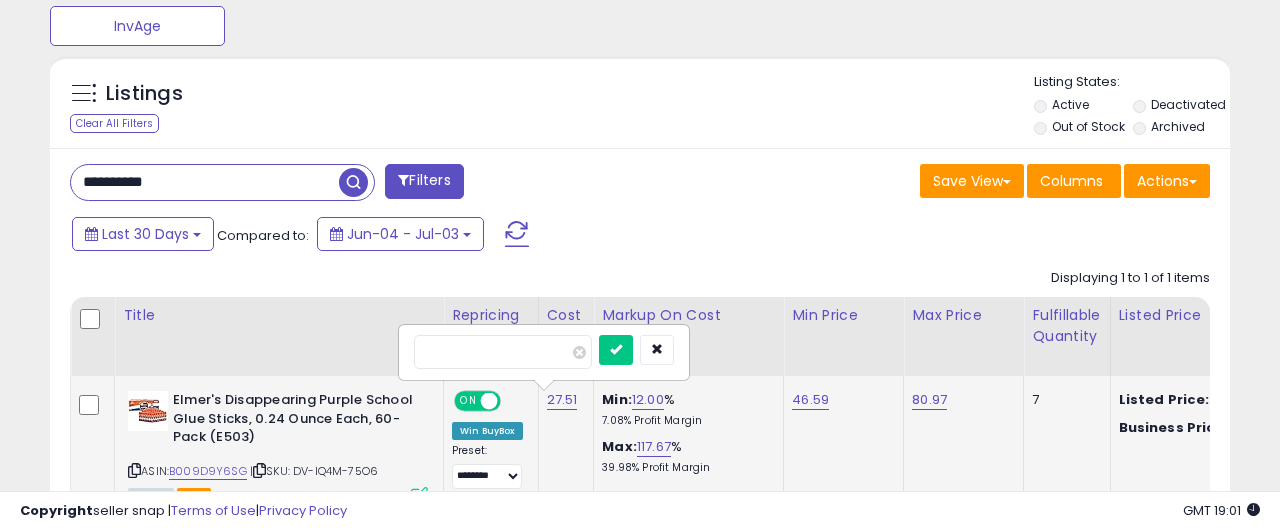 type on "*****" 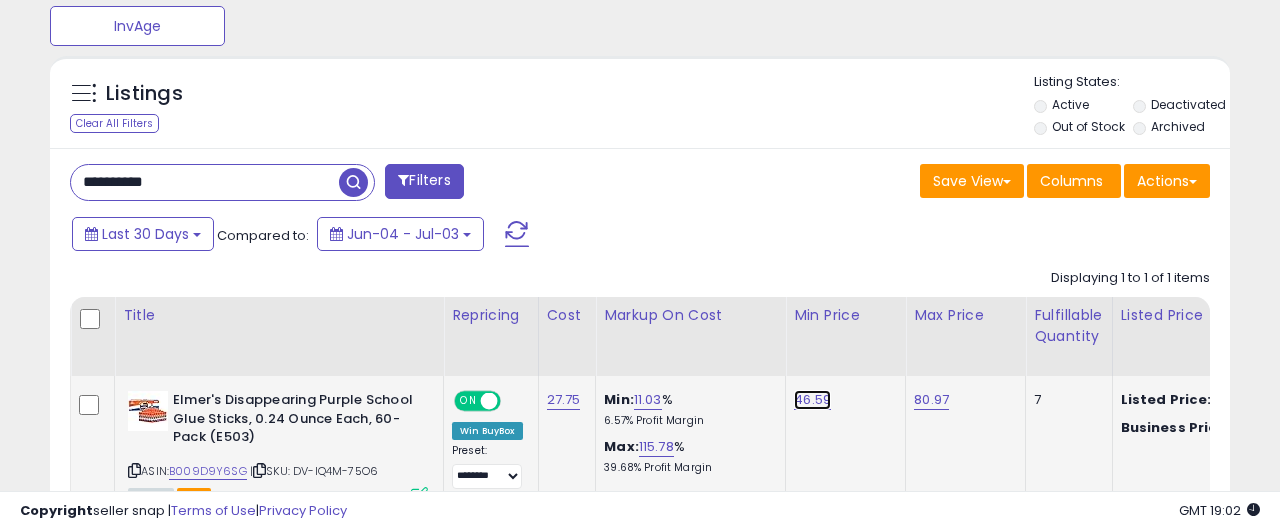 click on "46.59" at bounding box center (812, 400) 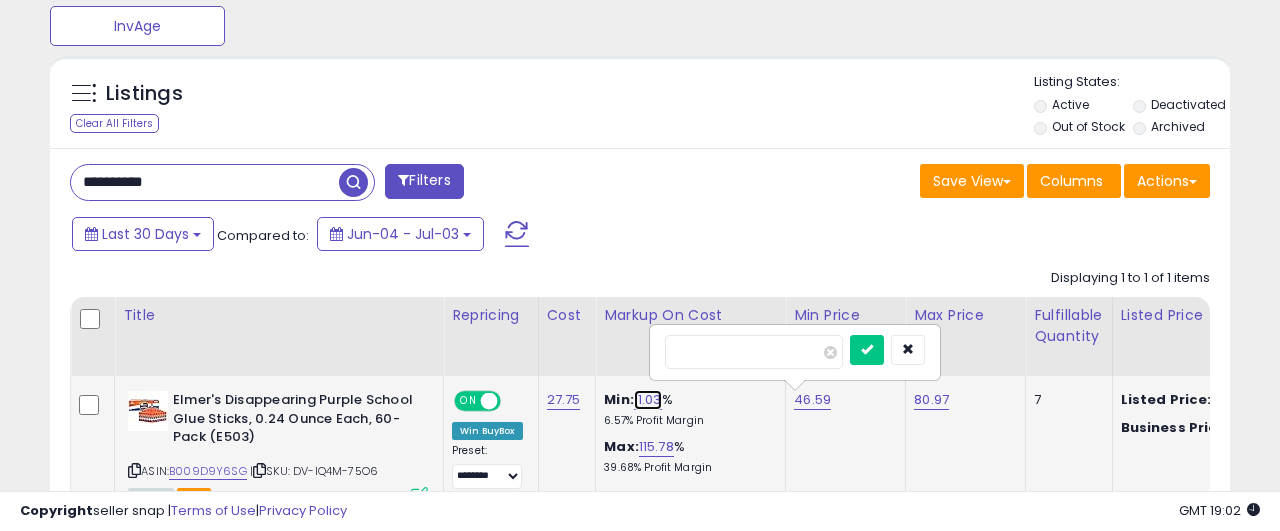 click on "11.03" at bounding box center (648, 400) 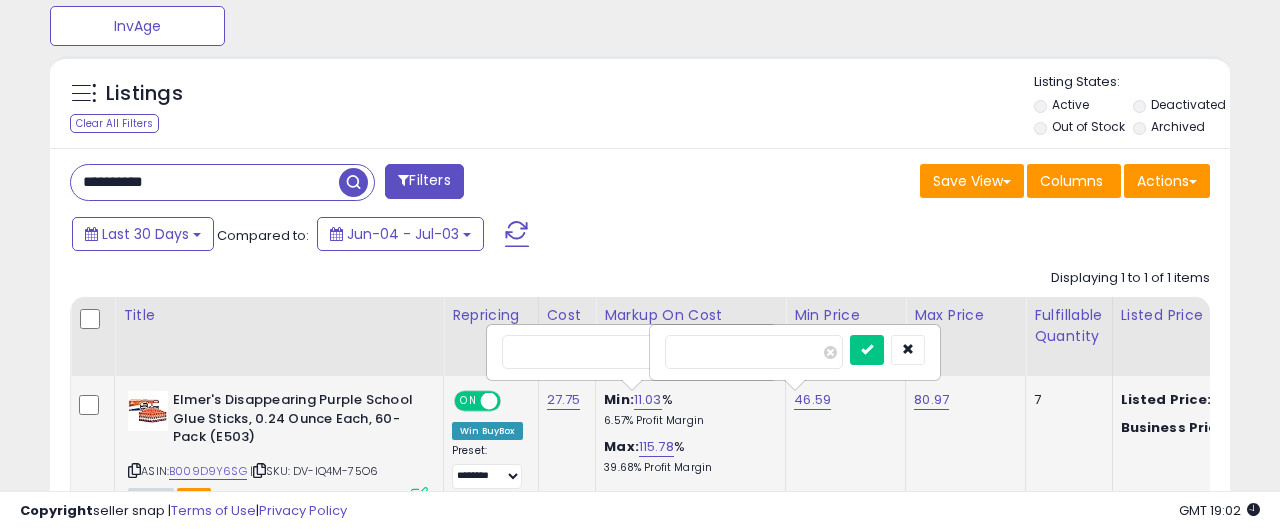 click on "*****" at bounding box center [591, 352] 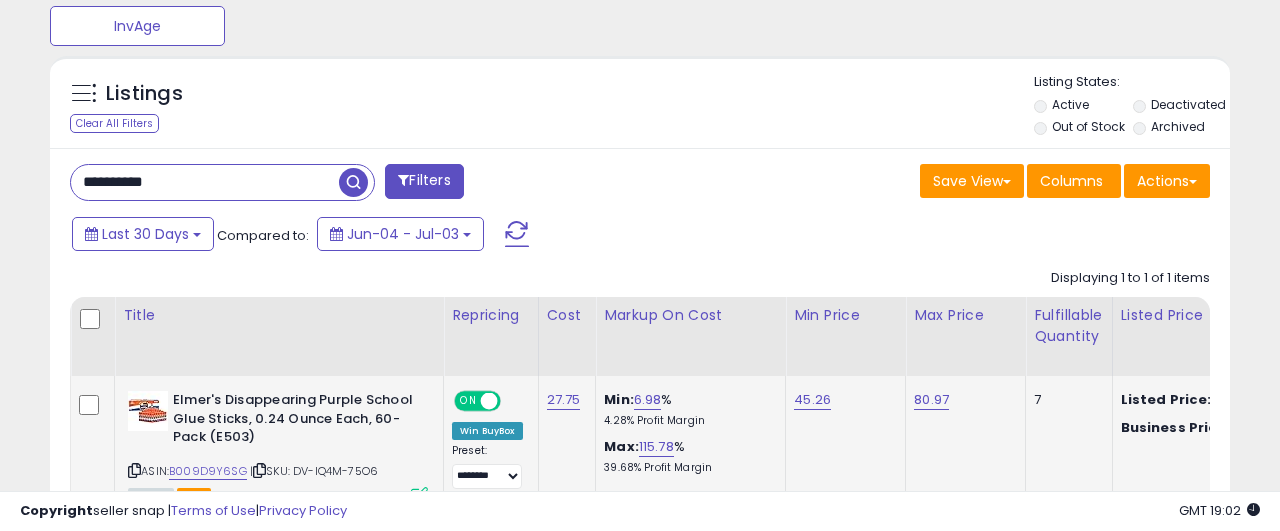 scroll, scrollTop: 827, scrollLeft: 0, axis: vertical 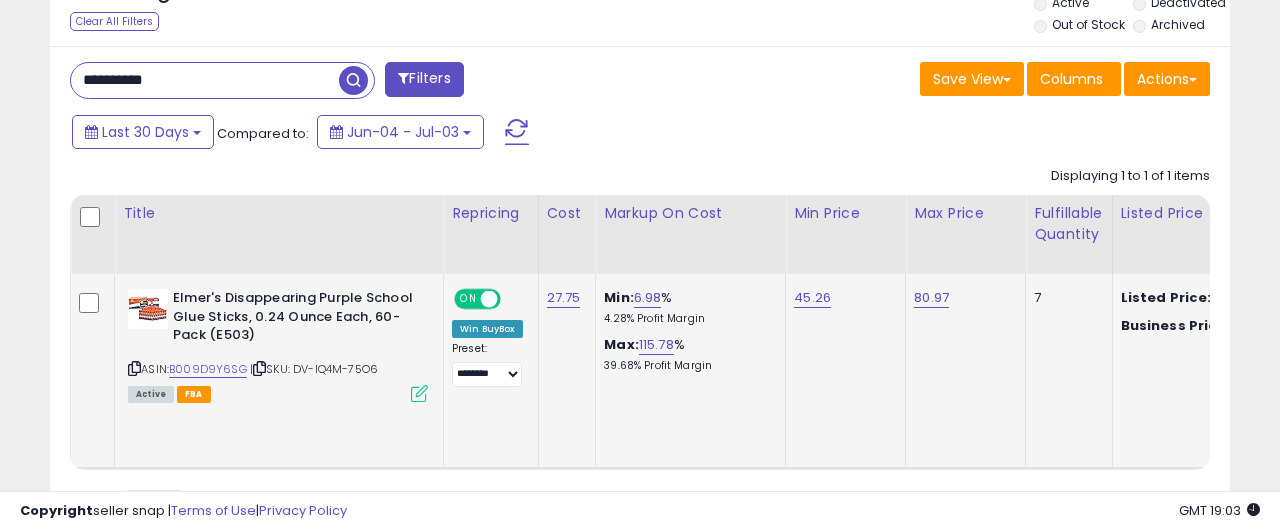 click on "**********" at bounding box center (205, 80) 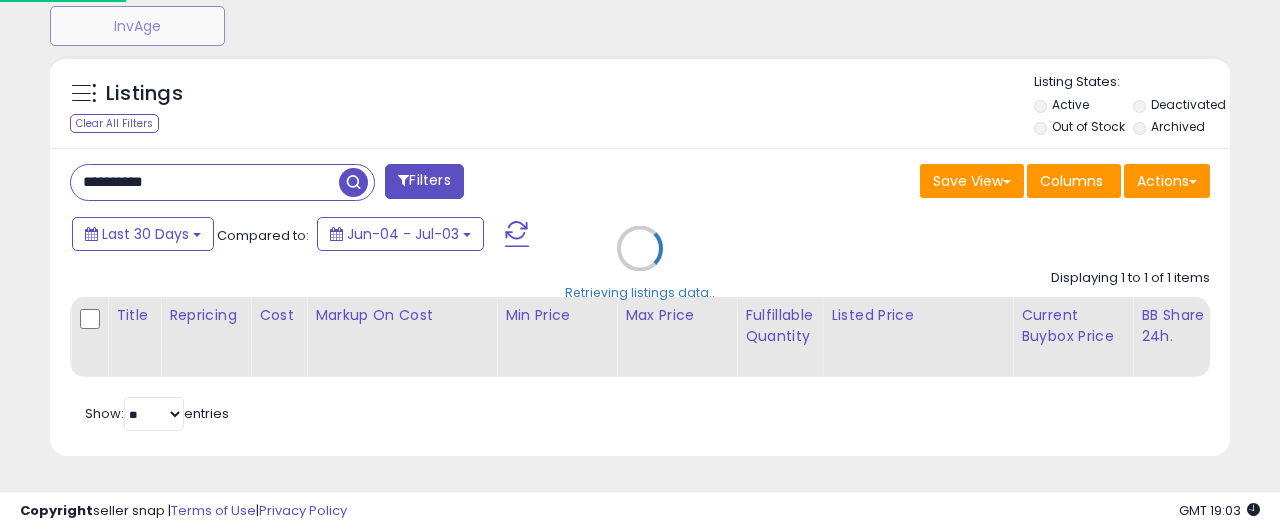 scroll, scrollTop: 725, scrollLeft: 0, axis: vertical 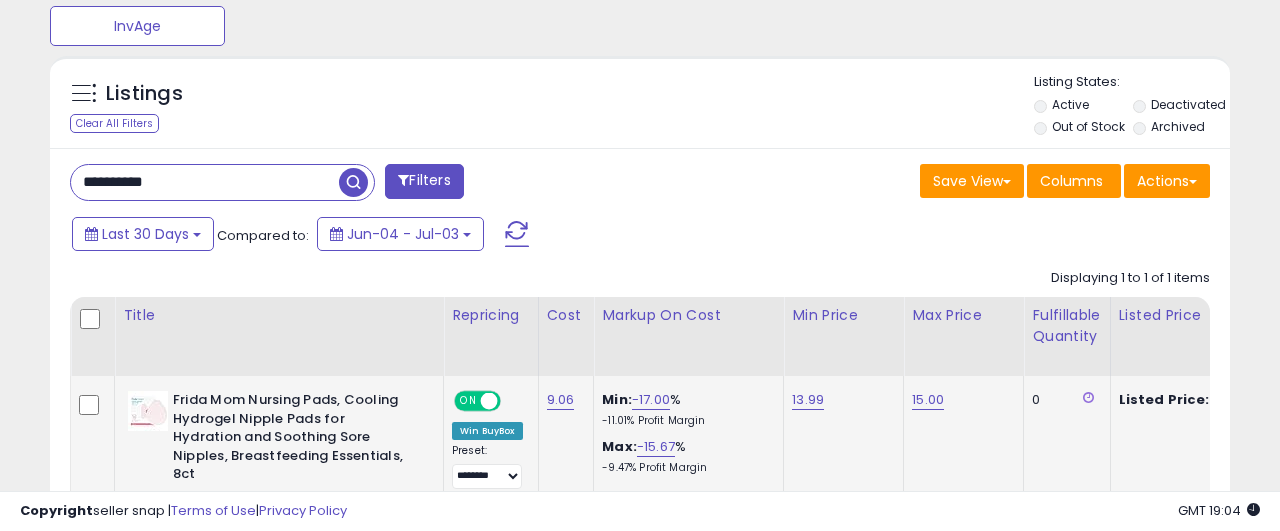 click on "9.06" 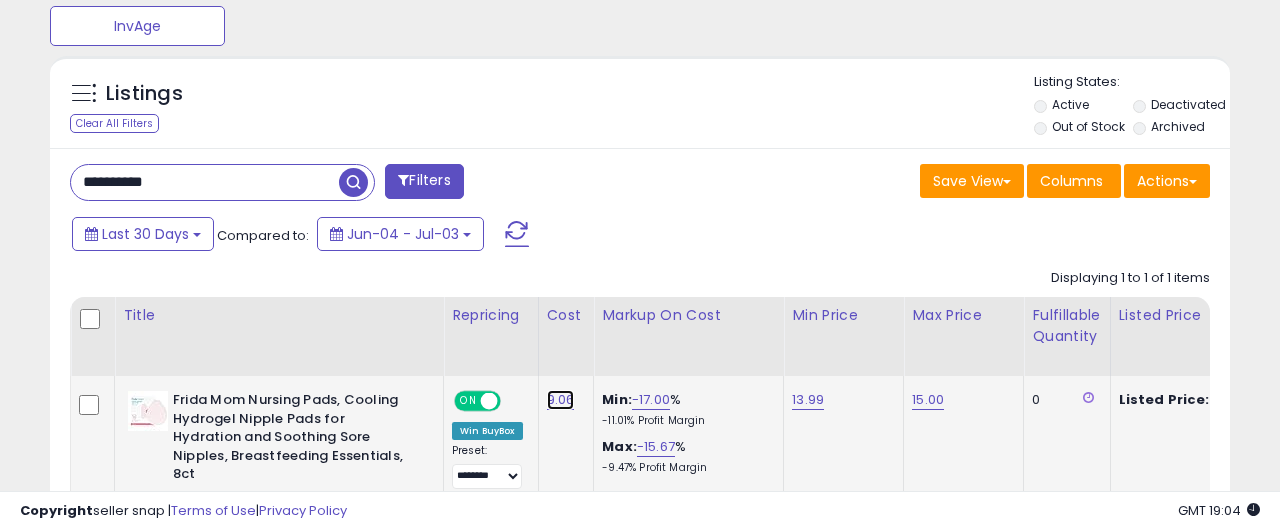 click on "9.06" at bounding box center (561, 400) 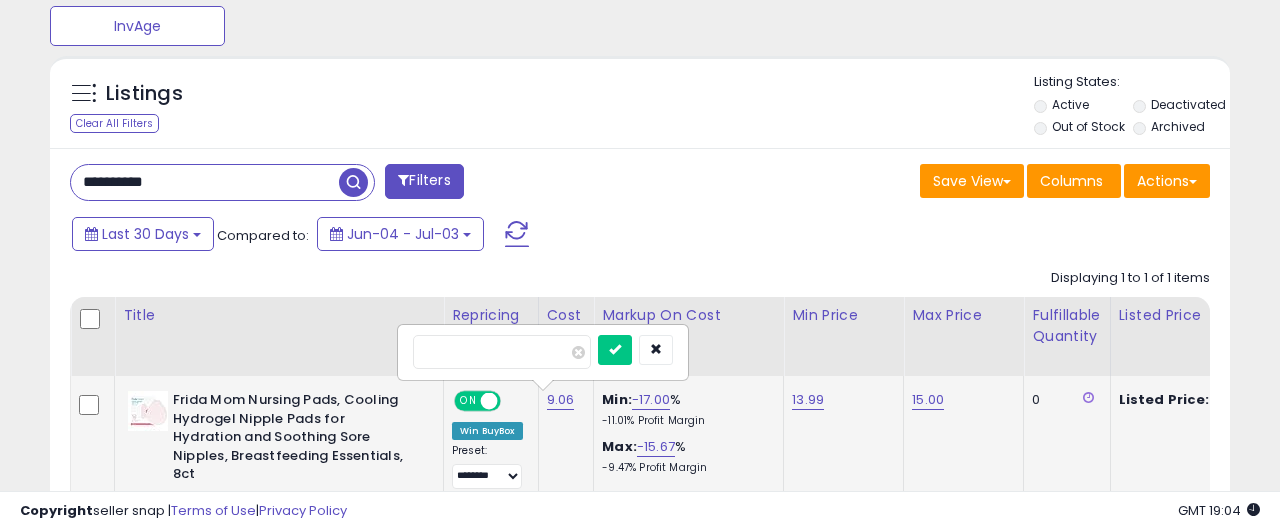 type on "****" 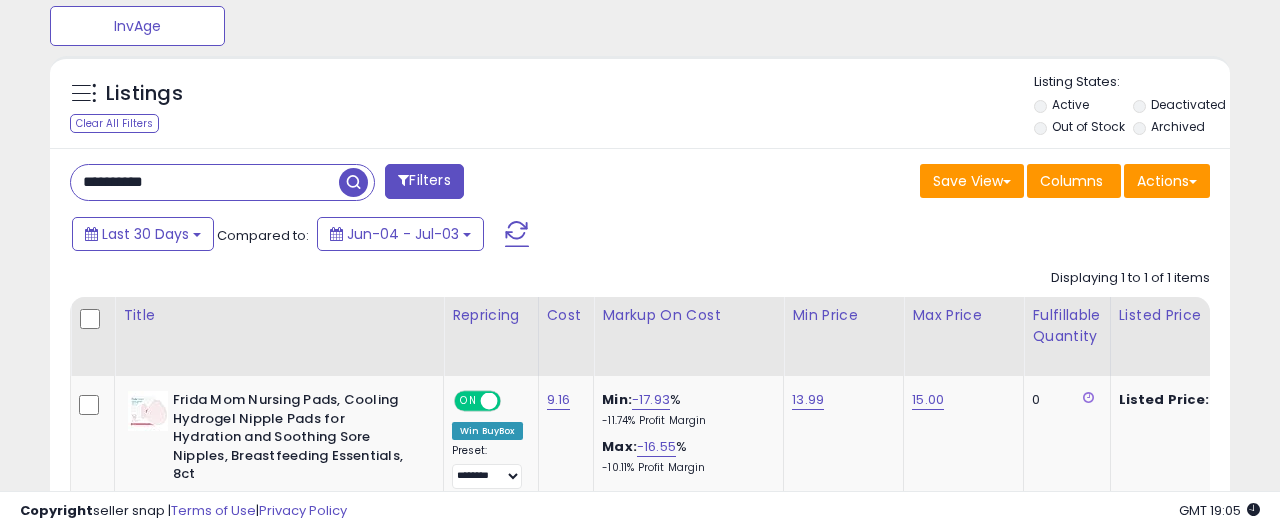 click on "**********" at bounding box center (205, 182) 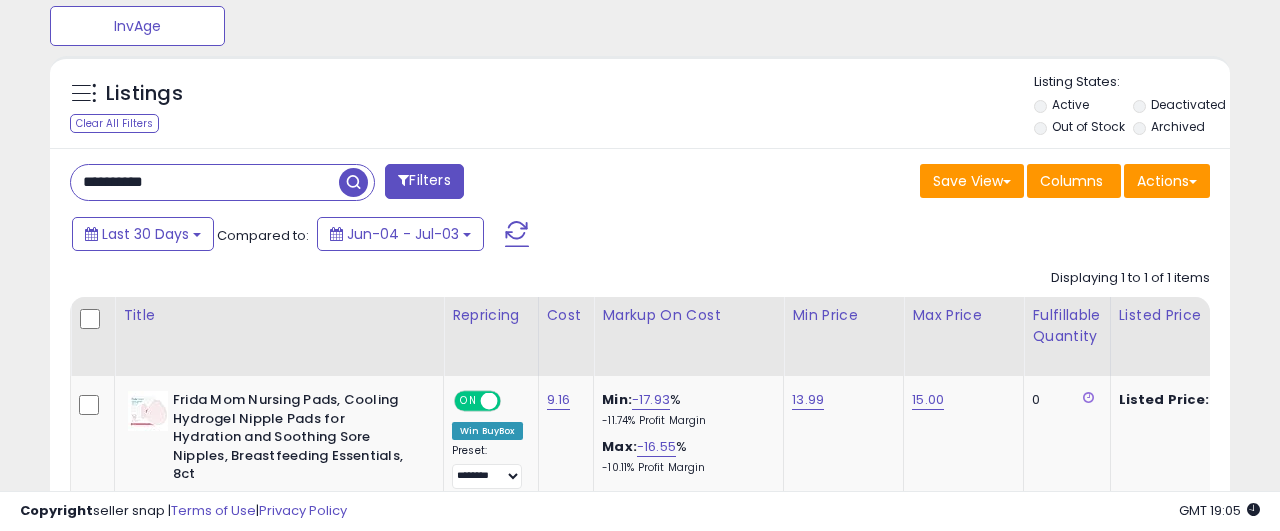 paste 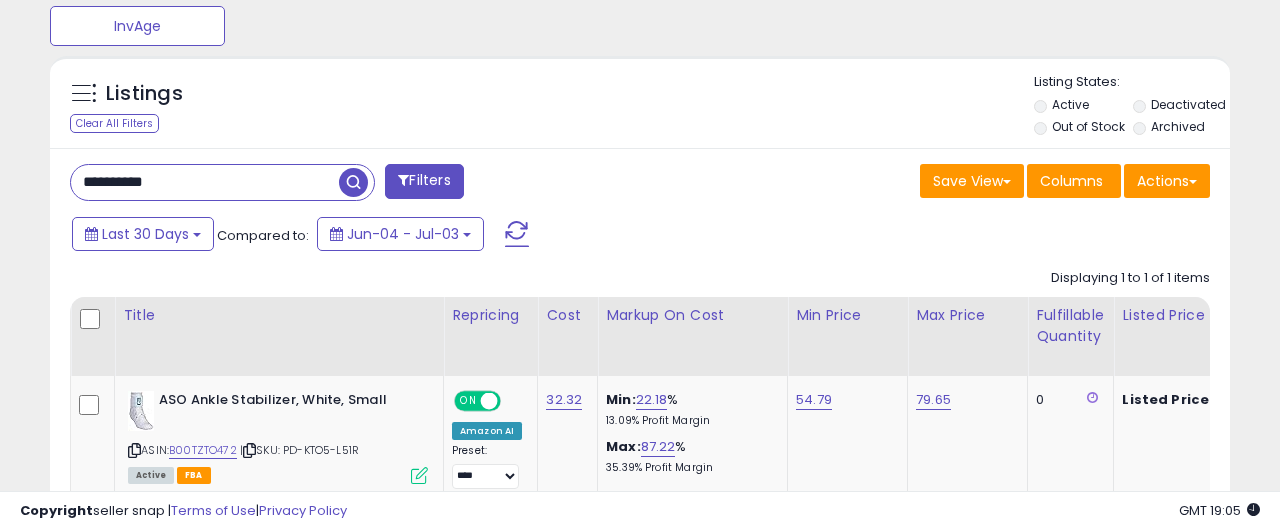 scroll, scrollTop: 999590, scrollLeft: 999317, axis: both 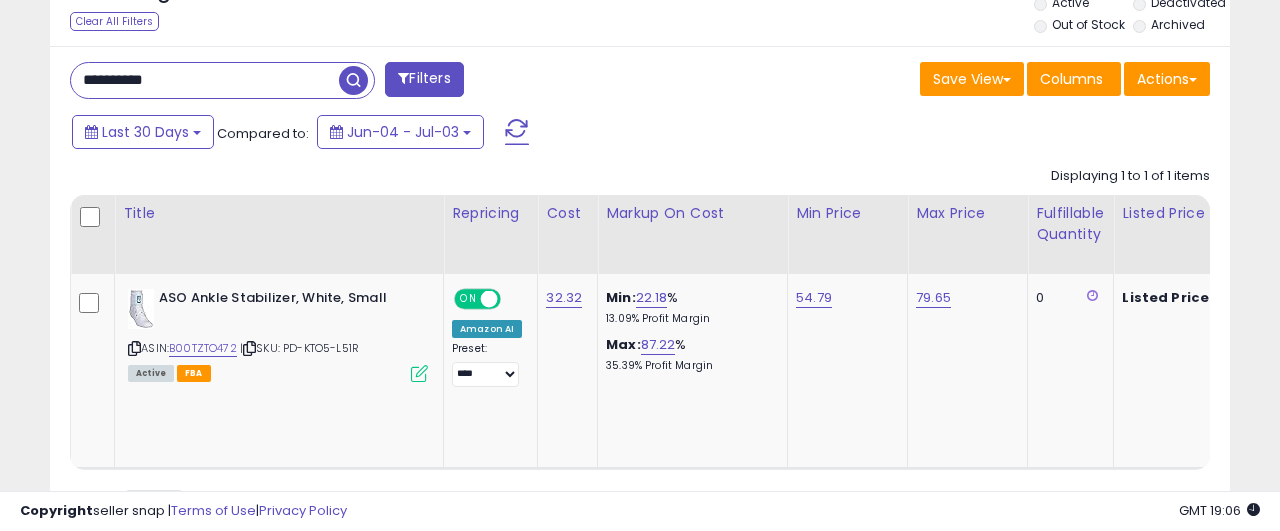 click on "**********" at bounding box center [205, 80] 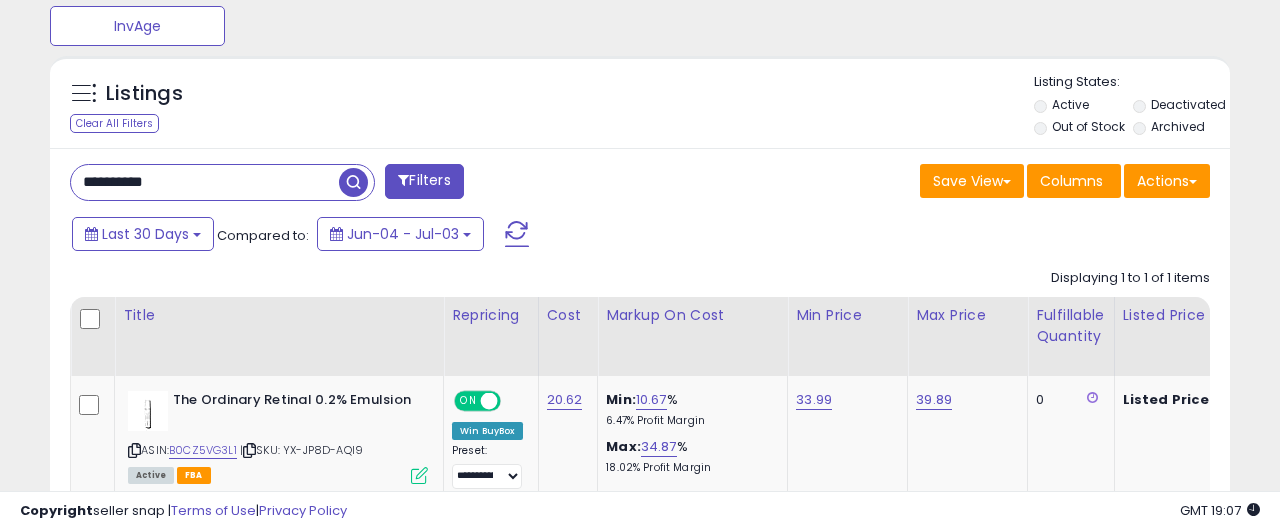 scroll, scrollTop: 999590, scrollLeft: 999317, axis: both 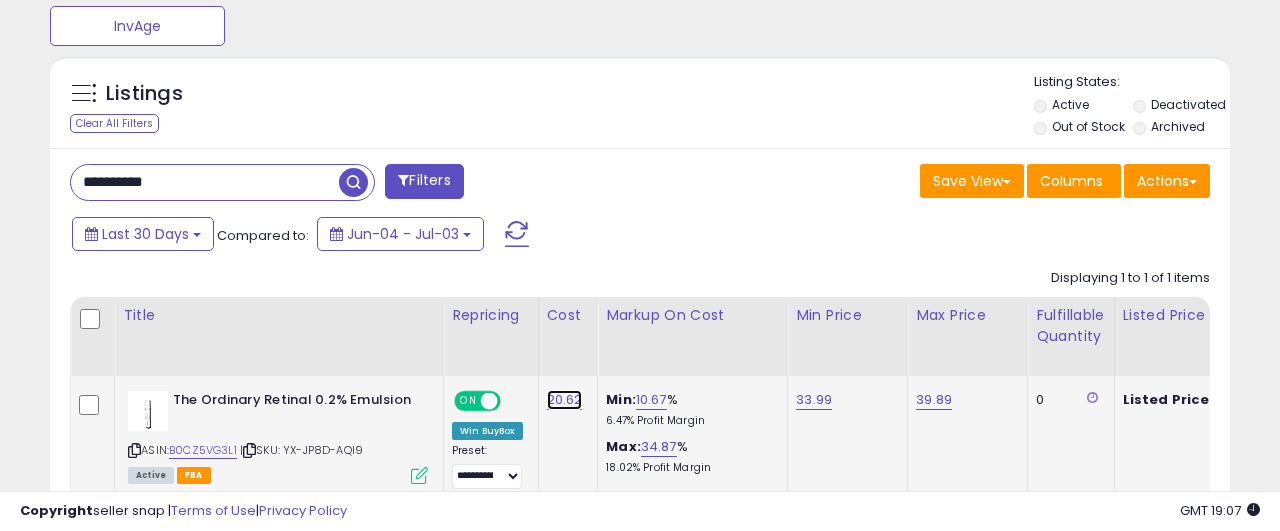 click on "20.62" at bounding box center (565, 400) 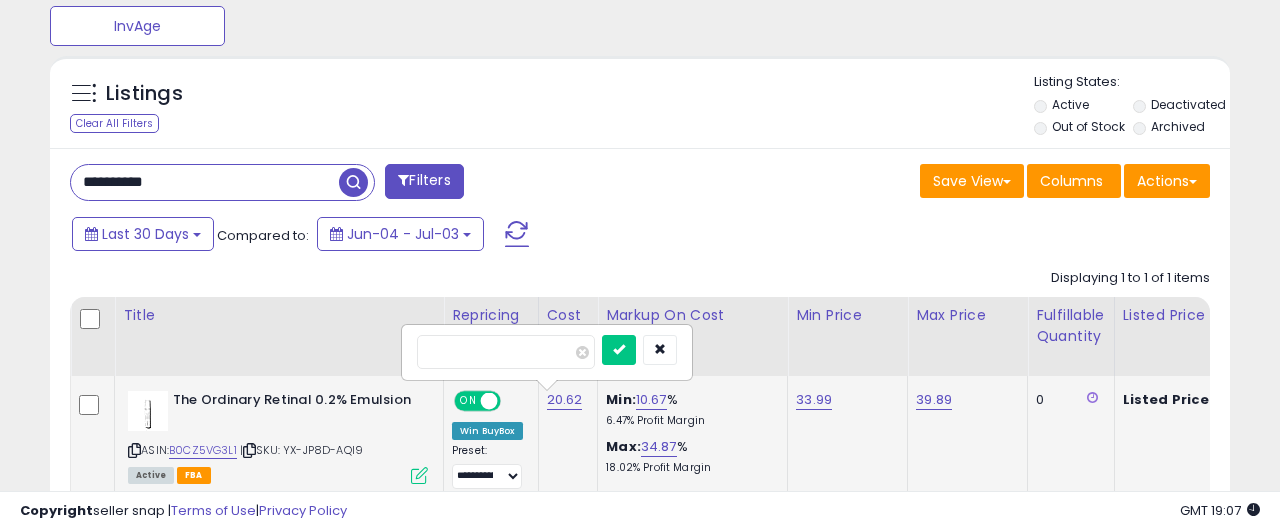 type on "*****" 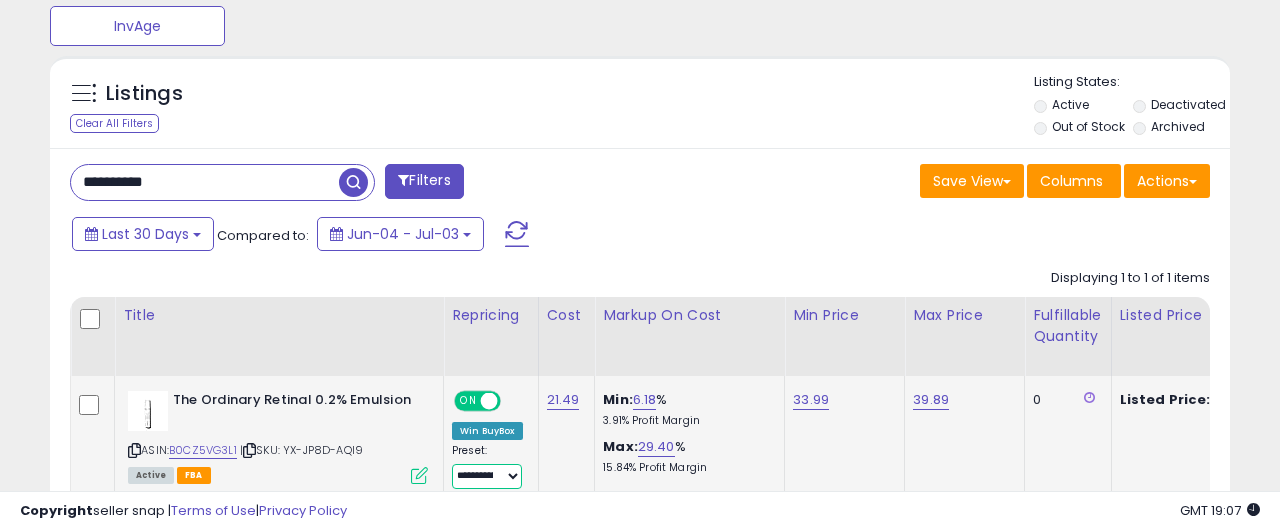 click on "**********" at bounding box center (487, 476) 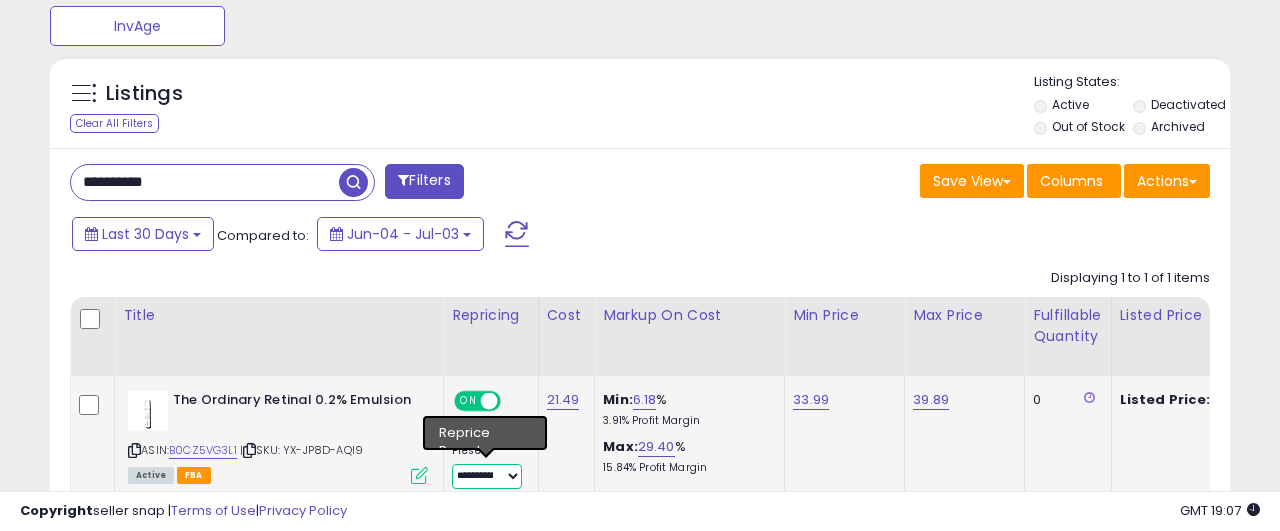 select on "****" 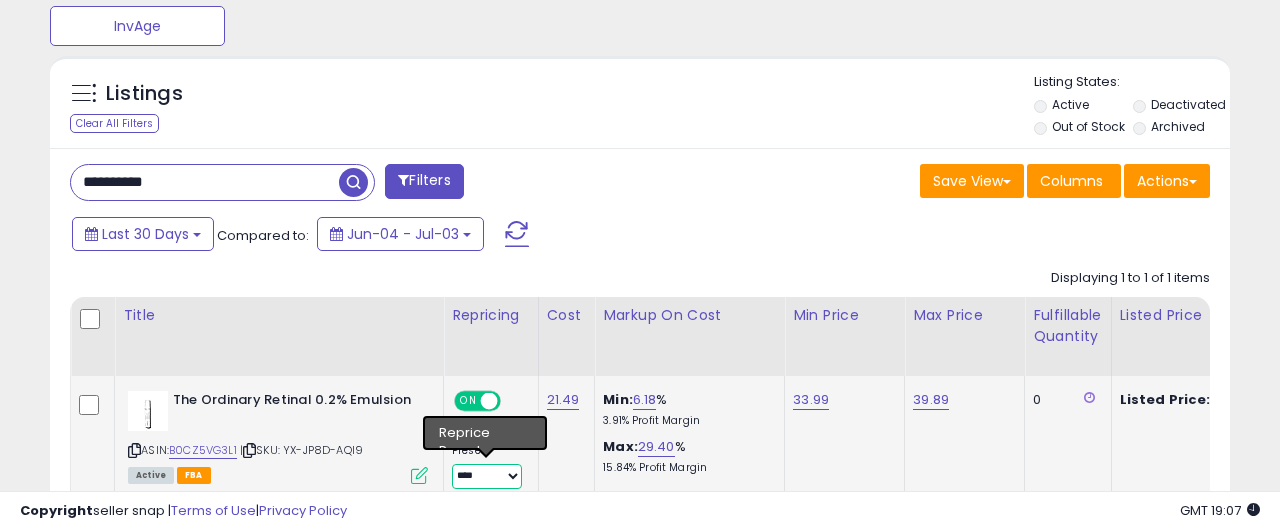 click on "****" at bounding box center [0, 0] 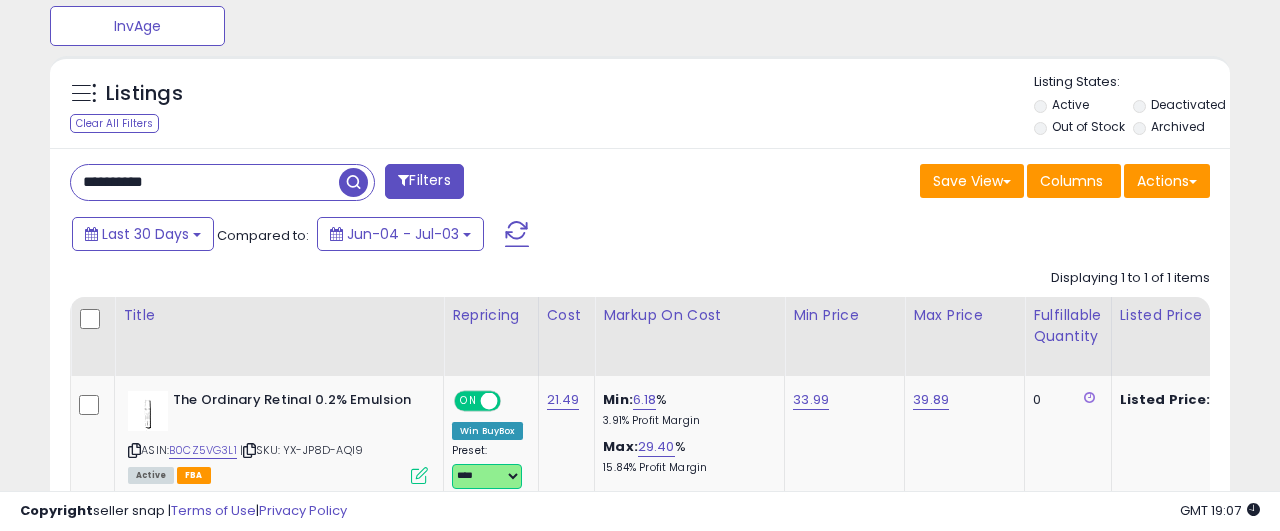 scroll, scrollTop: 827, scrollLeft: 0, axis: vertical 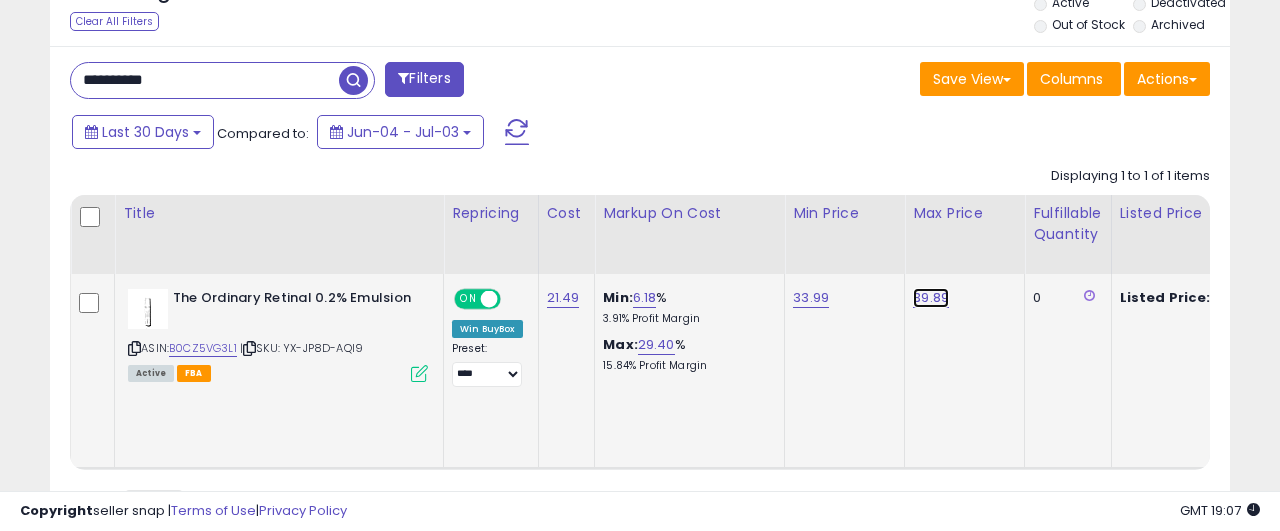 click on "39.89" at bounding box center (931, 298) 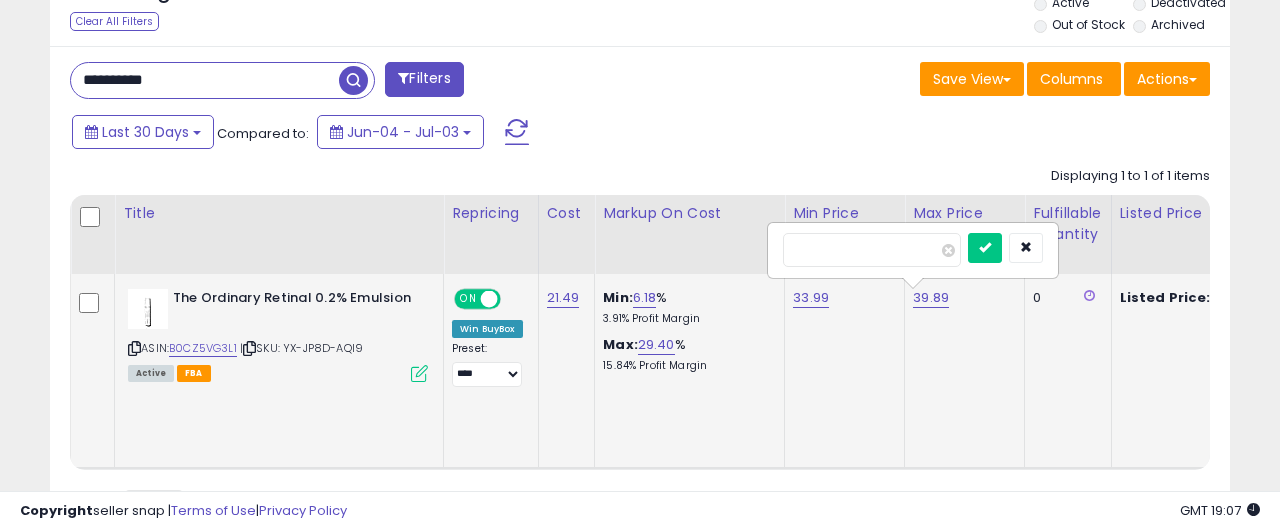 click on "*****" at bounding box center [872, 250] 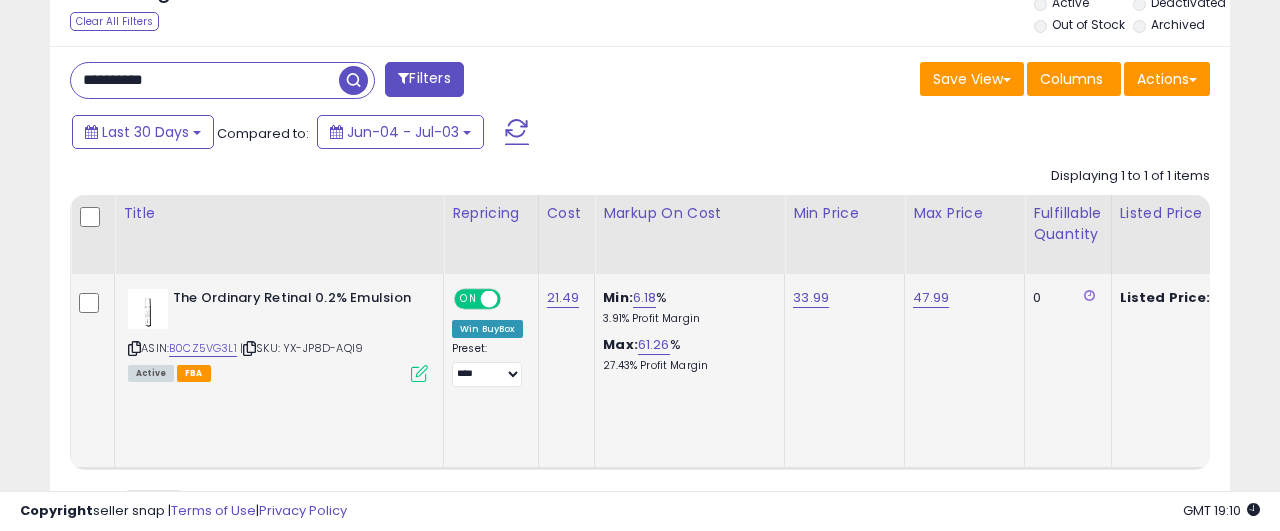 click on "**********" at bounding box center (205, 80) 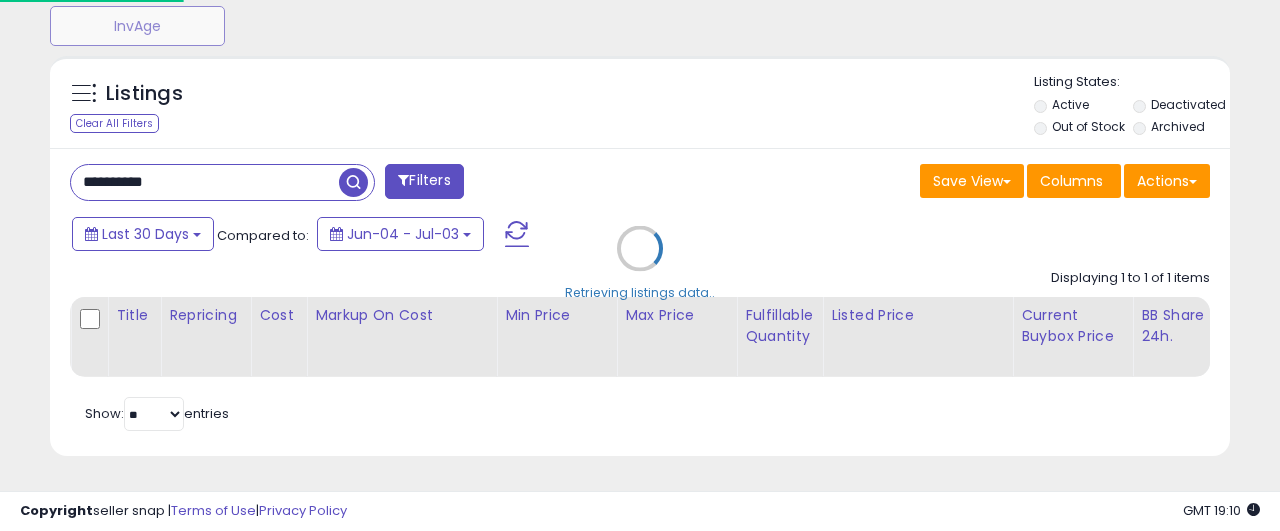 scroll, scrollTop: 725, scrollLeft: 0, axis: vertical 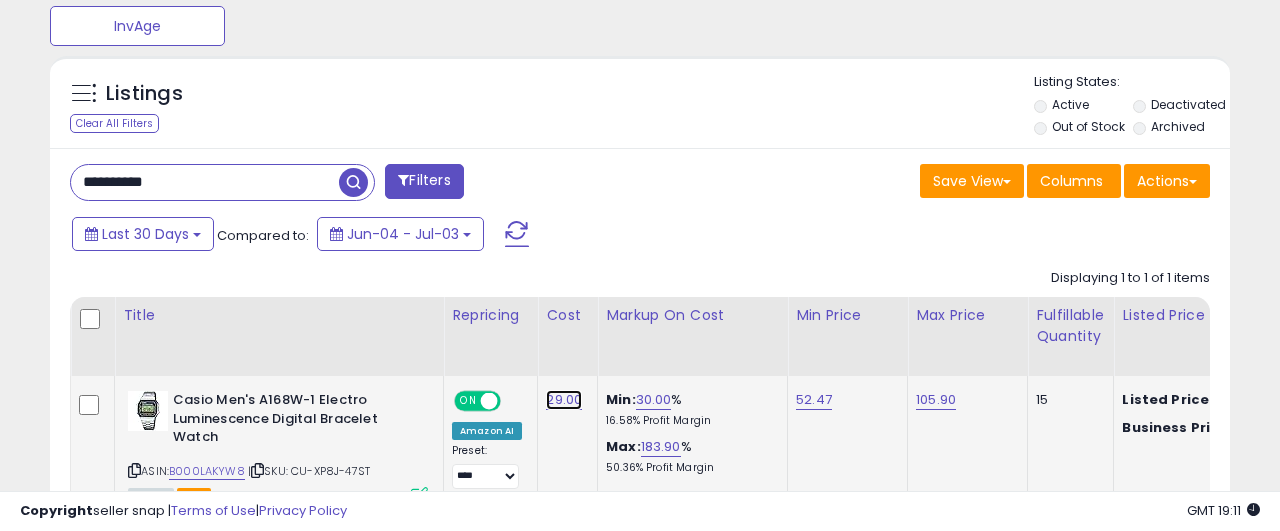 click on "29.00" at bounding box center (564, 400) 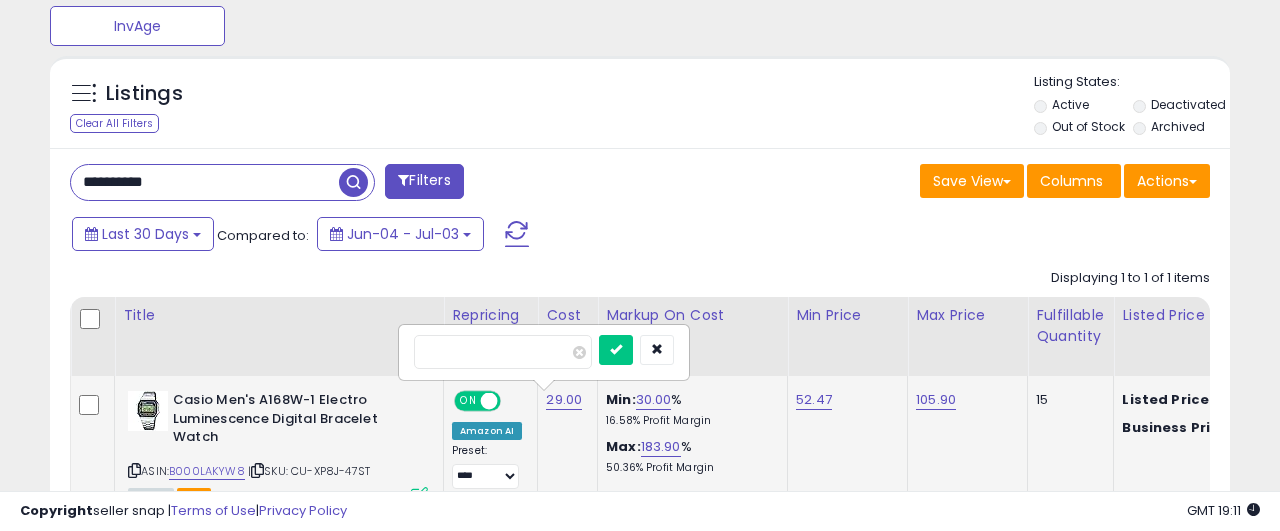 type on "*****" 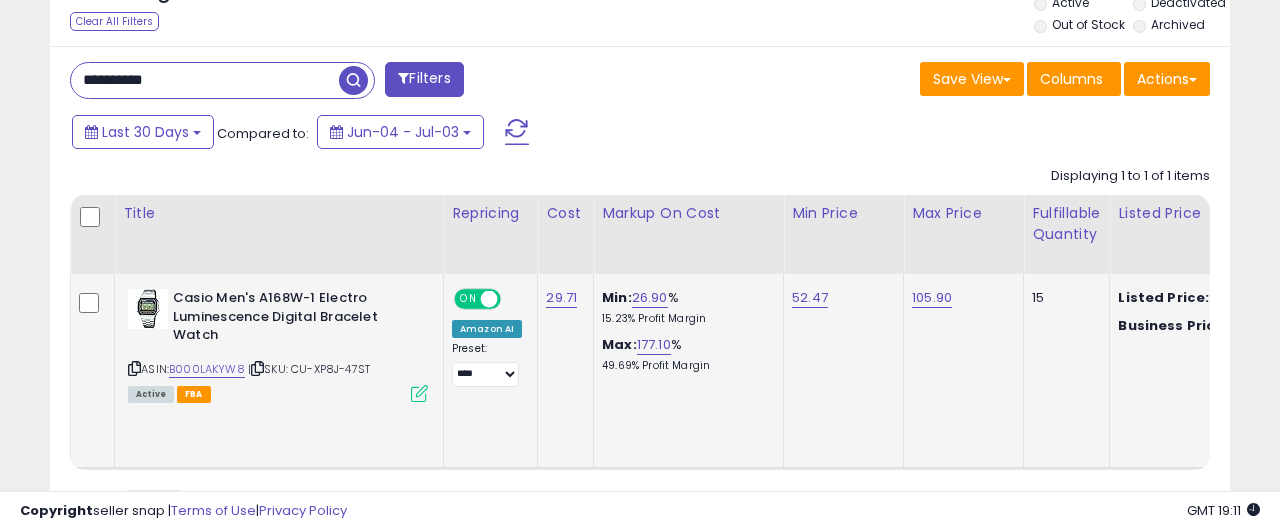 scroll, scrollTop: 920, scrollLeft: 0, axis: vertical 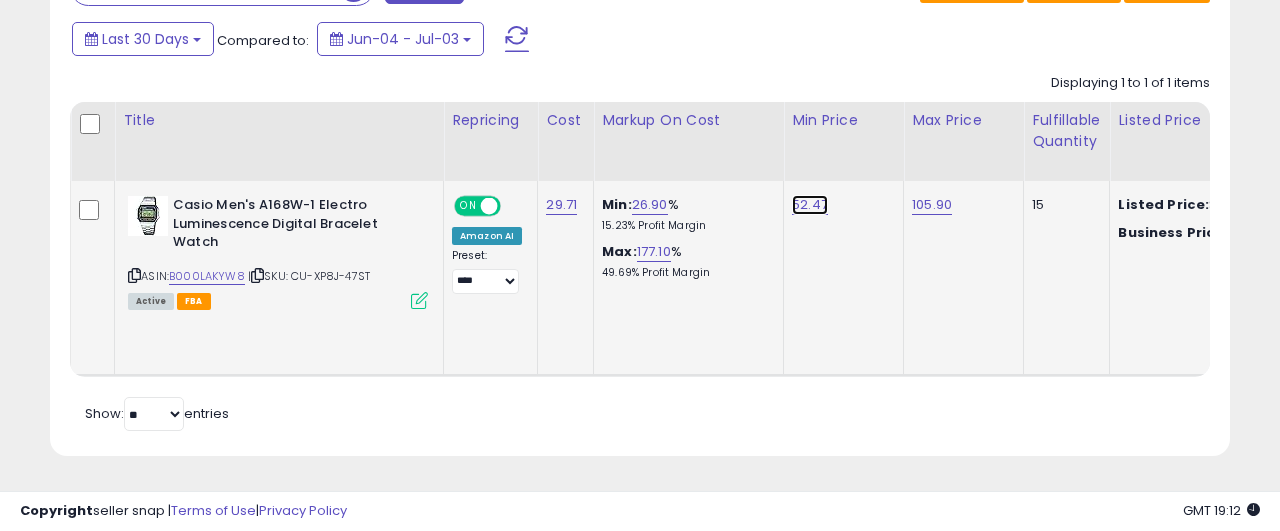 click on "52.47" at bounding box center (810, 205) 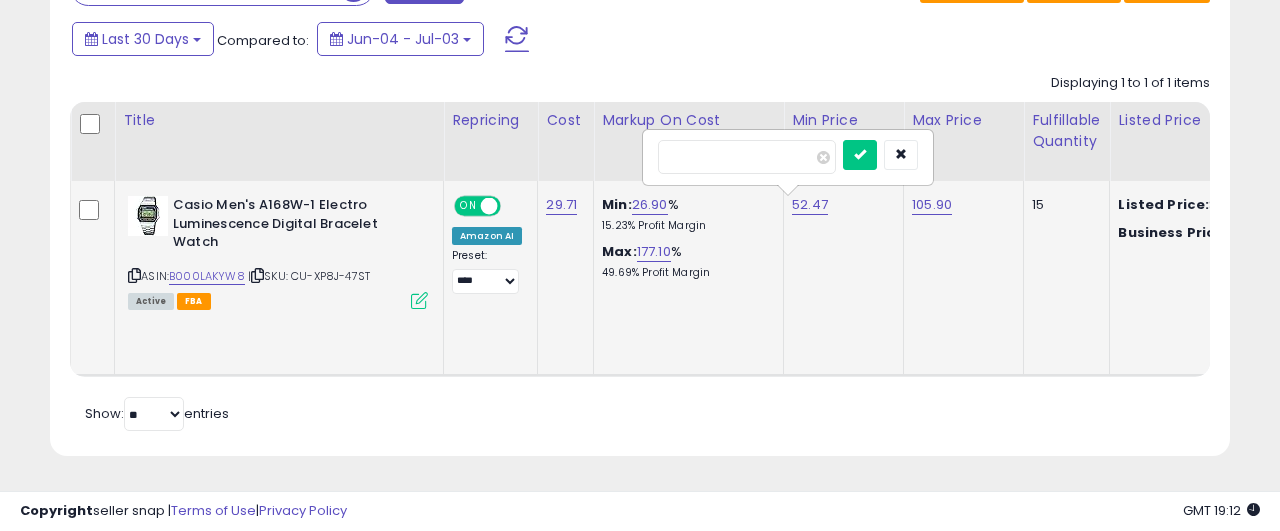 click on "*****" at bounding box center [747, 157] 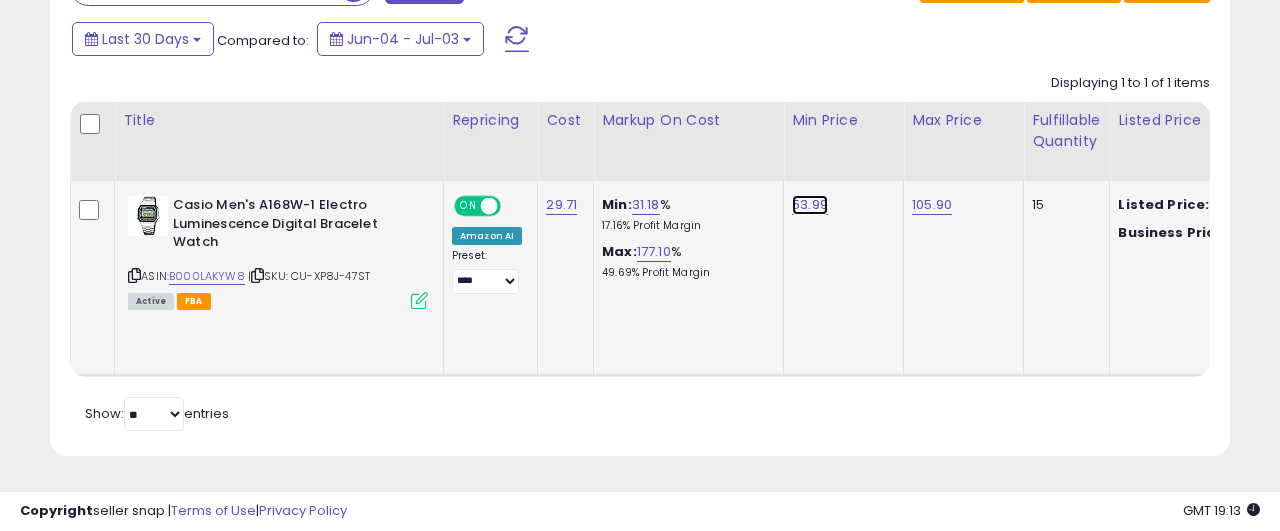 click on "53.99" at bounding box center [810, 205] 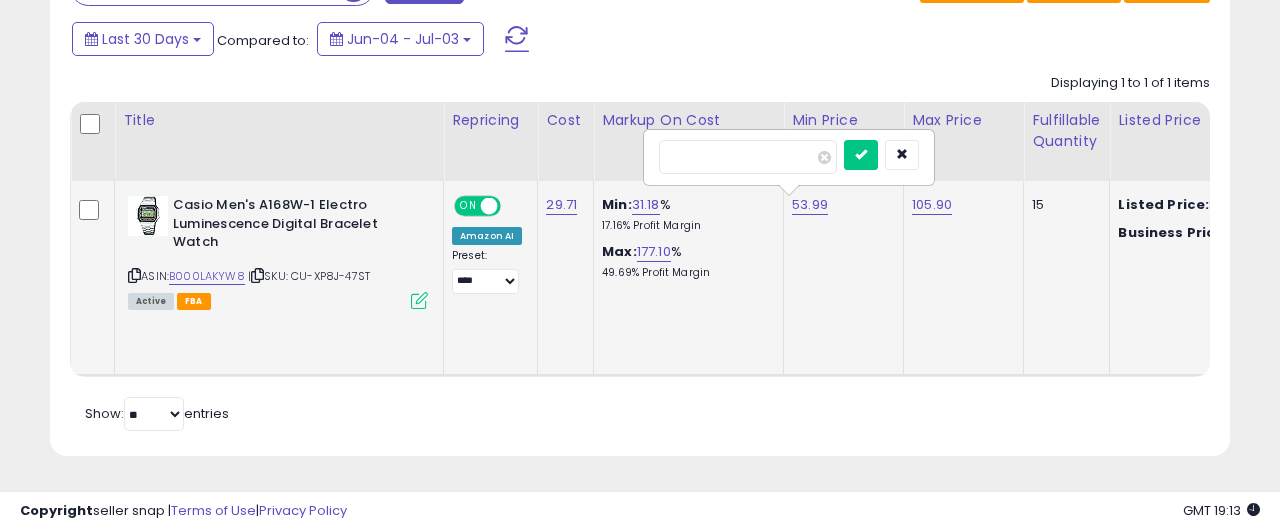 click on "*****" at bounding box center [748, 157] 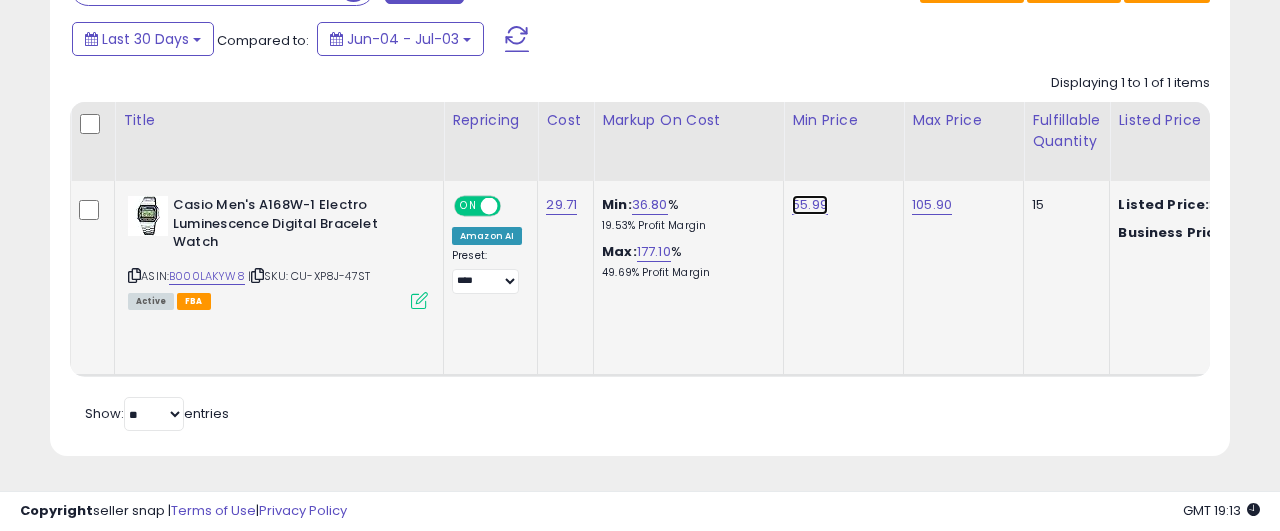 click on "55.99" at bounding box center [810, 205] 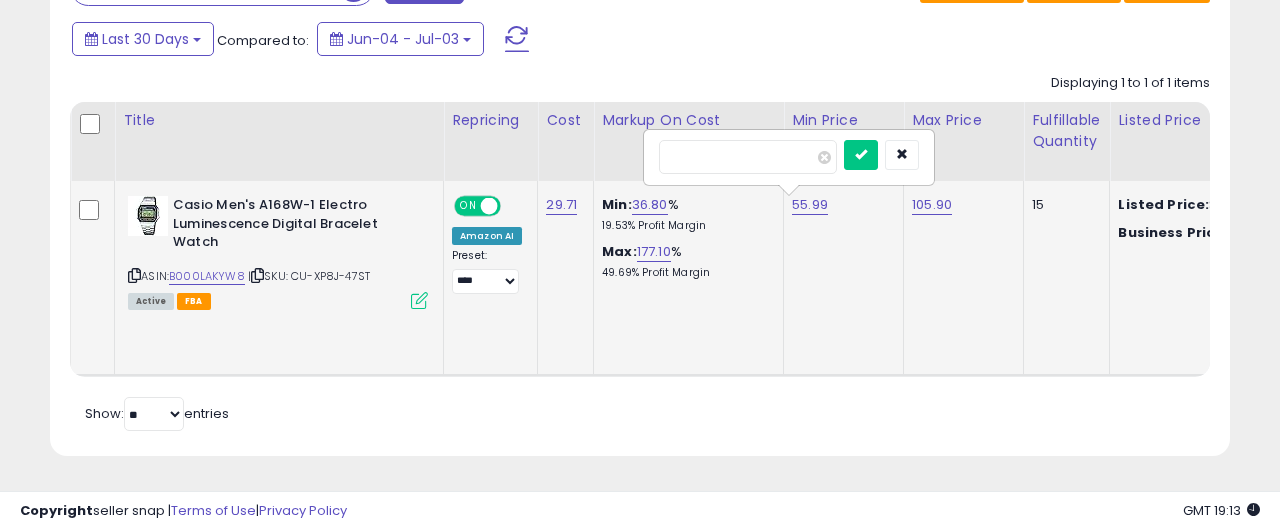 click on "*****" at bounding box center [748, 157] 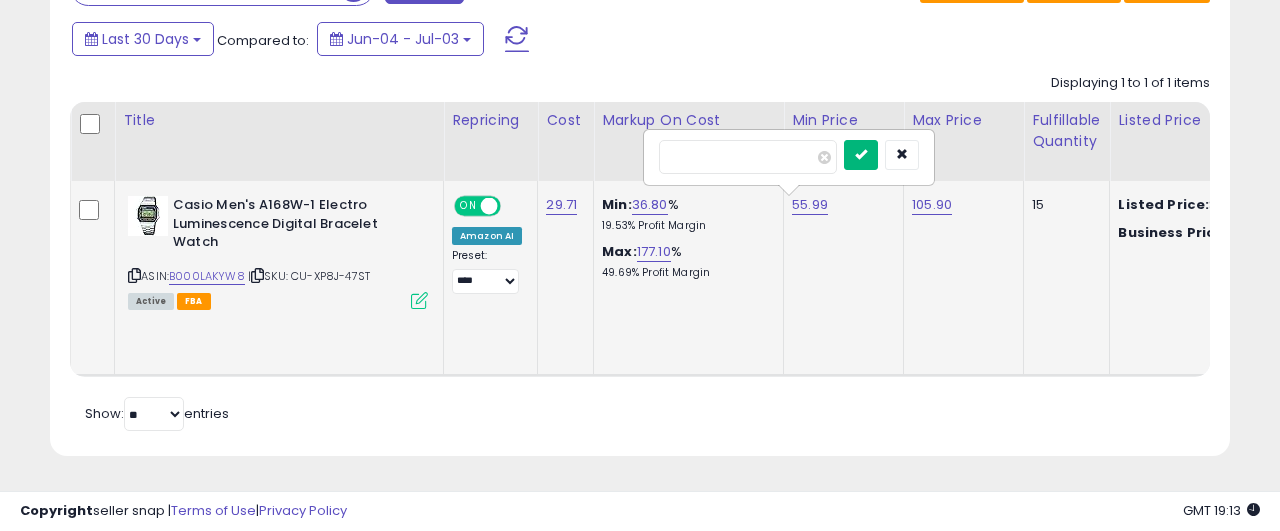 type on "*****" 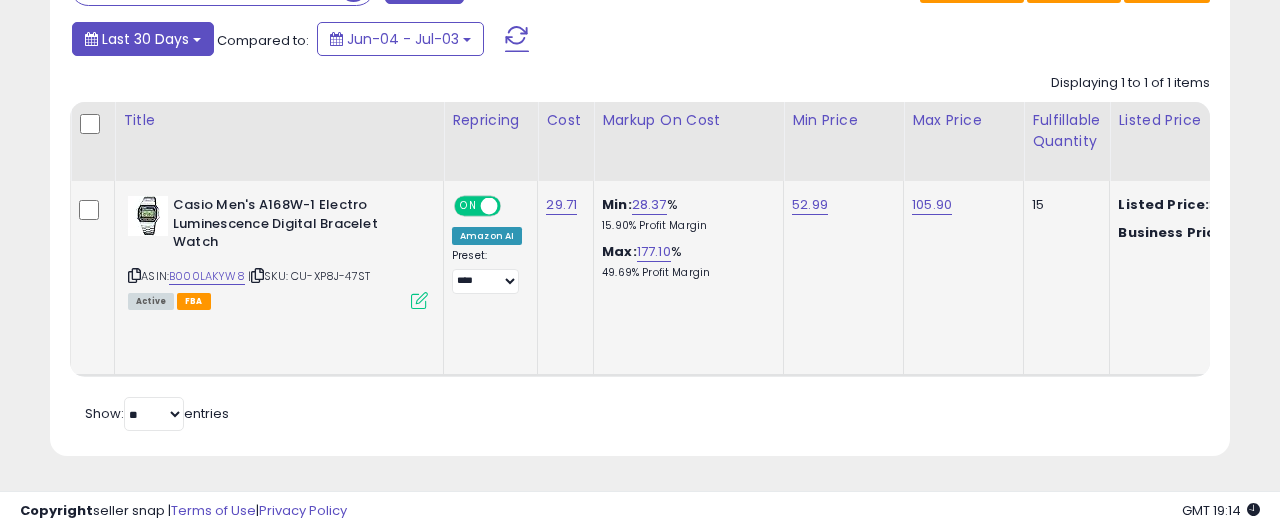 scroll, scrollTop: 818, scrollLeft: 0, axis: vertical 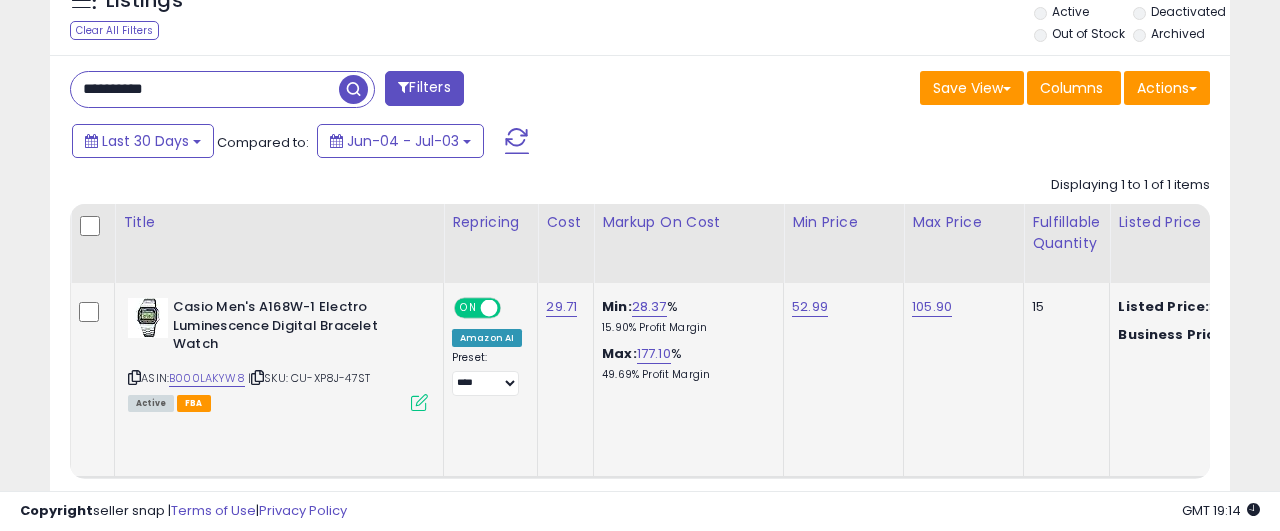 click on "**********" at bounding box center (205, 89) 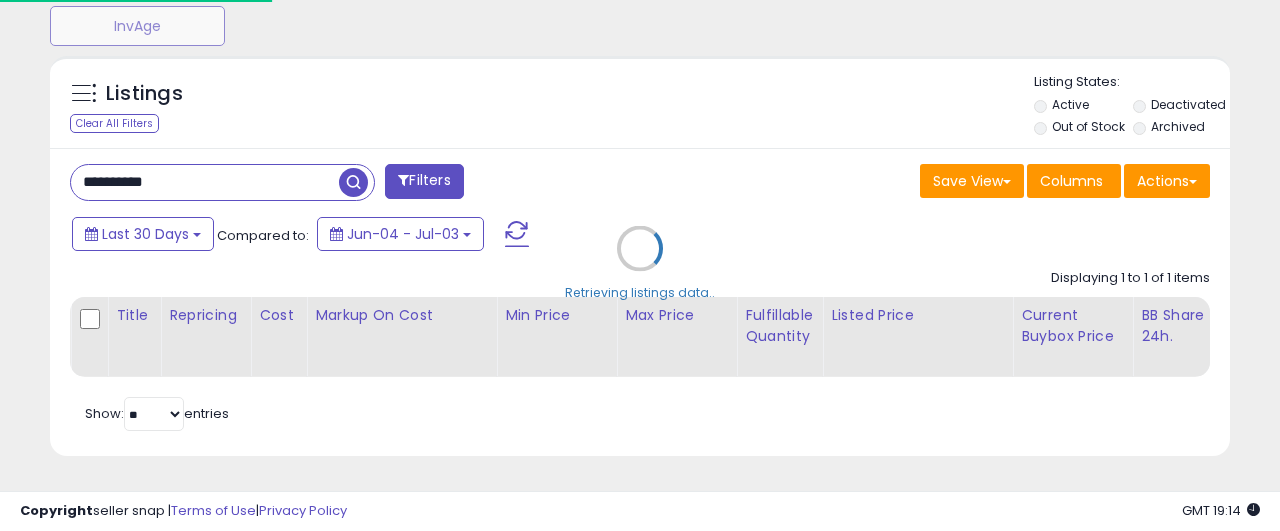 scroll, scrollTop: 725, scrollLeft: 0, axis: vertical 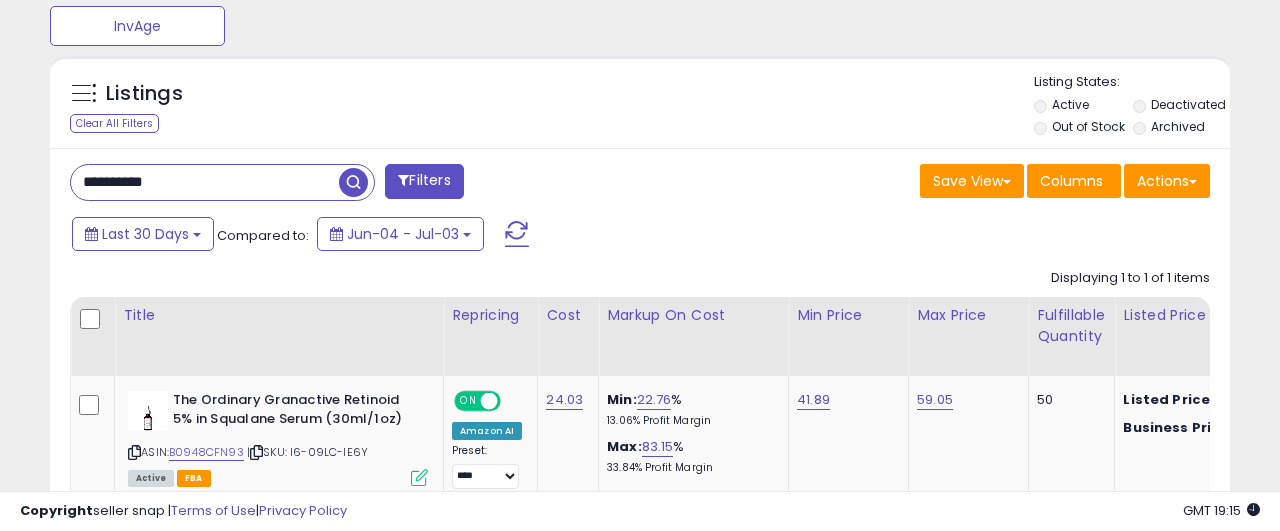 click on "**********" at bounding box center [205, 182] 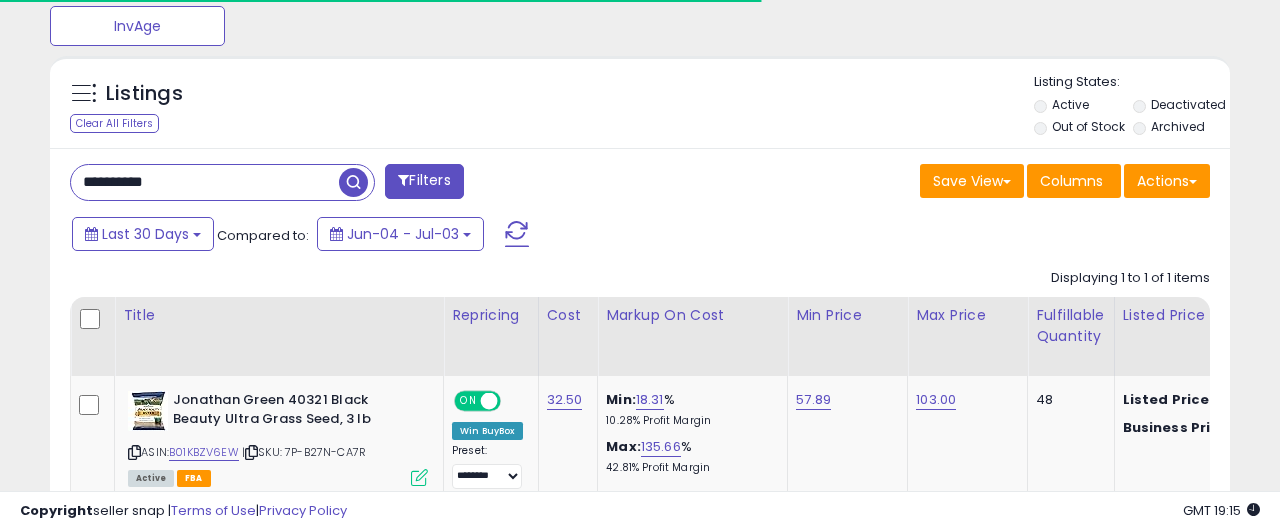 scroll, scrollTop: 920, scrollLeft: 0, axis: vertical 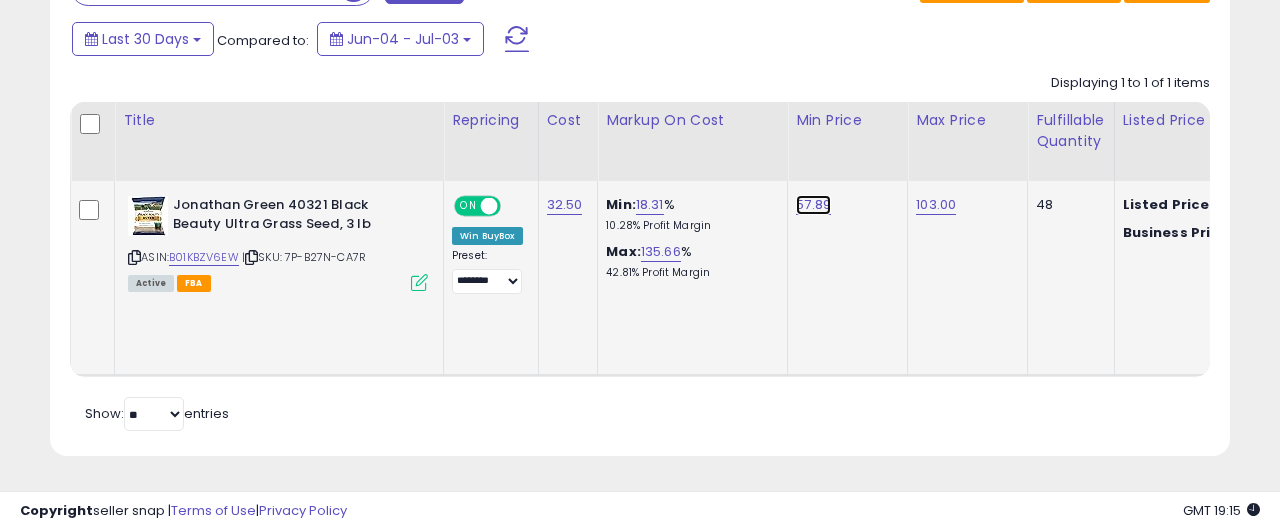 click on "57.89" at bounding box center [813, 205] 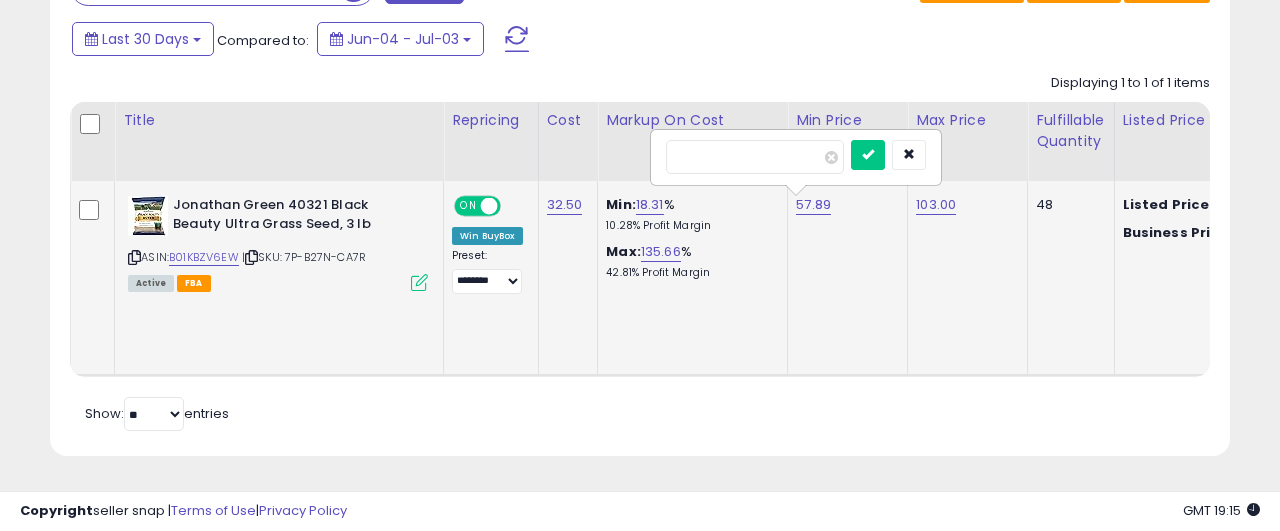 click on "*****" at bounding box center [755, 157] 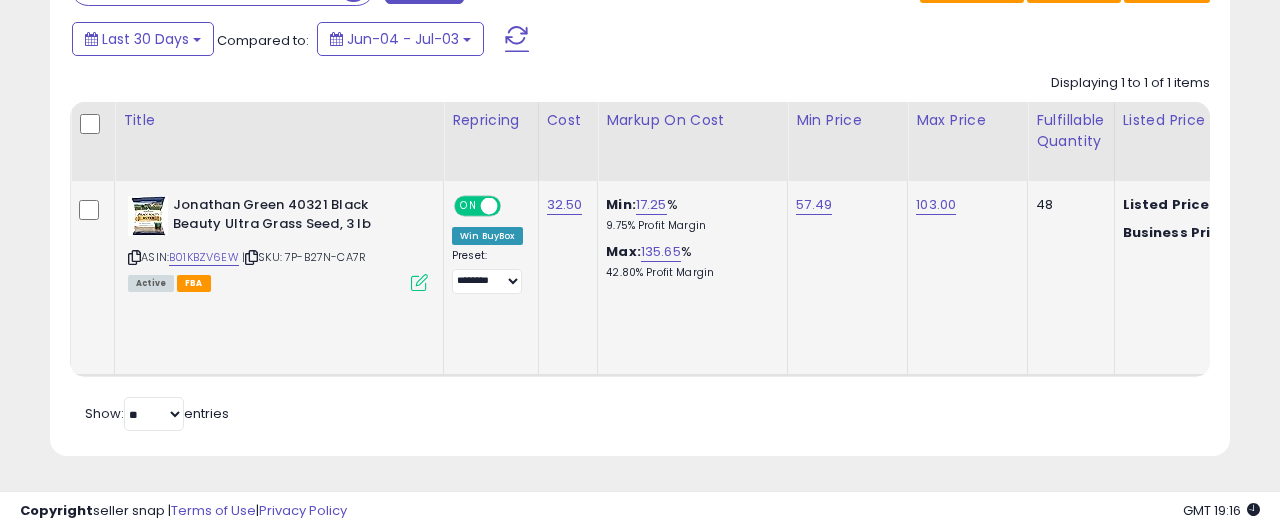 scroll, scrollTop: 716, scrollLeft: 0, axis: vertical 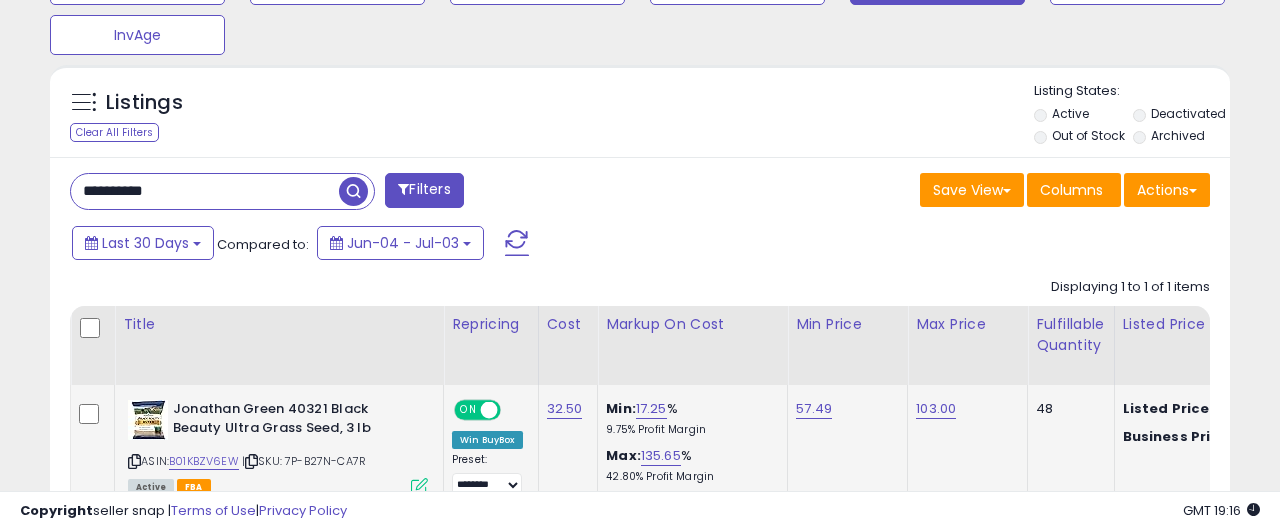 click on "**********" at bounding box center (205, 191) 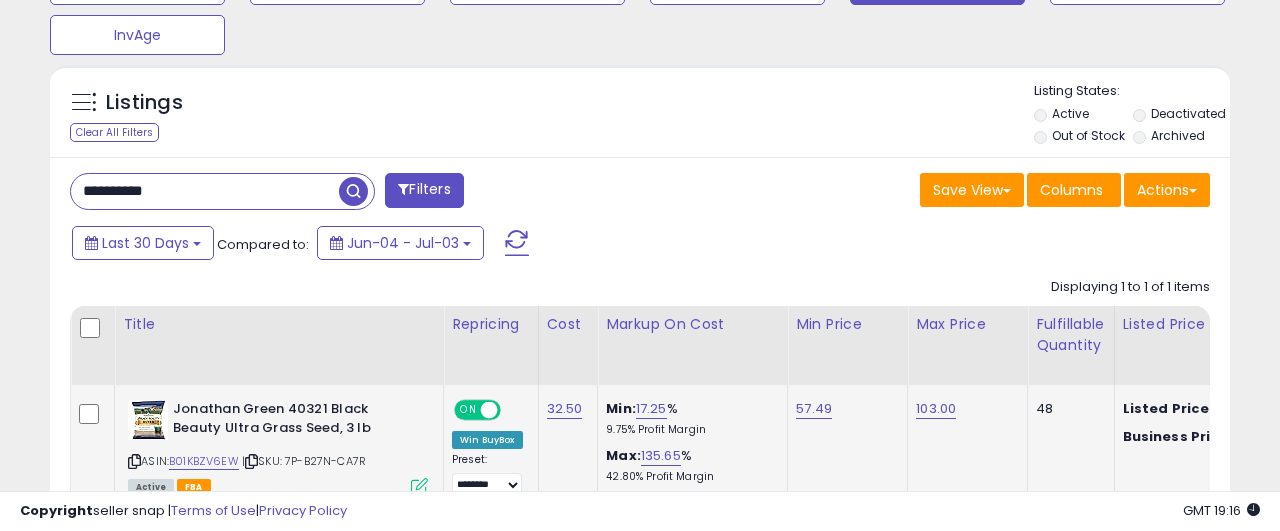 paste 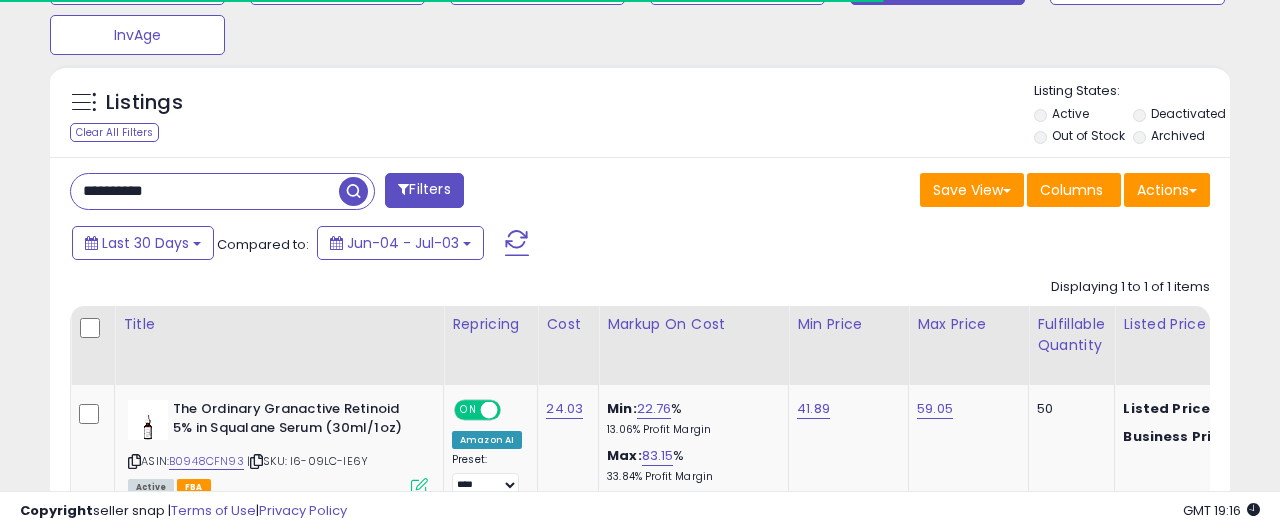 scroll, scrollTop: 999590, scrollLeft: 999317, axis: both 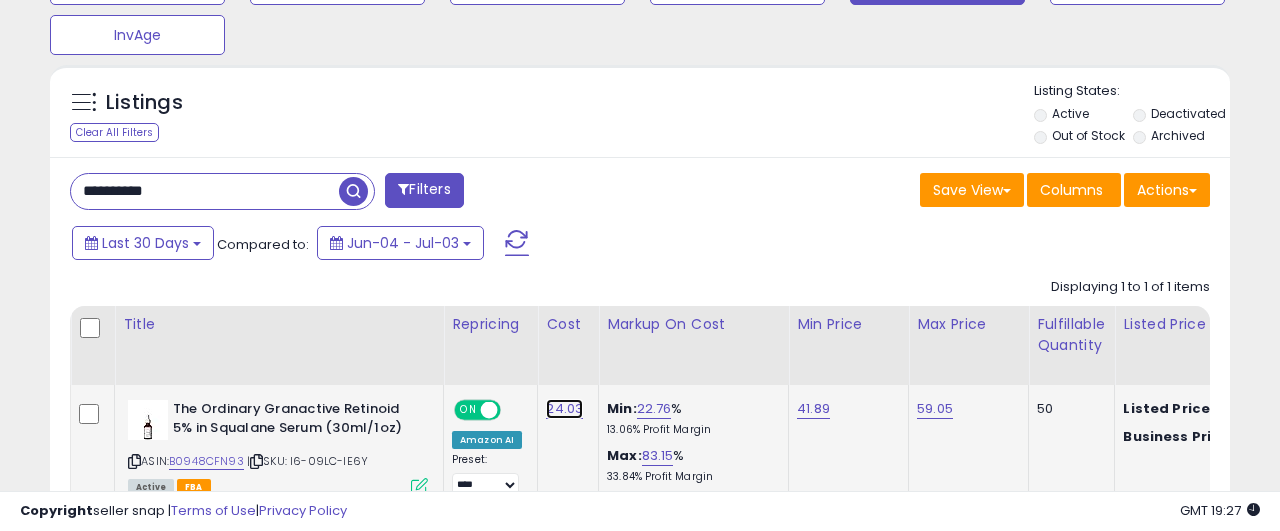click on "24.03" at bounding box center [564, 409] 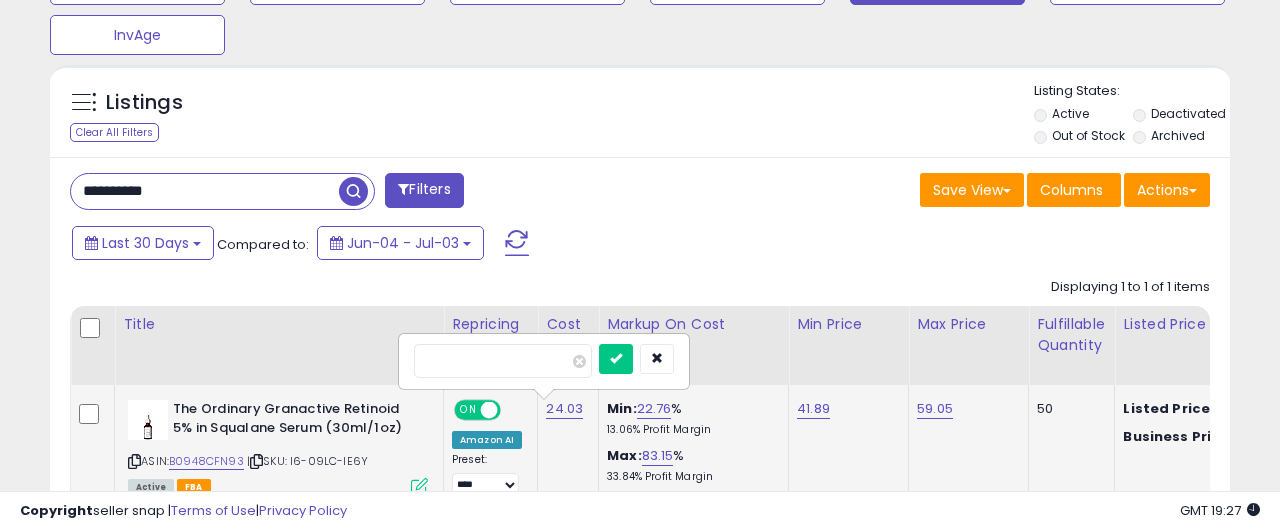 type on "*****" 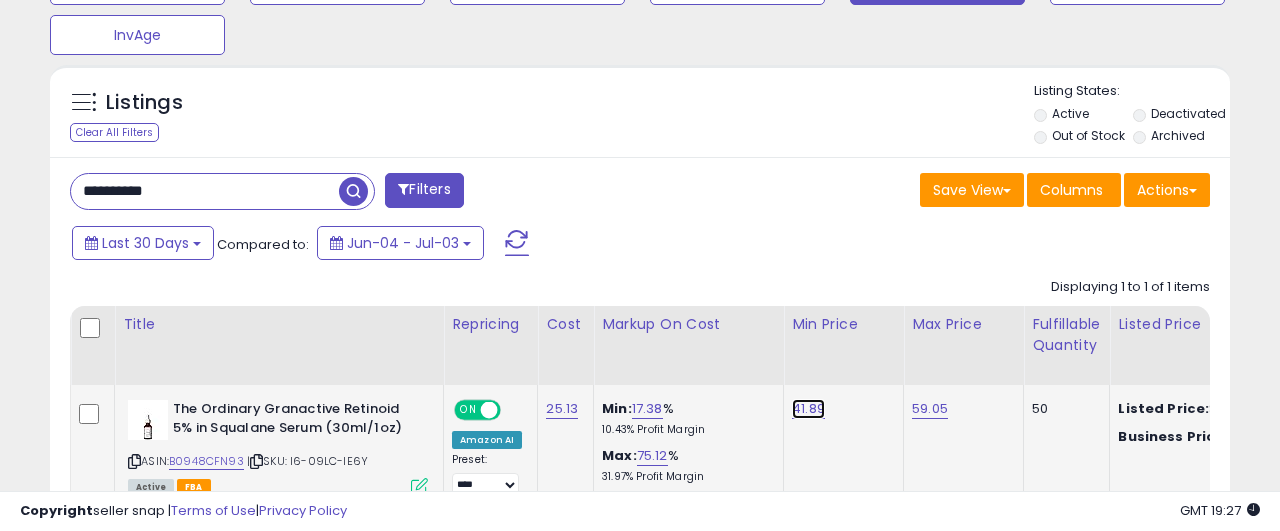 click on "41.89" at bounding box center (808, 409) 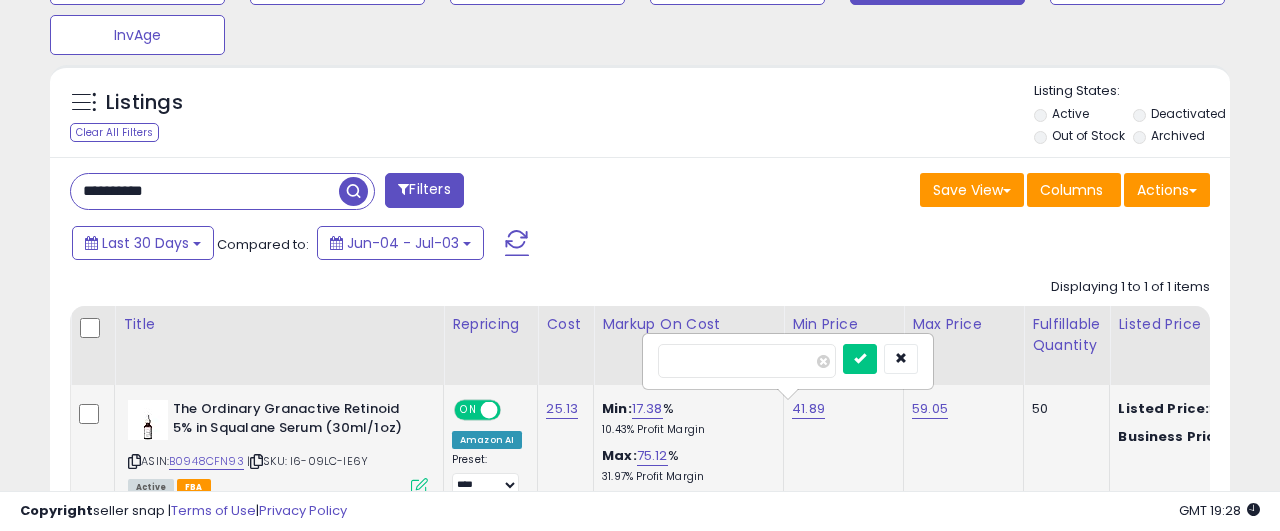 click on "*****" at bounding box center (747, 361) 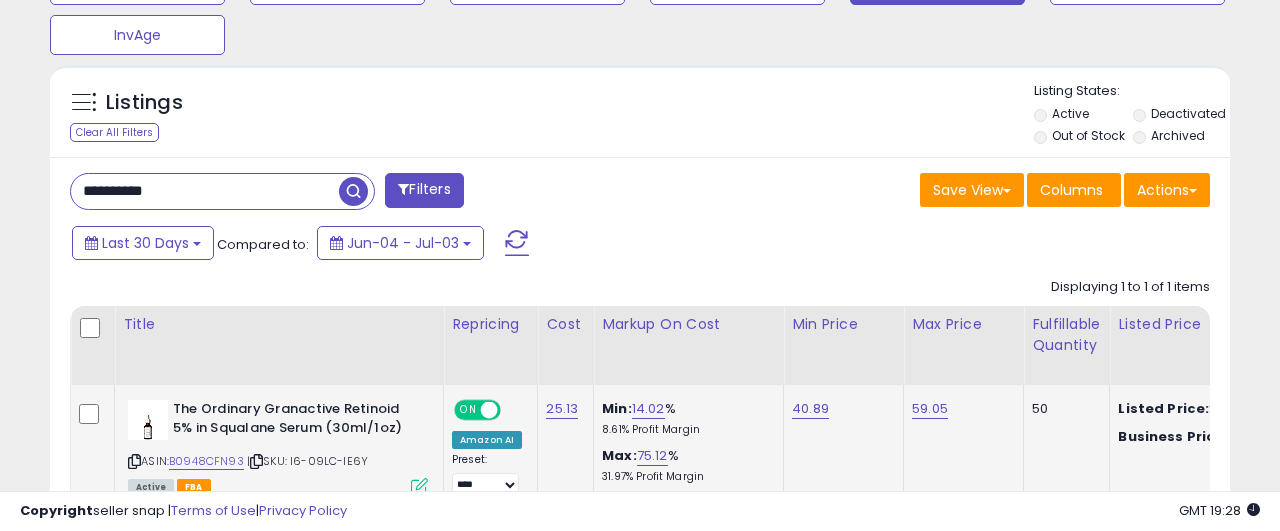 click on "**********" at bounding box center (205, 191) 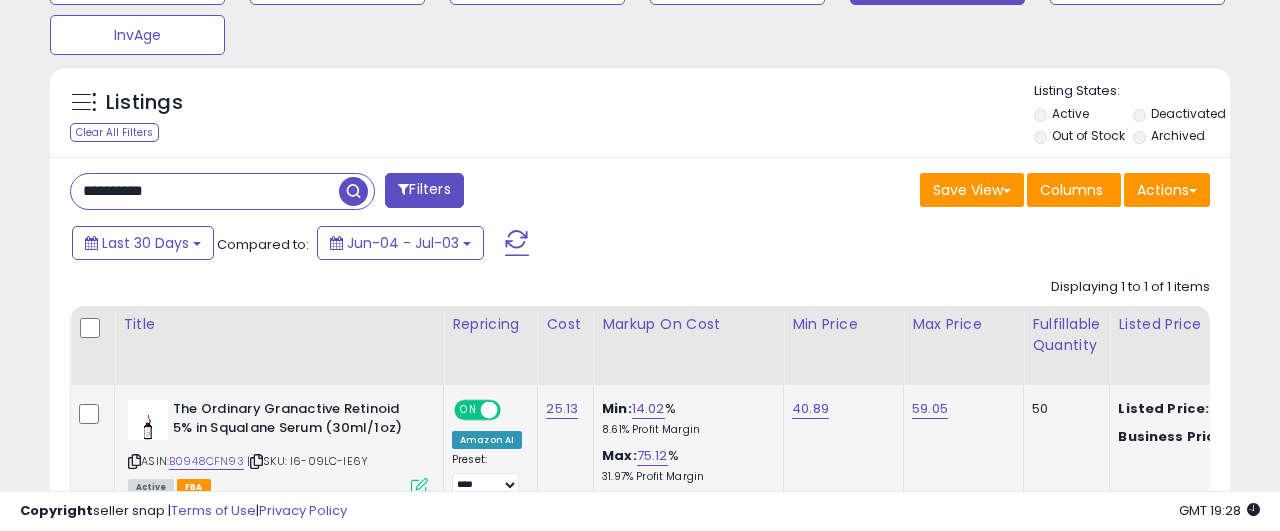 paste 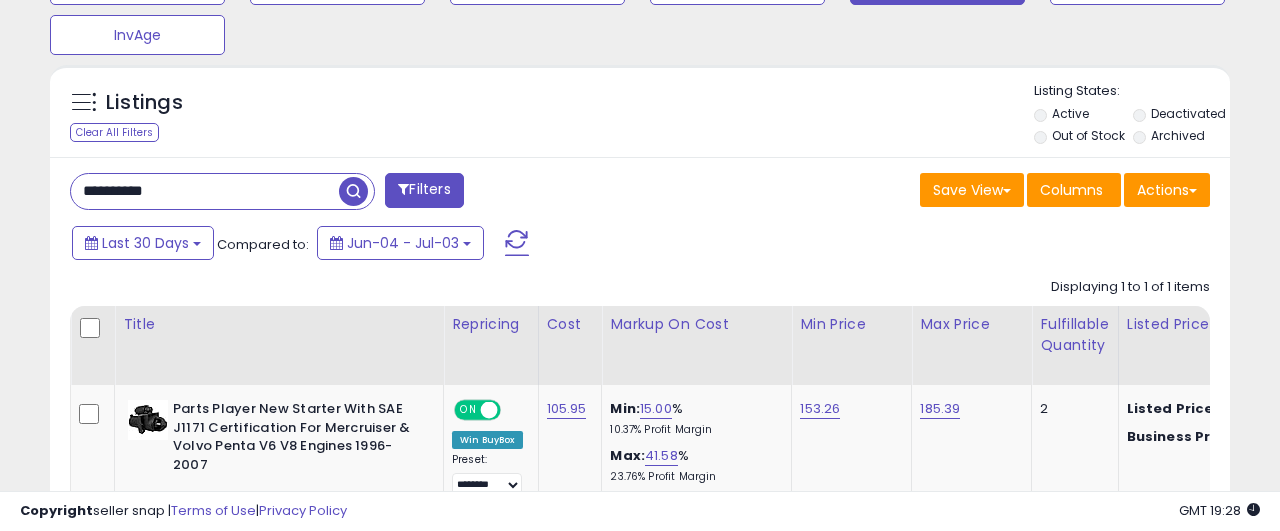 scroll, scrollTop: 999590, scrollLeft: 999317, axis: both 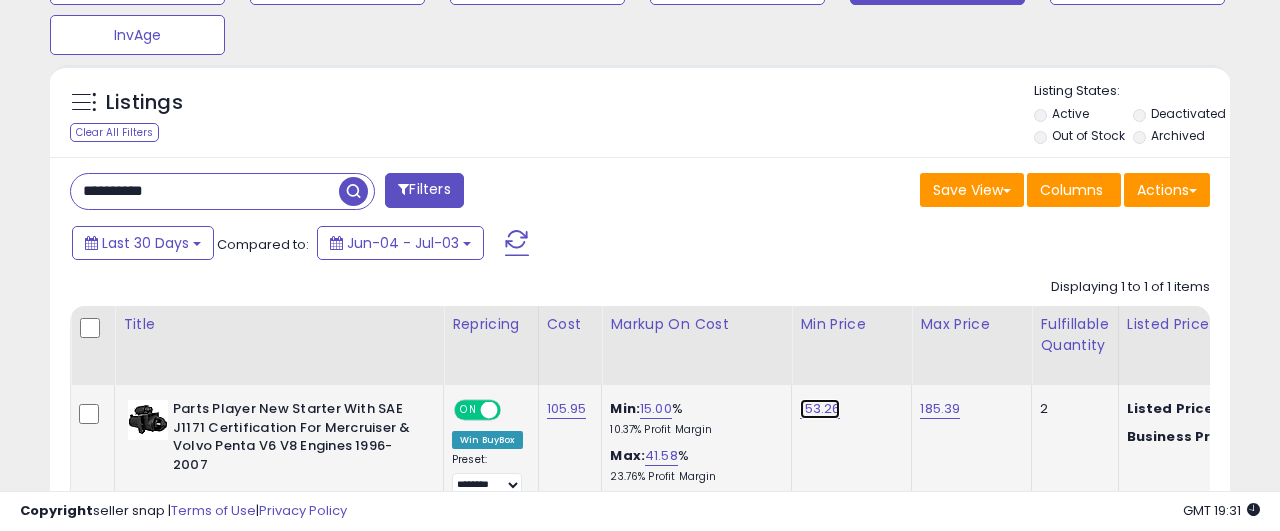 click on "153.26" at bounding box center (820, 409) 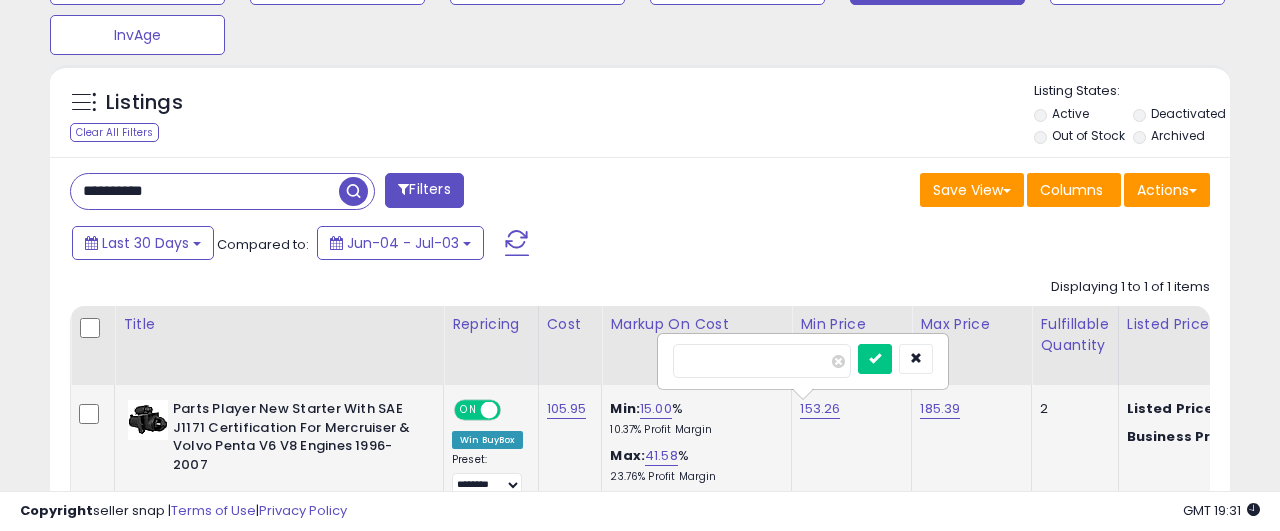 click on "******" at bounding box center (762, 361) 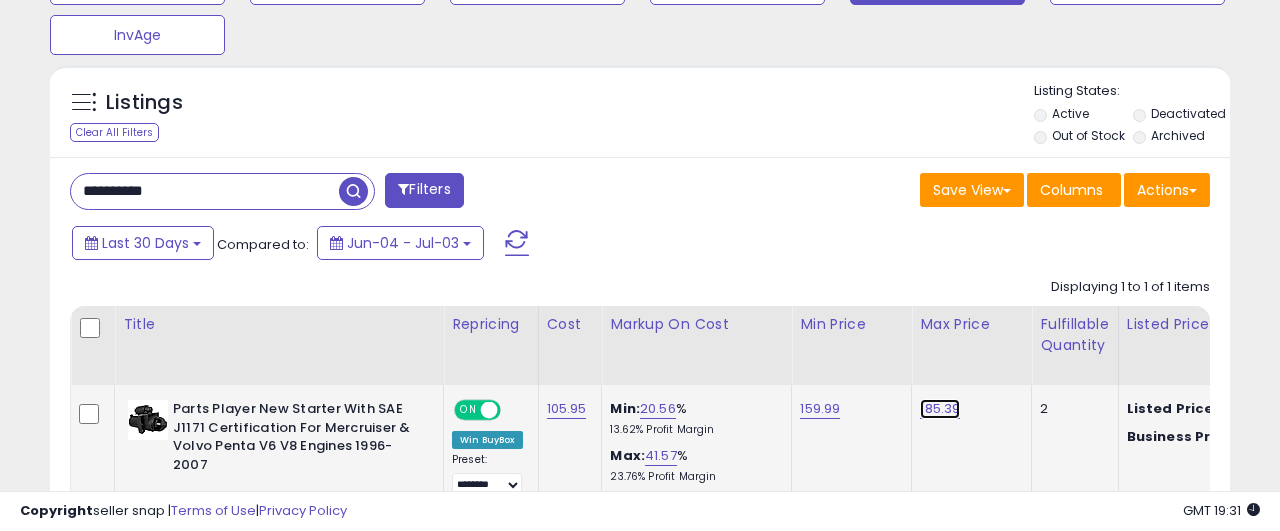 click on "185.39" at bounding box center (940, 409) 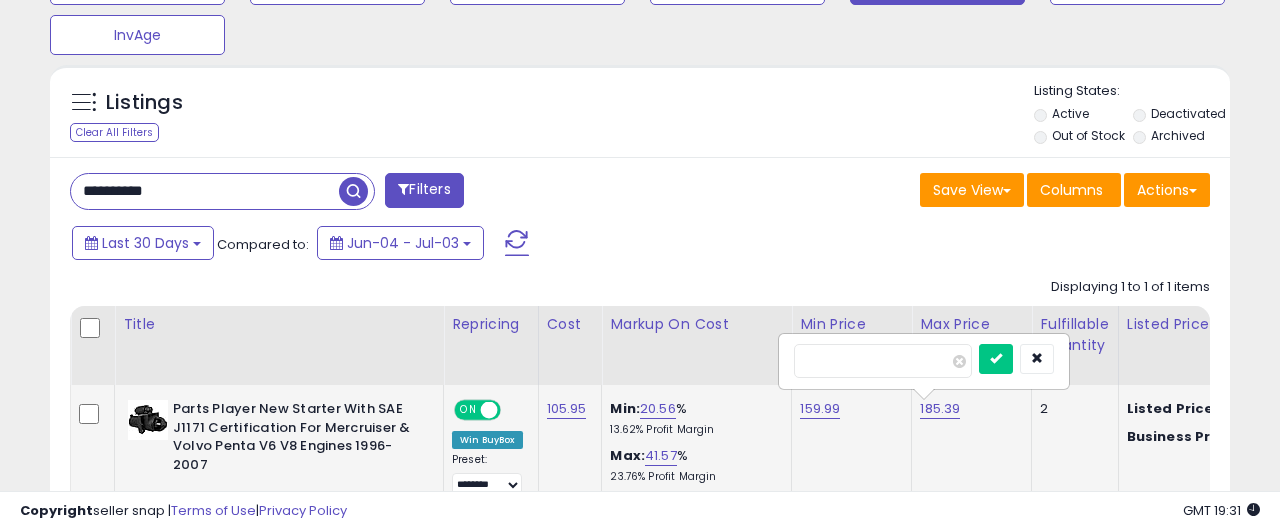 click on "******" at bounding box center [883, 361] 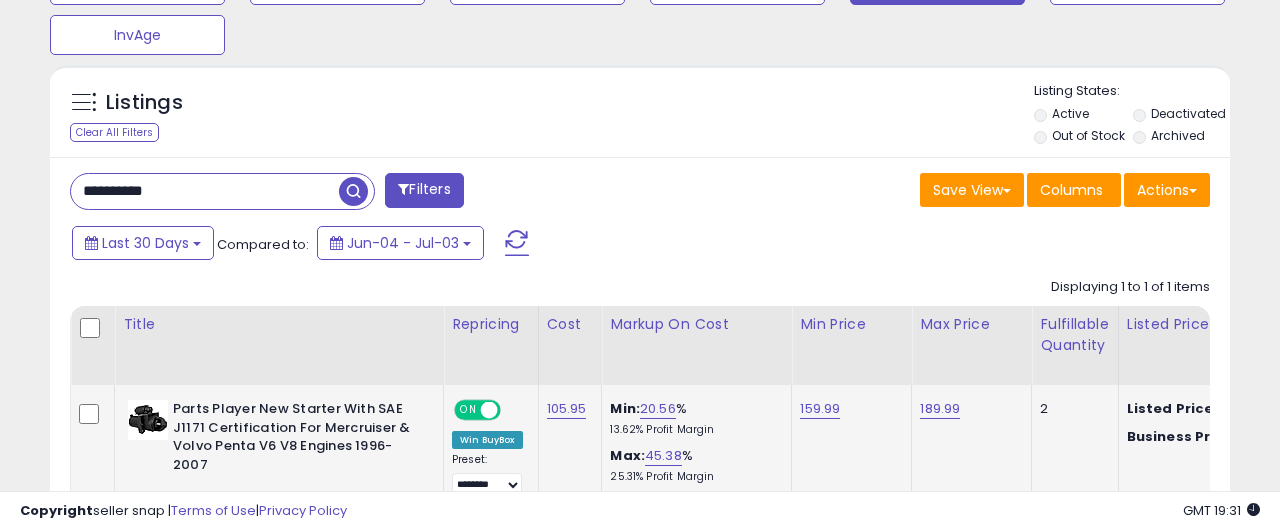 scroll, scrollTop: 818, scrollLeft: 0, axis: vertical 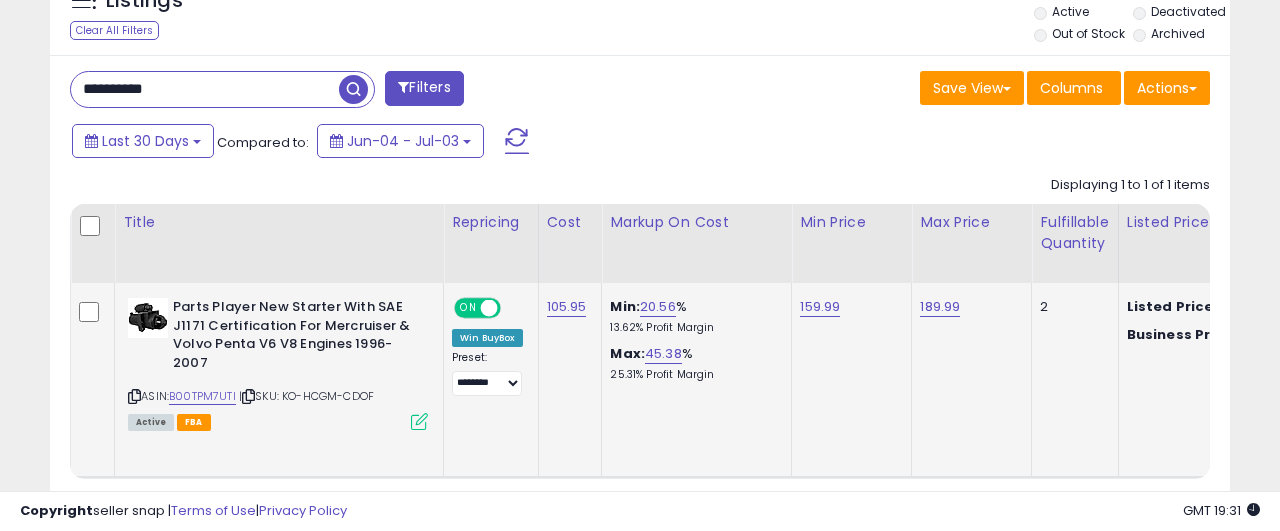 click on "**********" at bounding box center (487, 373) 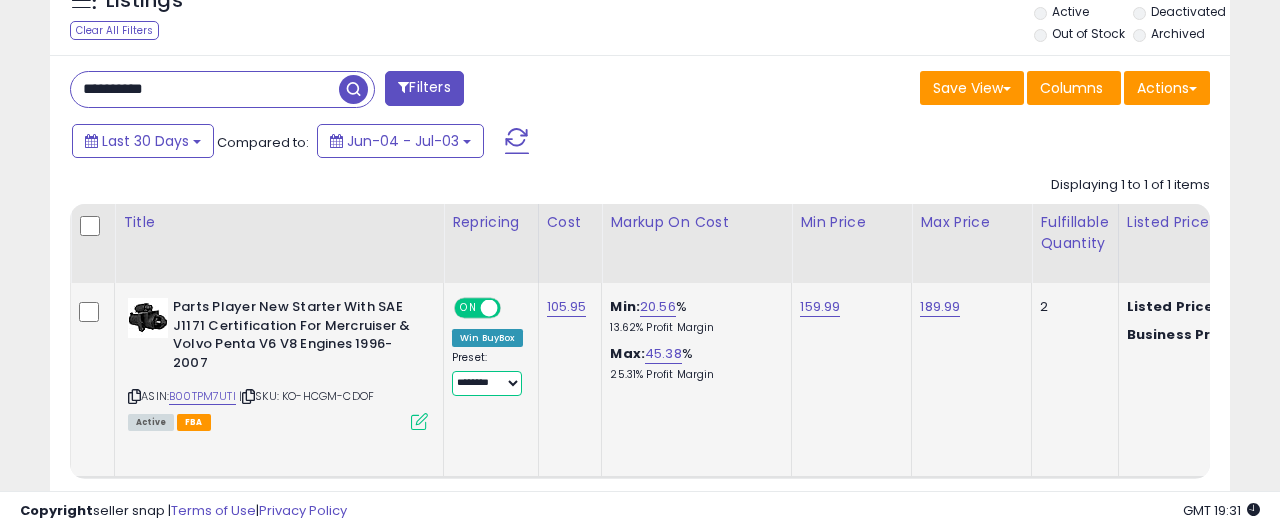 click on "**********" at bounding box center [487, 383] 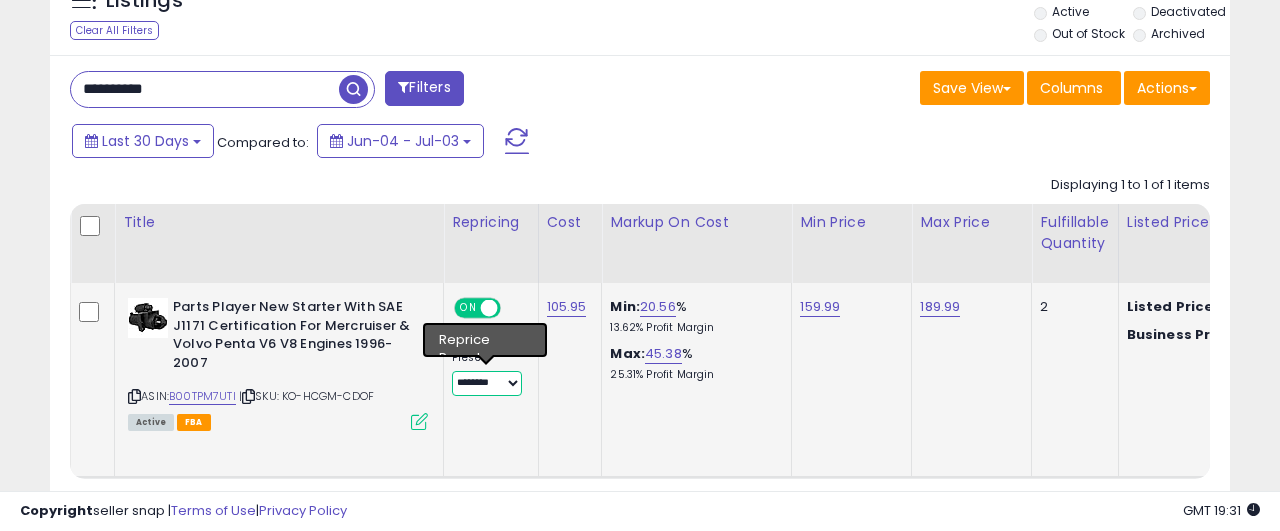 select on "****" 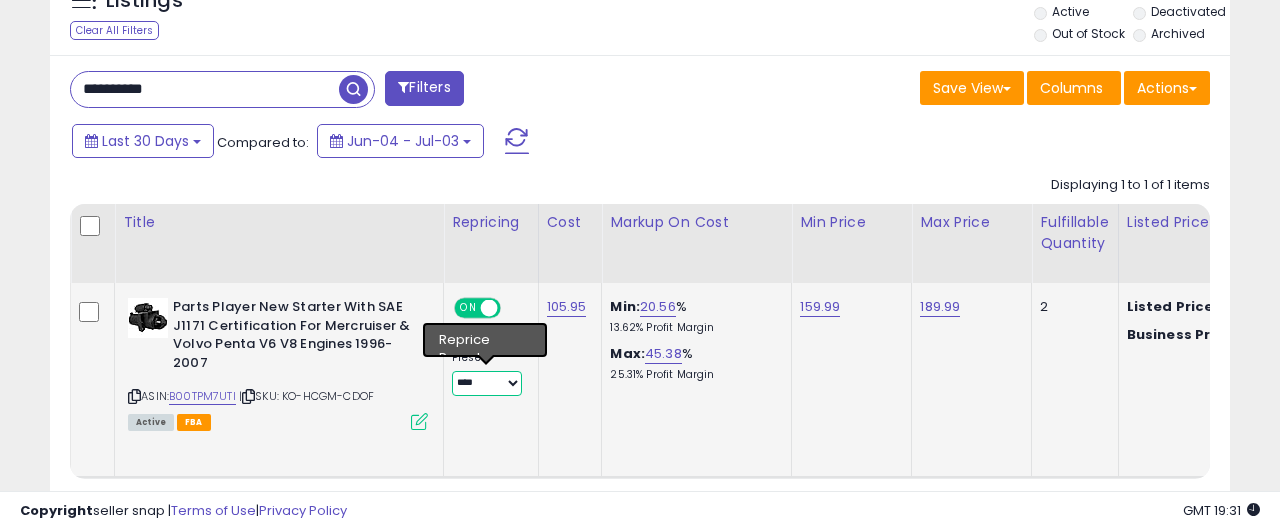 click on "****" at bounding box center [0, 0] 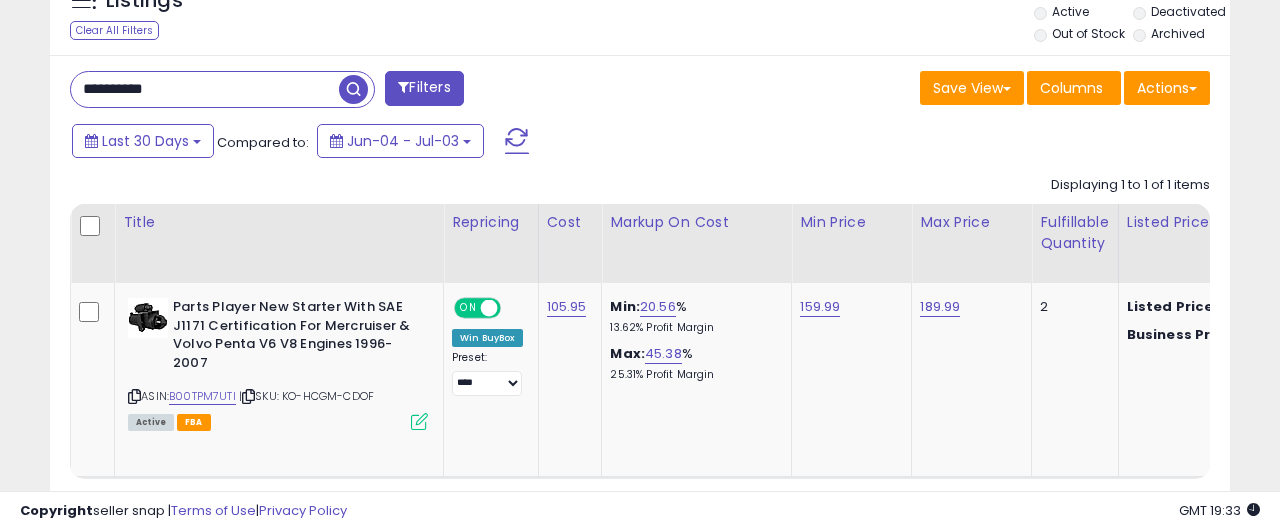 click on "**********" at bounding box center [205, 89] 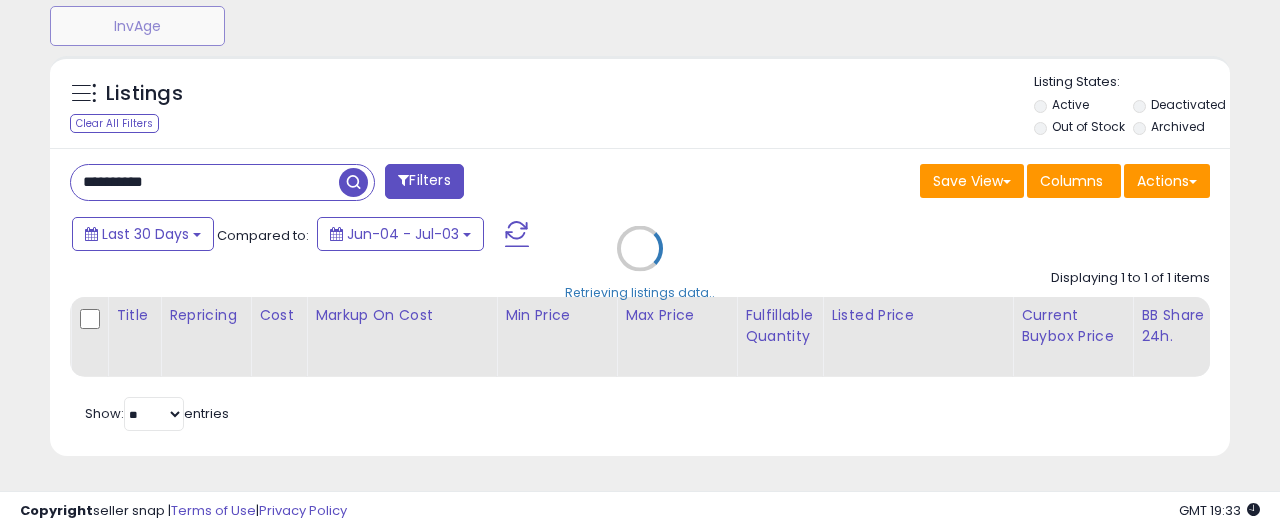 scroll, scrollTop: 725, scrollLeft: 0, axis: vertical 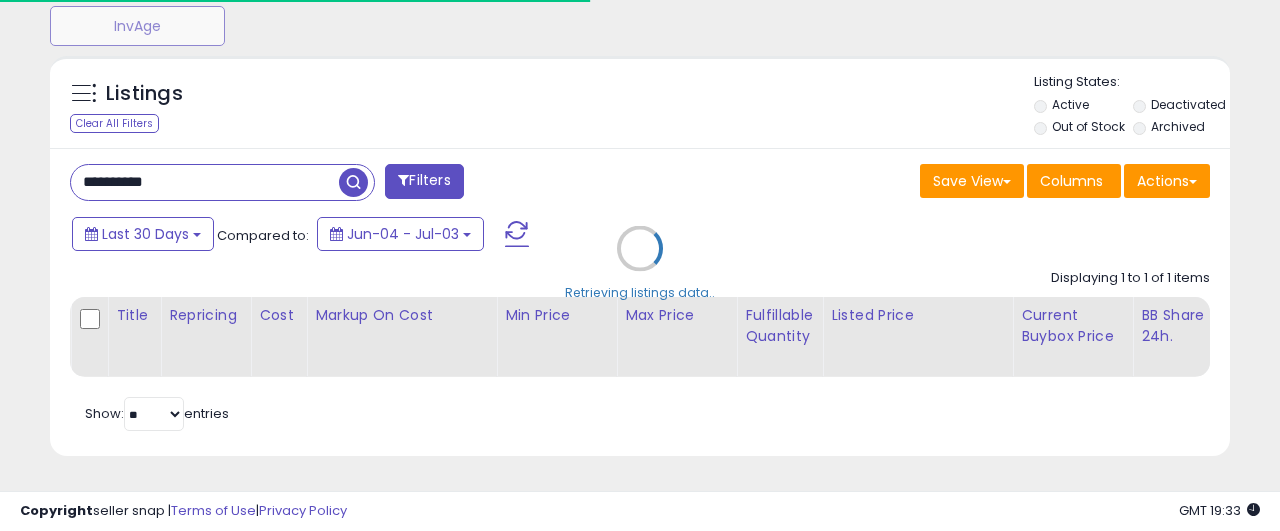 type 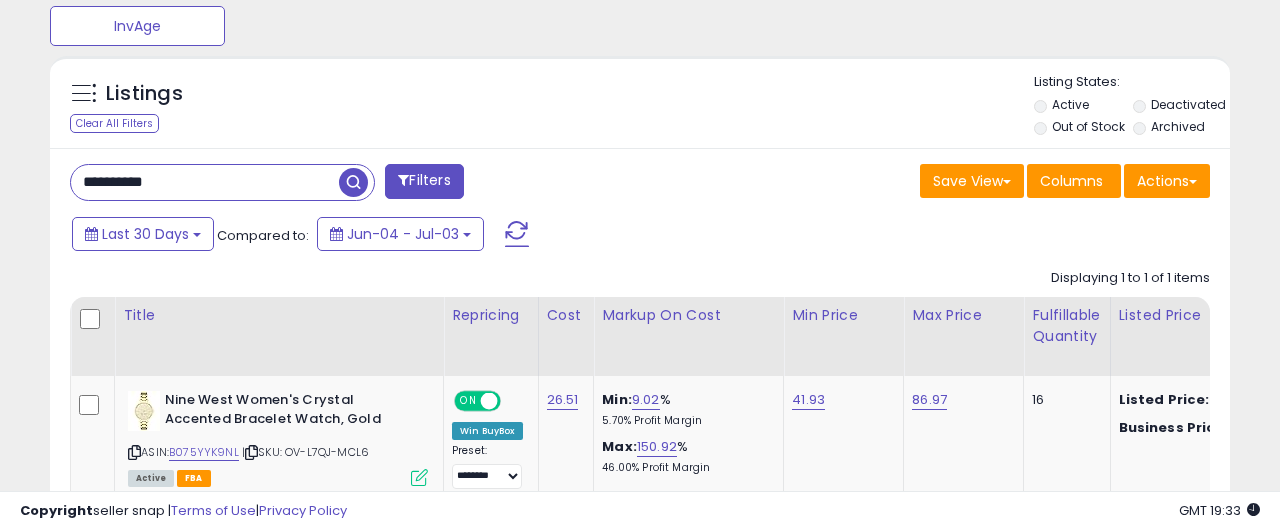 scroll, scrollTop: 999590, scrollLeft: 999317, axis: both 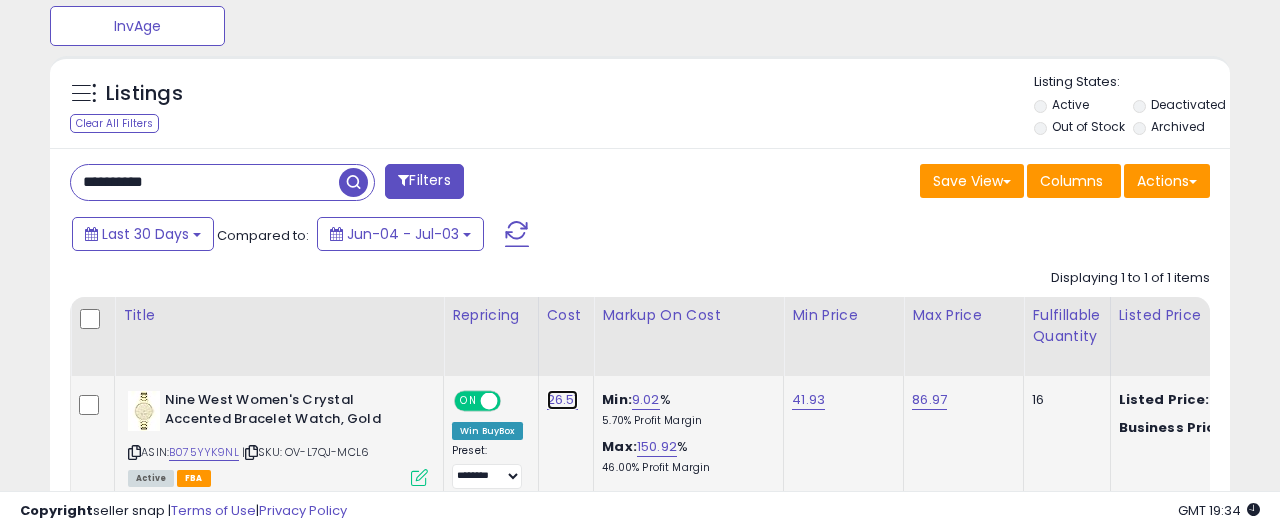 click on "26.51" at bounding box center (563, 400) 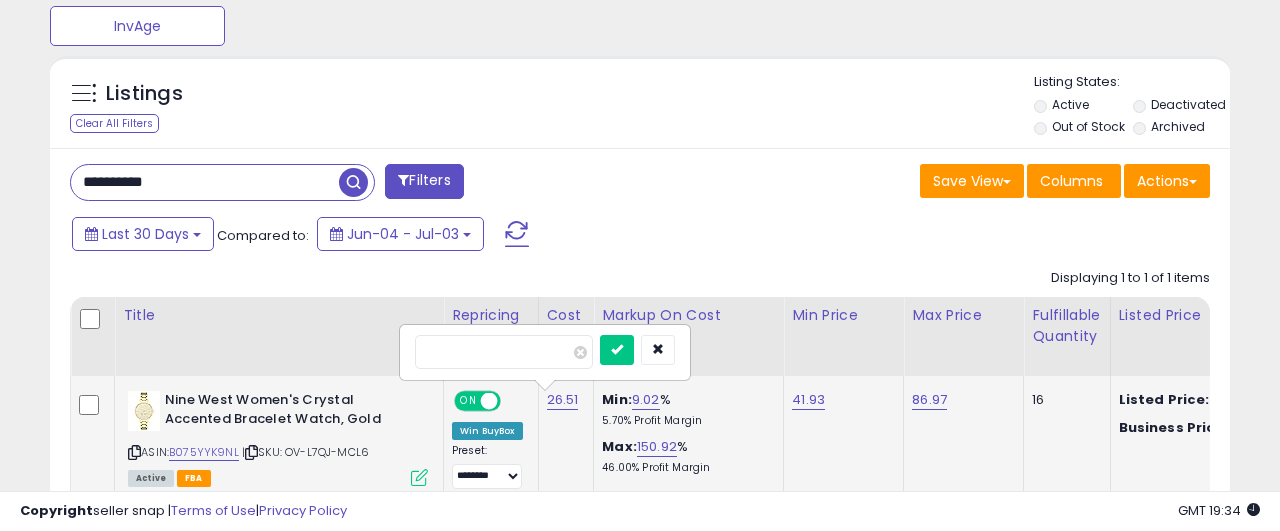type on "*****" 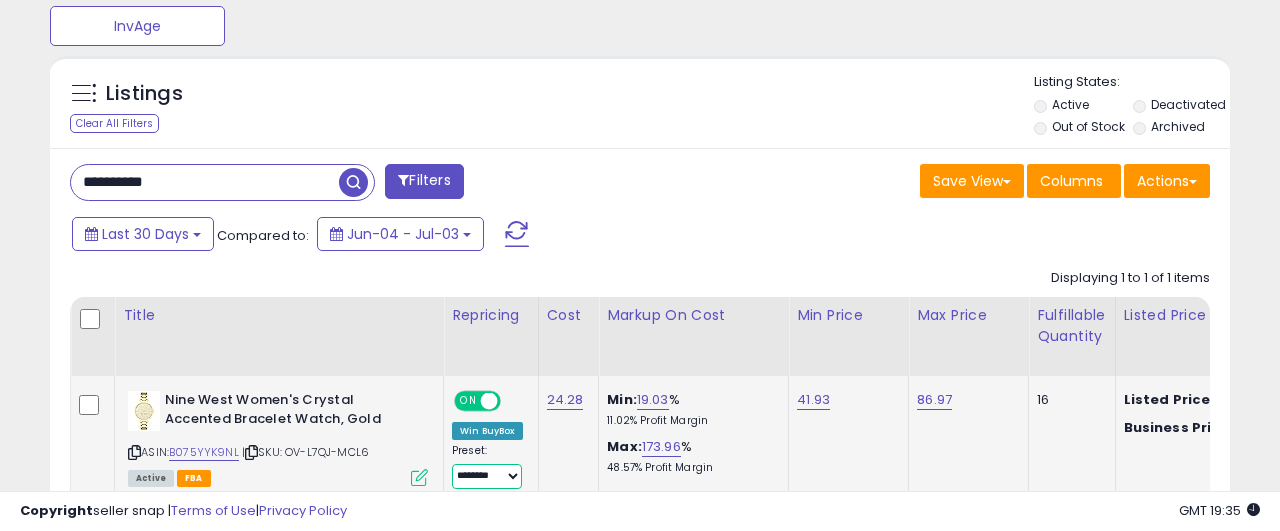 click on "**********" at bounding box center (487, 476) 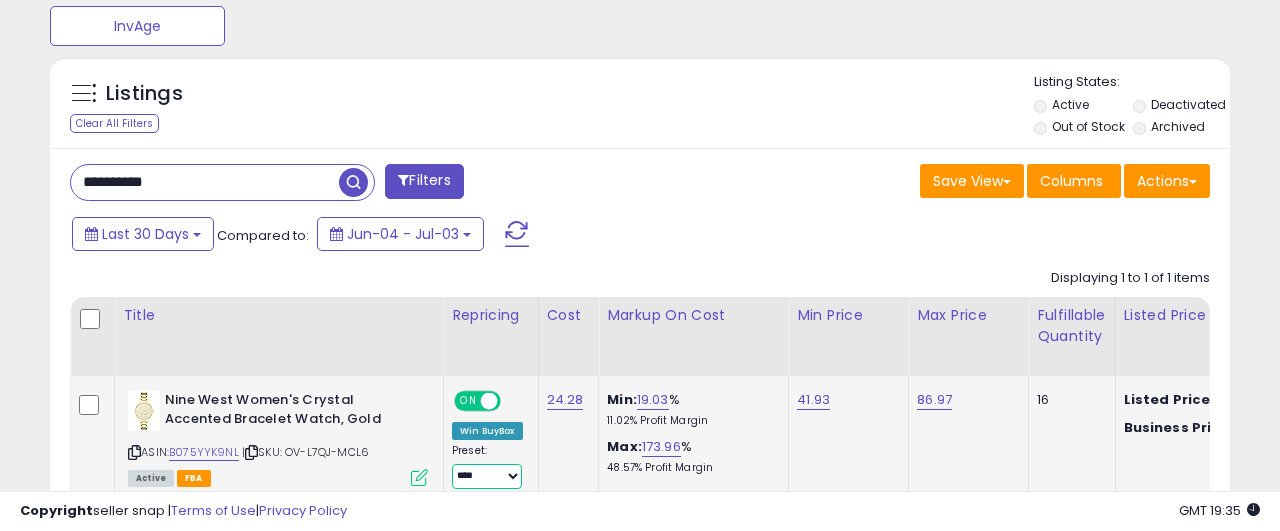 click on "****" at bounding box center [0, 0] 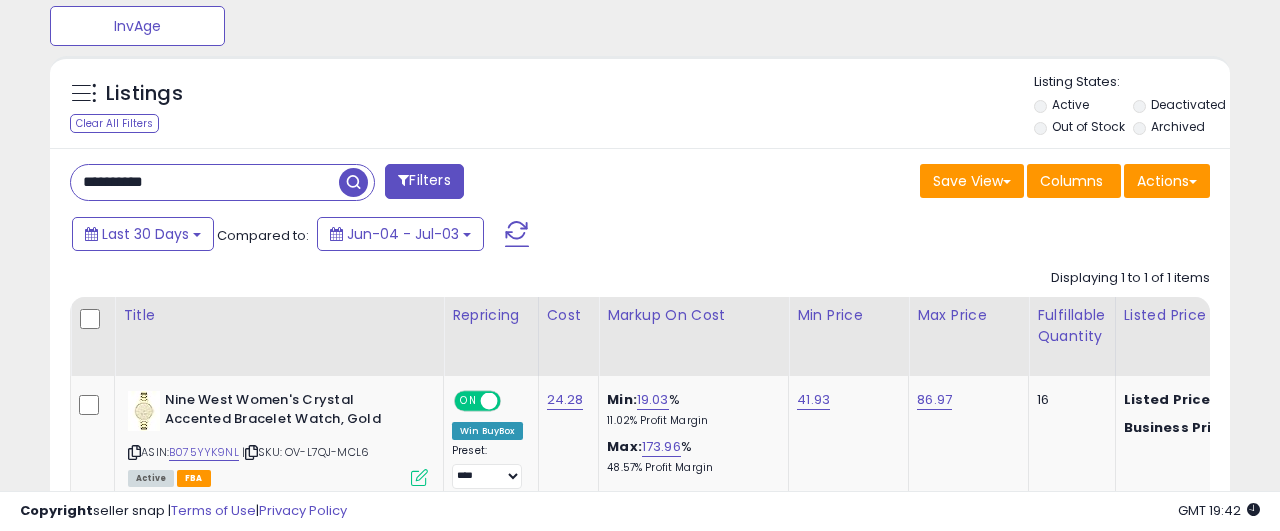 click on "**********" at bounding box center (205, 182) 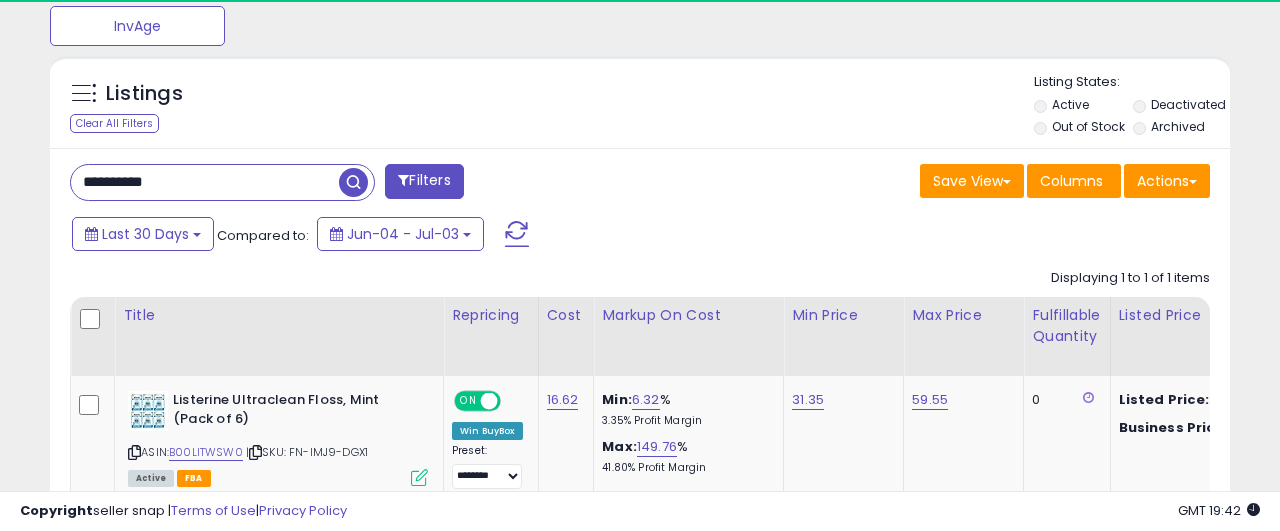 scroll, scrollTop: 999590, scrollLeft: 999317, axis: both 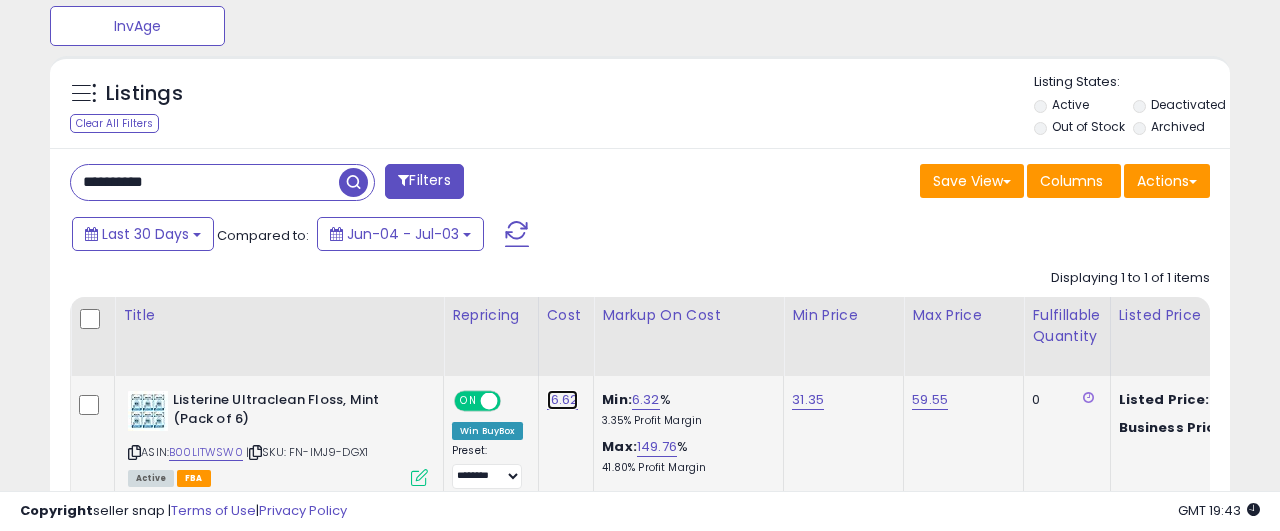 click on "16.62" at bounding box center (563, 400) 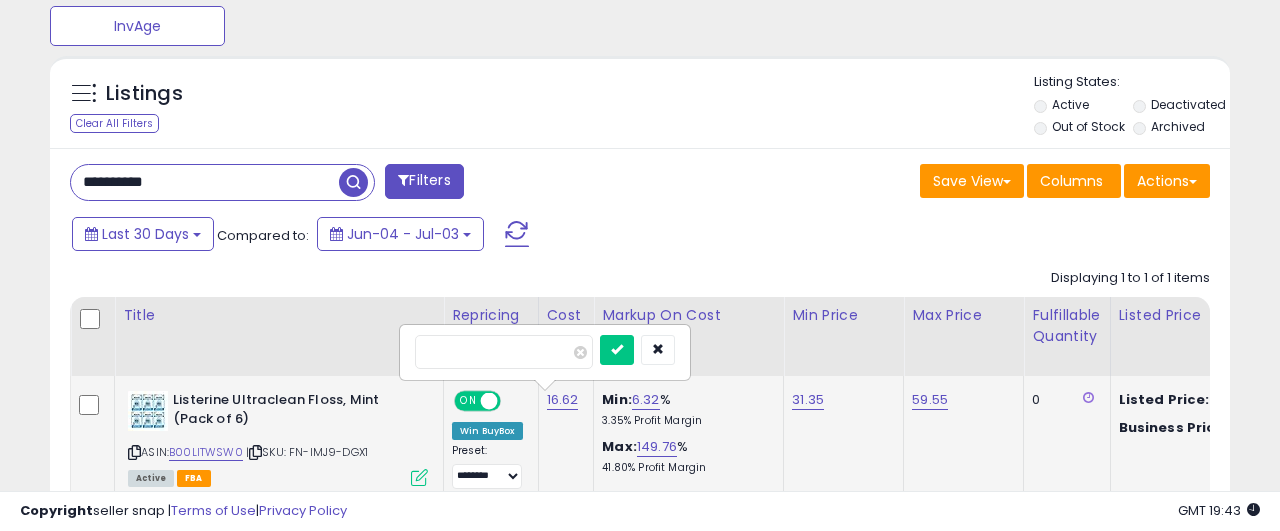 type on "*****" 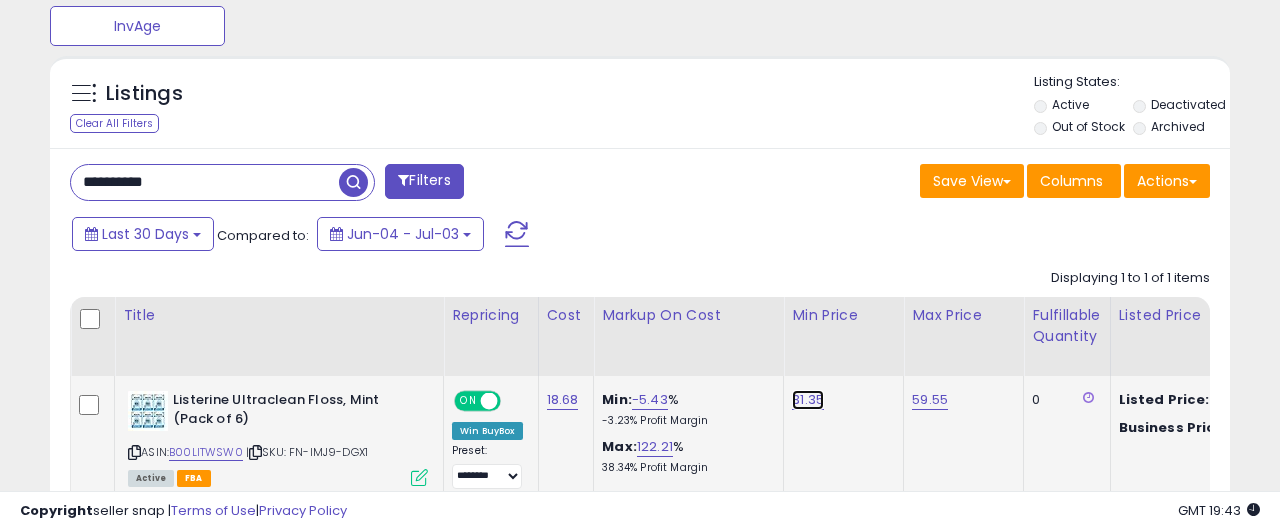 click on "31.35" at bounding box center (808, 400) 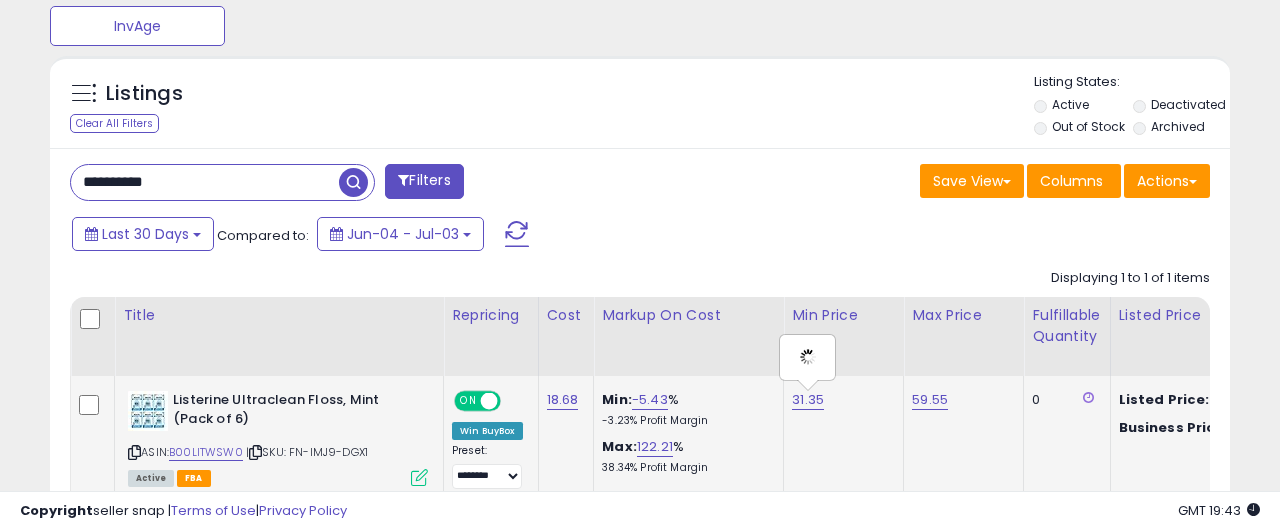 type on "*****" 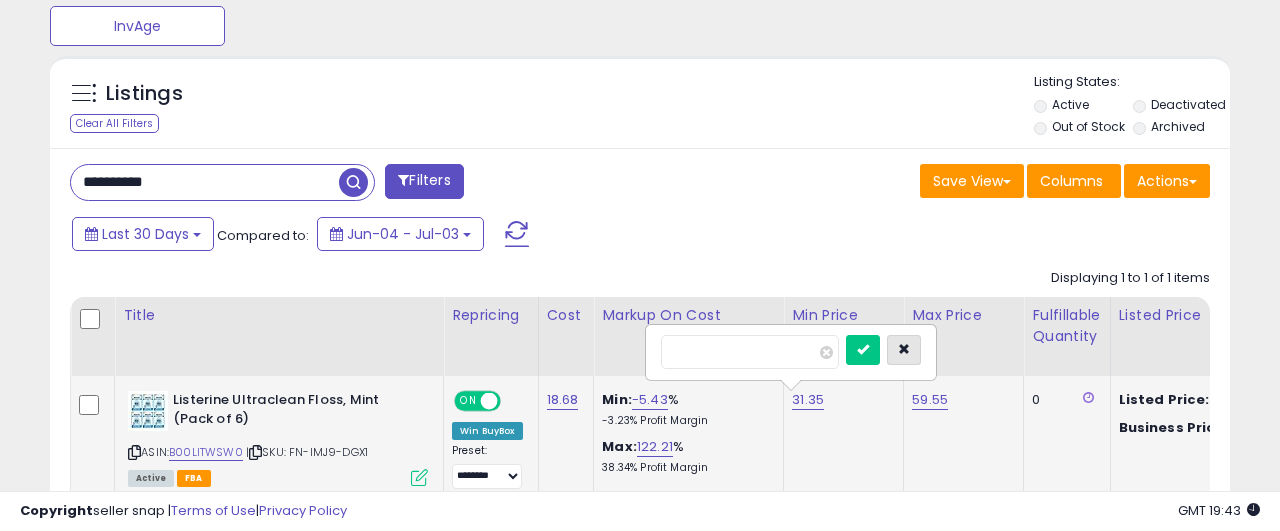 click at bounding box center (904, 350) 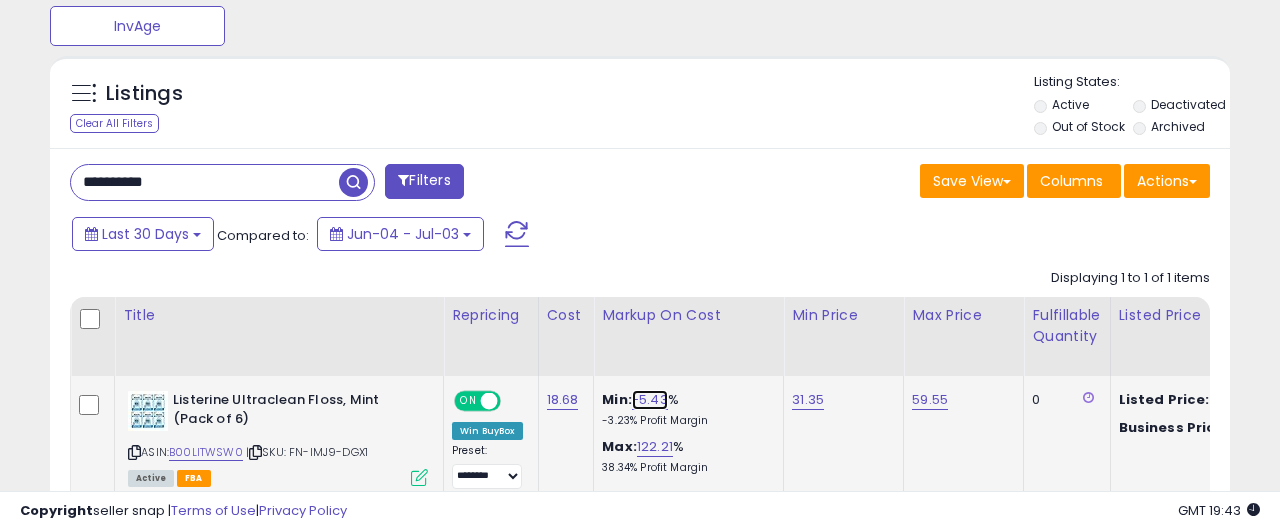 click on "-5.43" at bounding box center (650, 400) 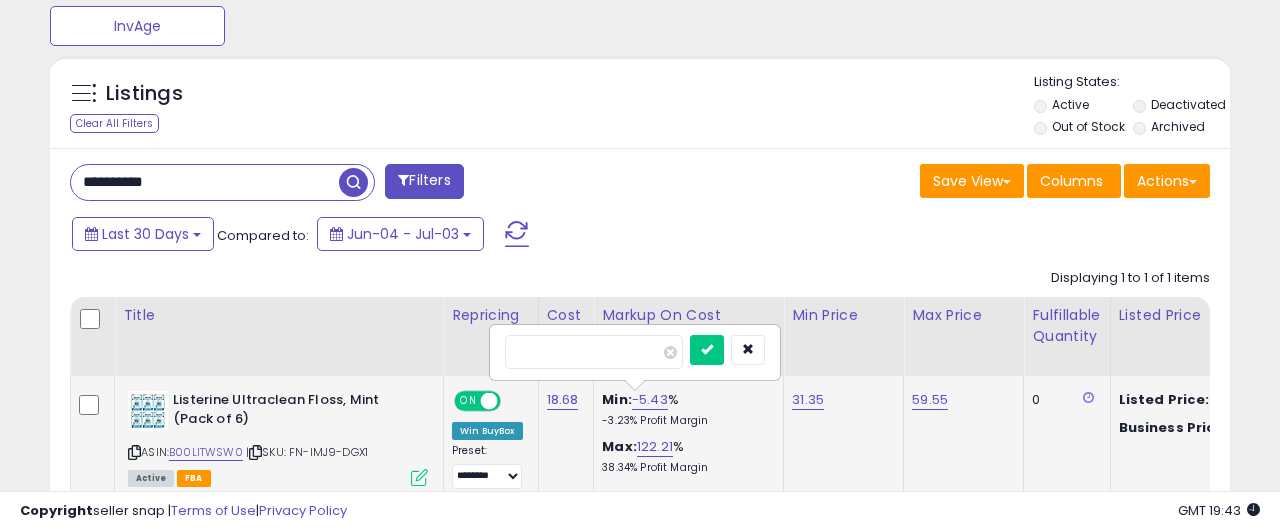 click on "*****" at bounding box center (594, 352) 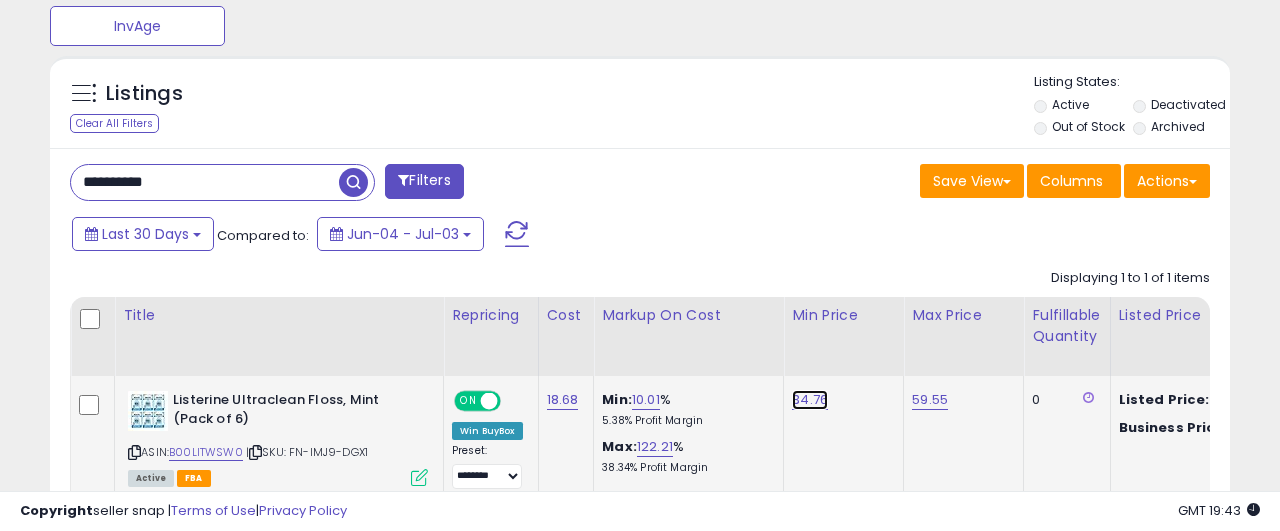 click on "34.76" at bounding box center (810, 400) 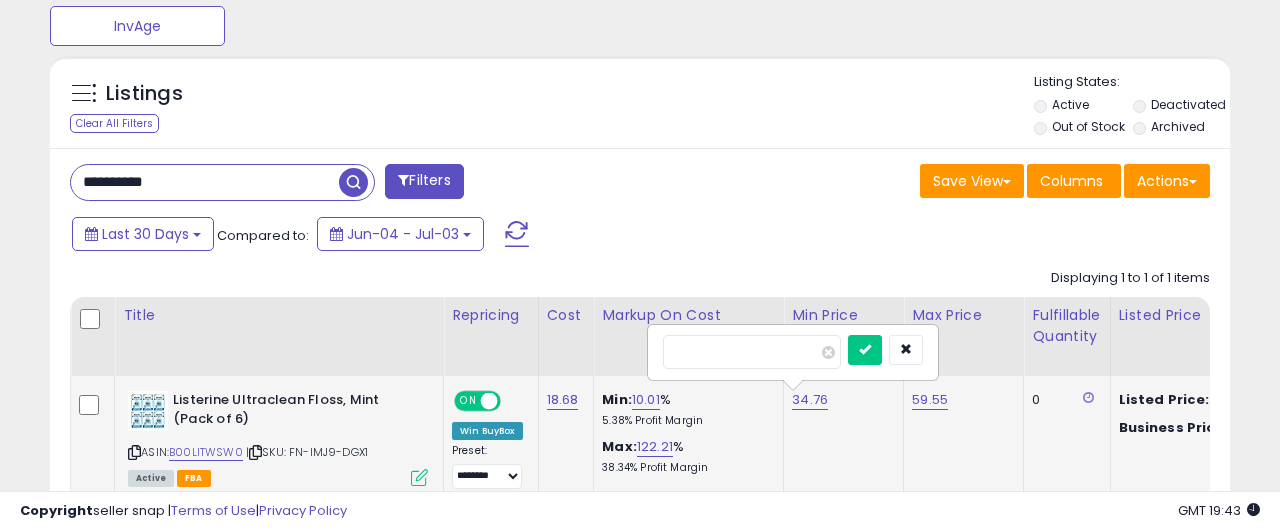 click on "*****" at bounding box center [752, 352] 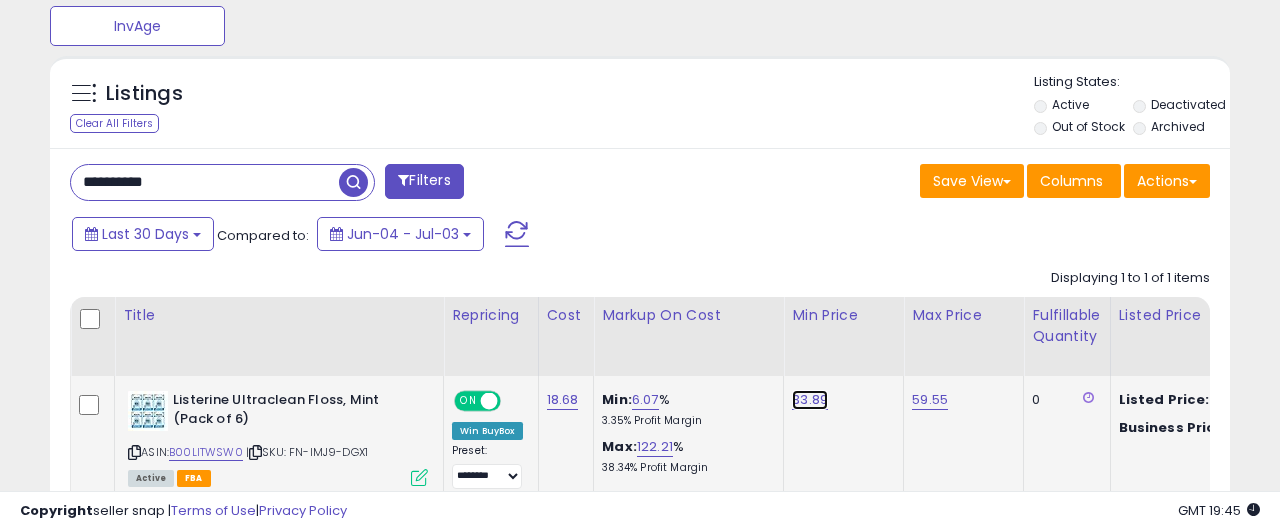 click on "33.89" at bounding box center (810, 400) 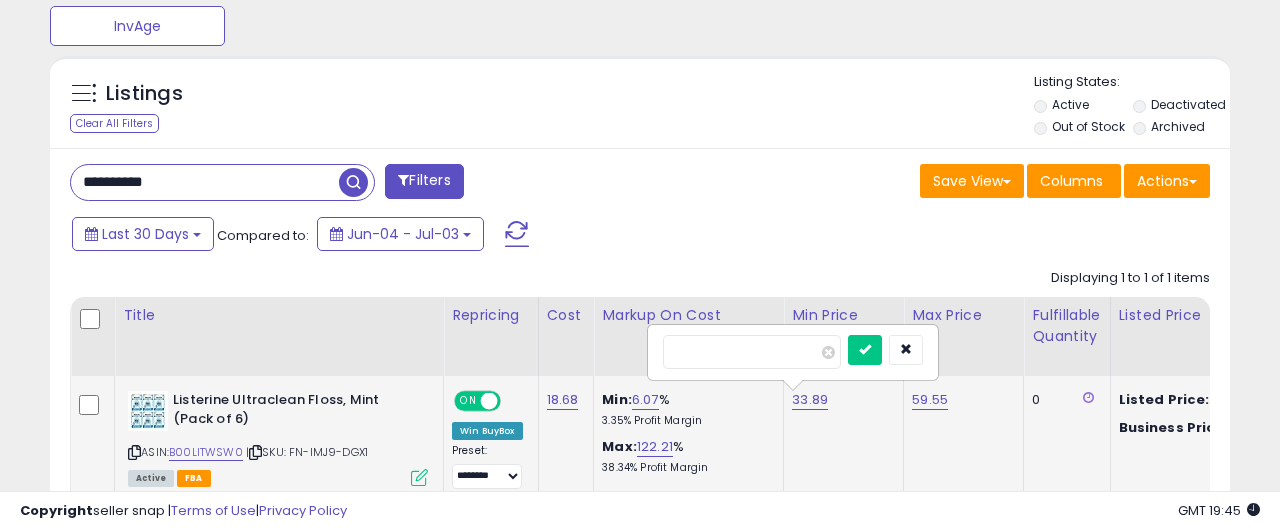type on "*****" 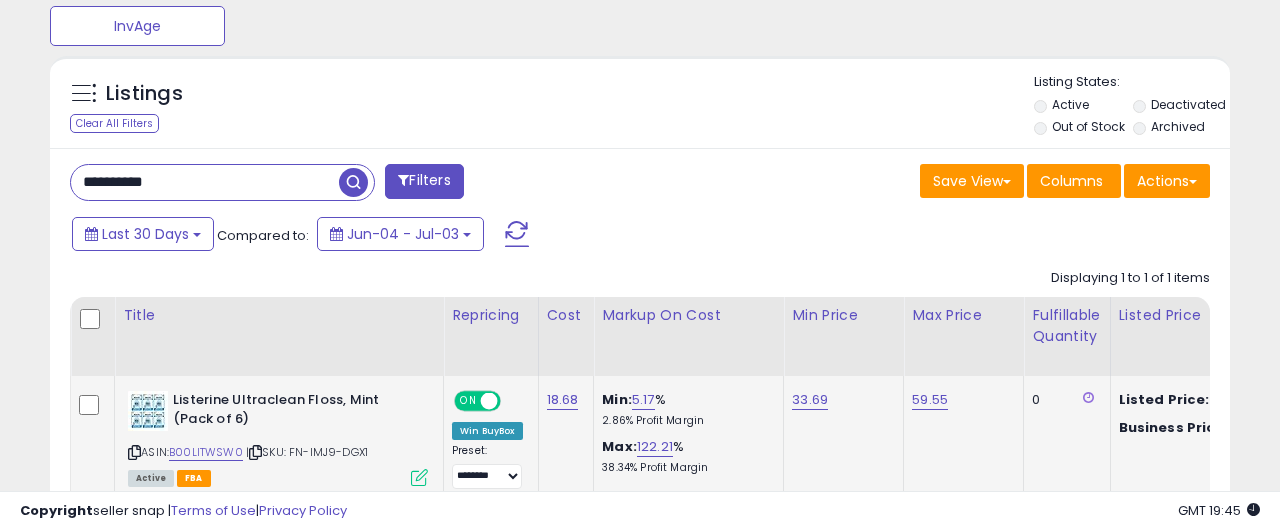 click on "**********" at bounding box center (205, 182) 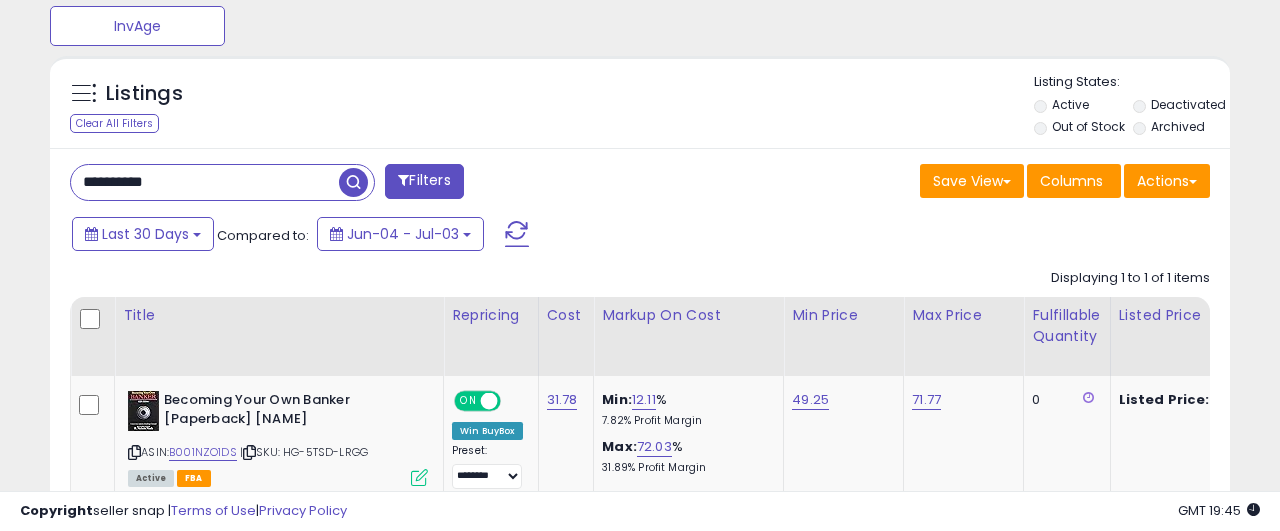 scroll, scrollTop: 999590, scrollLeft: 999317, axis: both 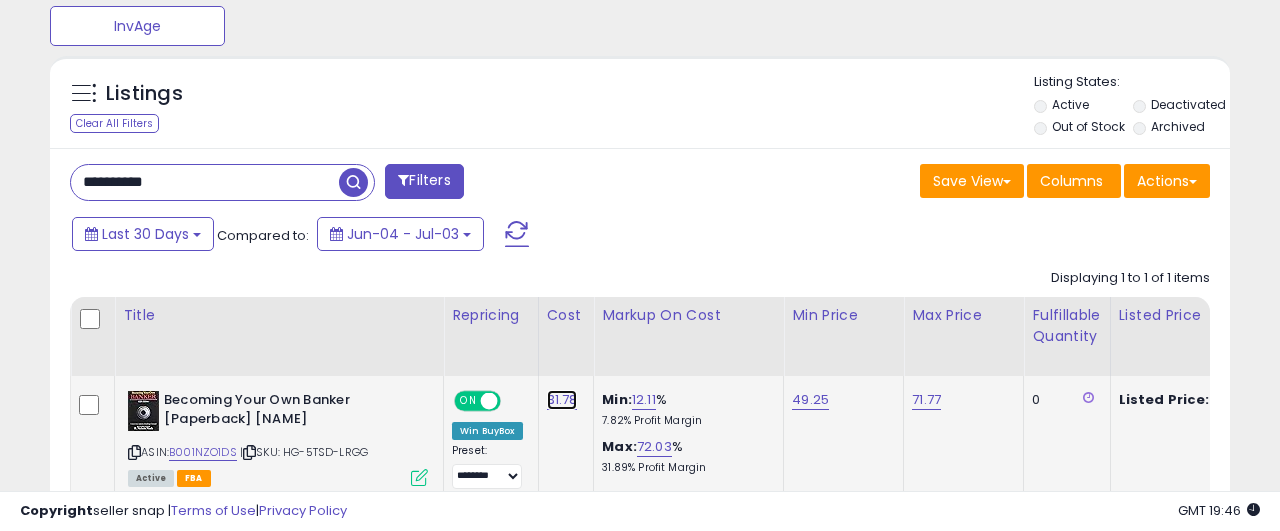 click on "31.78" at bounding box center [562, 400] 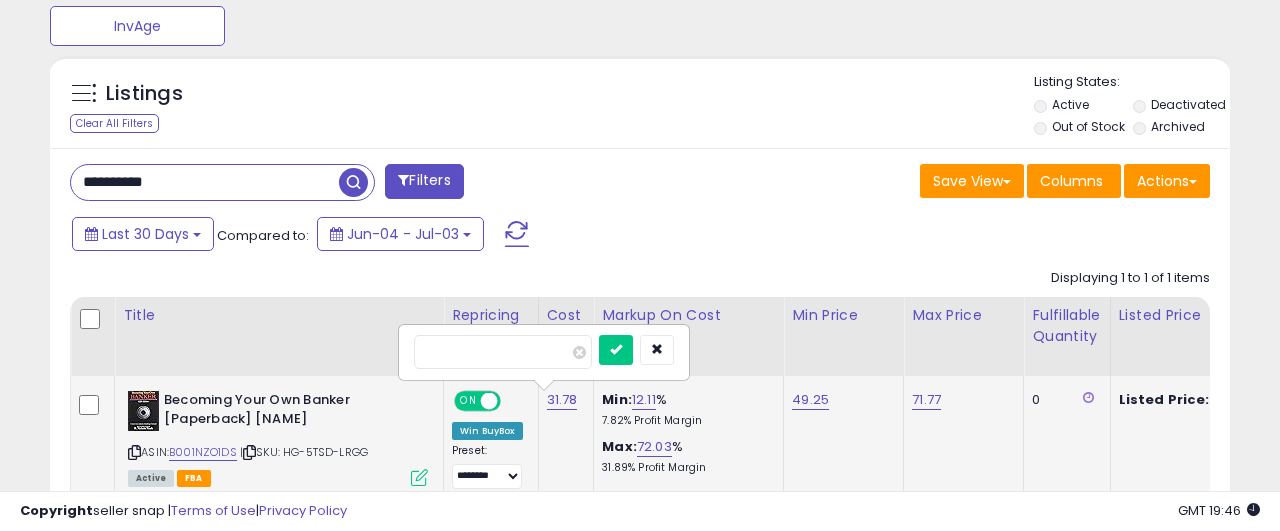 type on "*****" 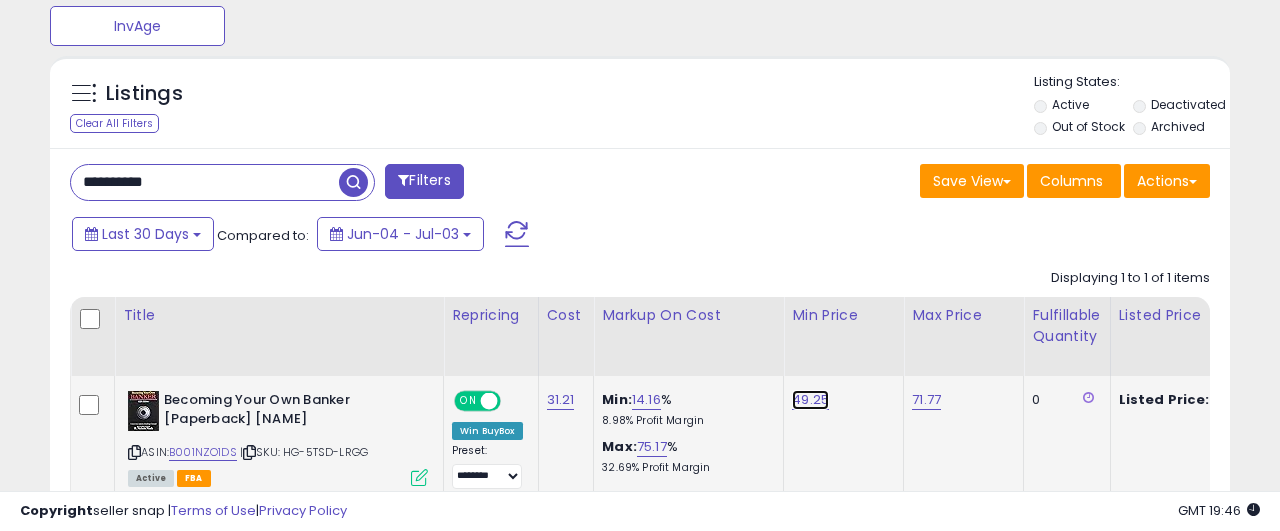 click on "49.25" at bounding box center [810, 400] 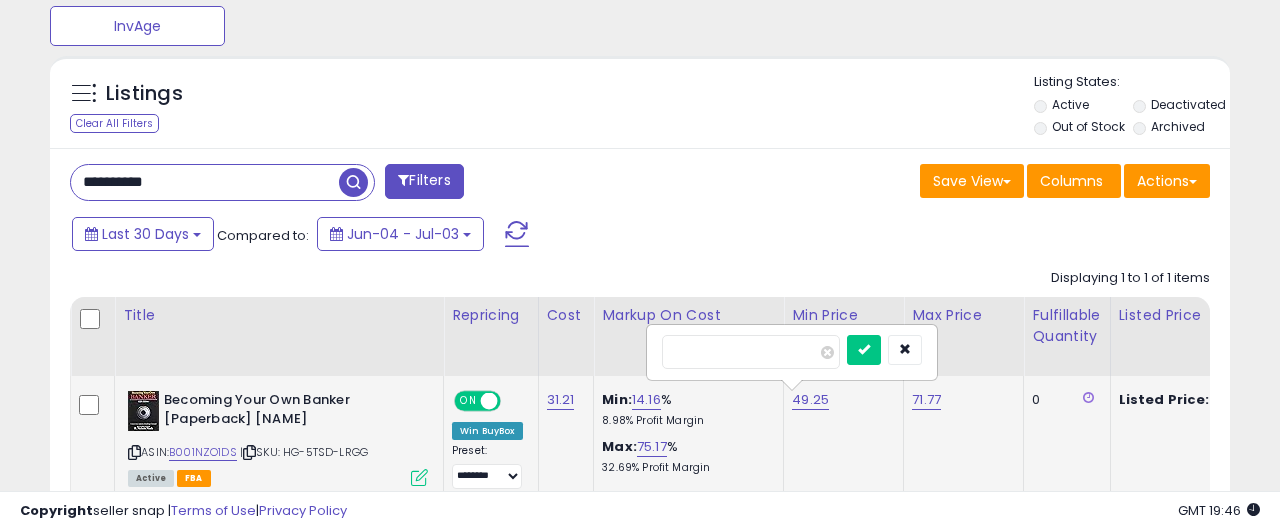 type on "*****" 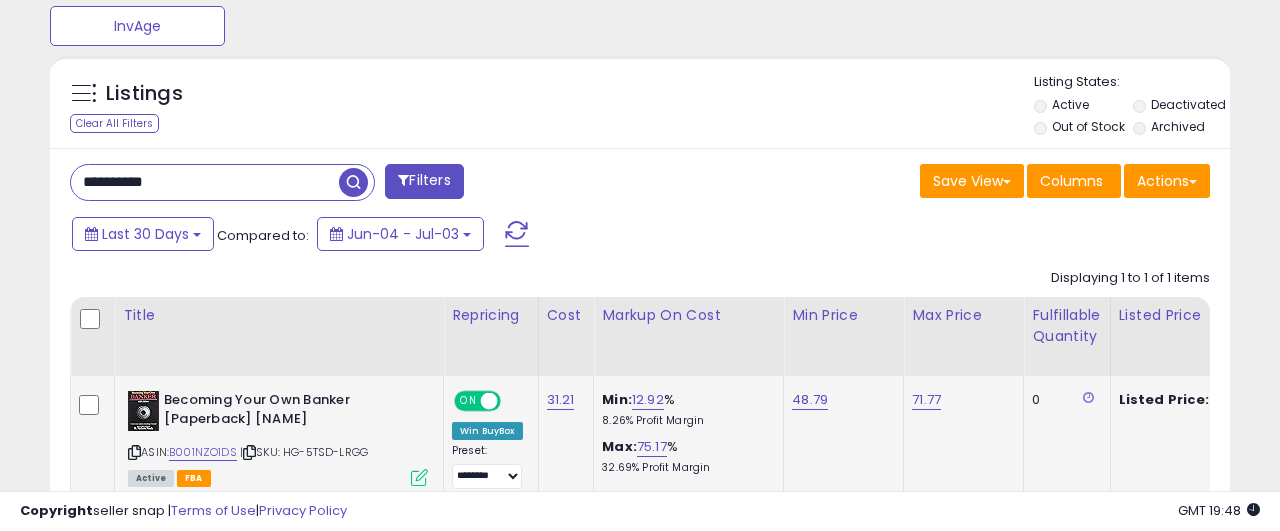 click on "**********" at bounding box center [205, 182] 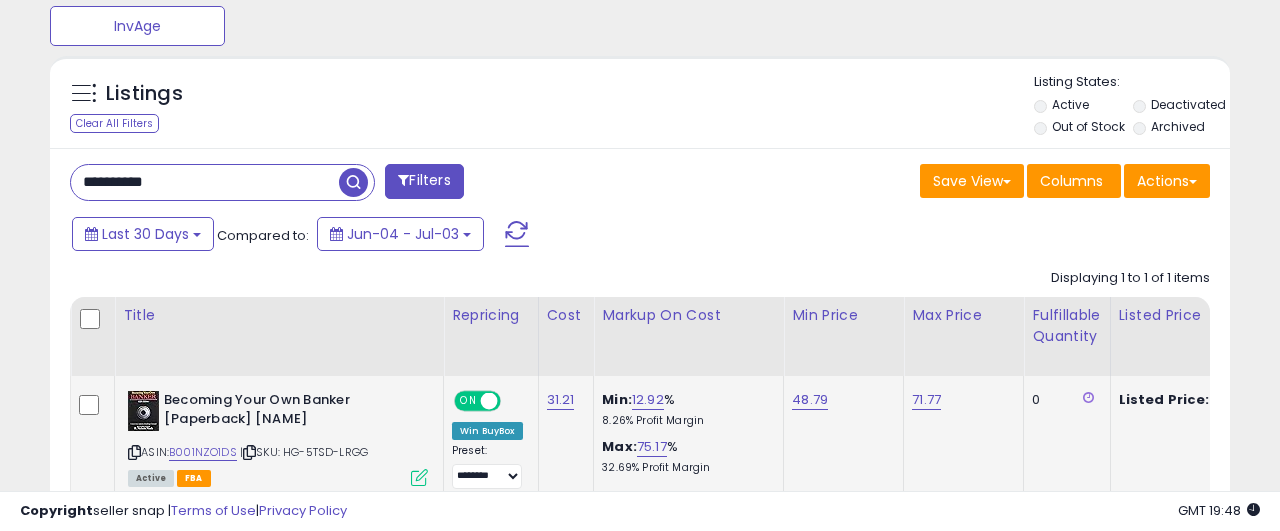 paste 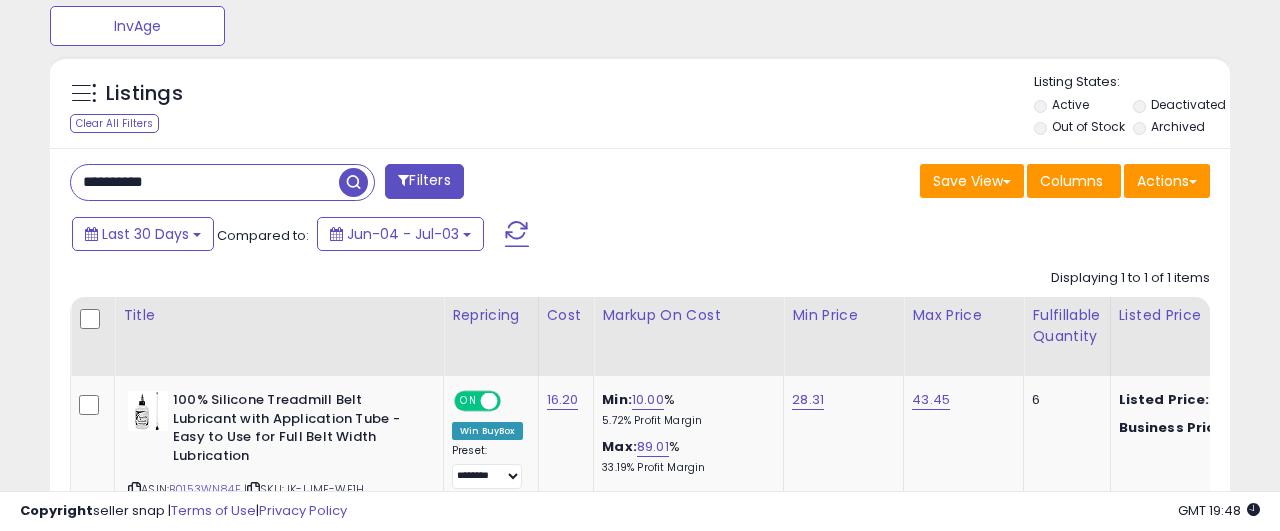 scroll, scrollTop: 999590, scrollLeft: 999317, axis: both 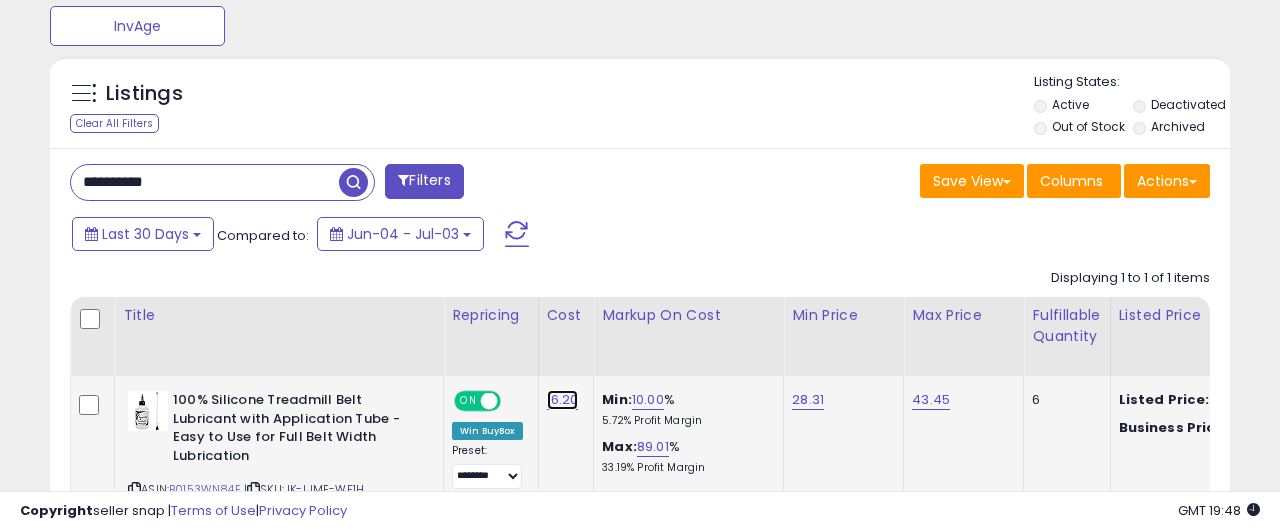 click on "16.20" at bounding box center [563, 400] 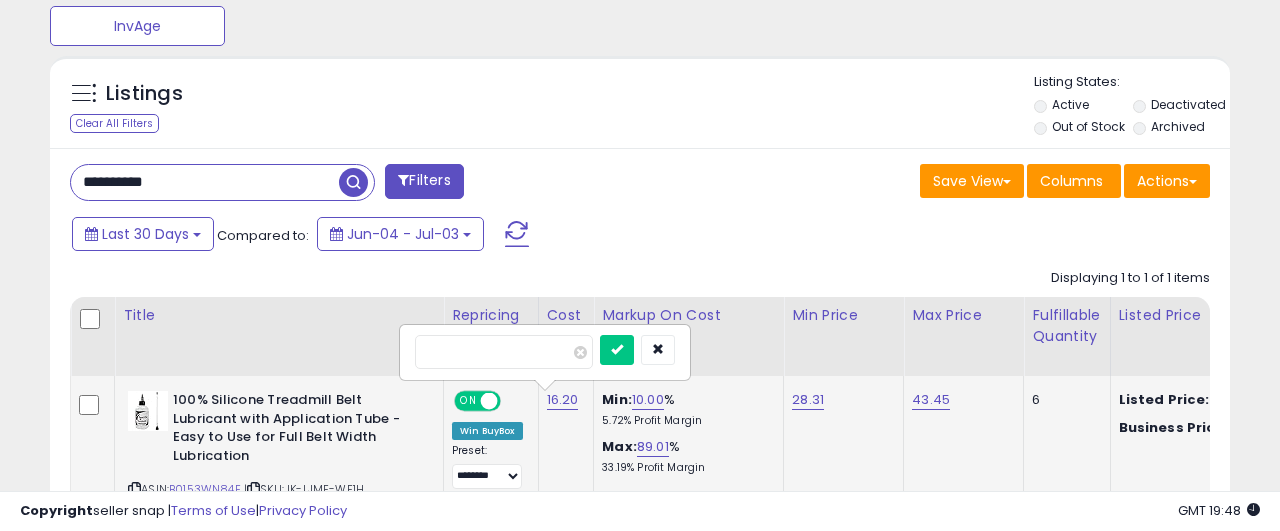 type on "*****" 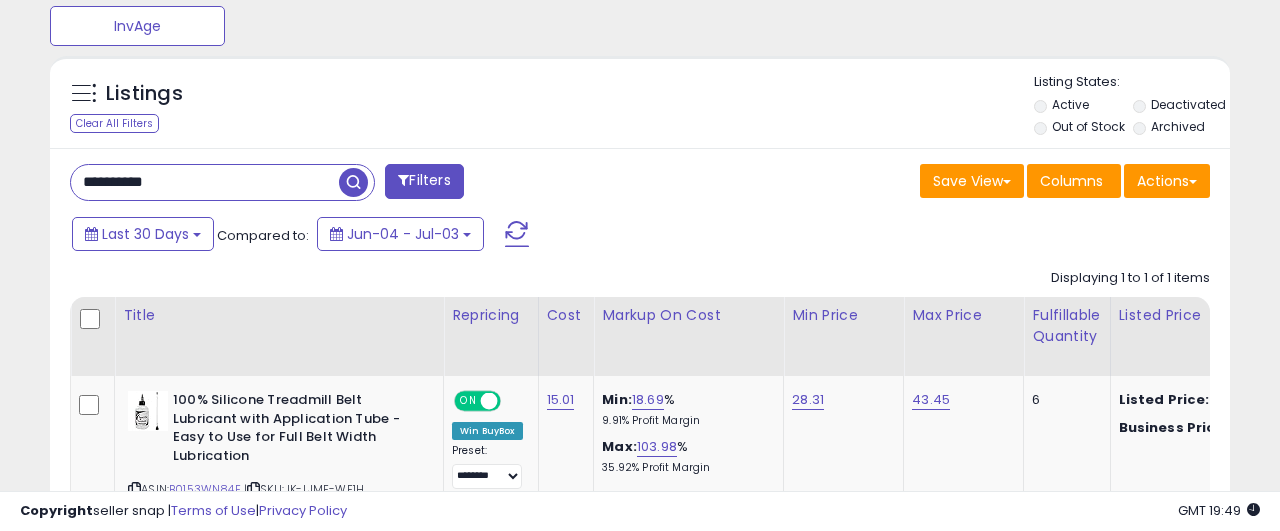 scroll, scrollTop: 827, scrollLeft: 0, axis: vertical 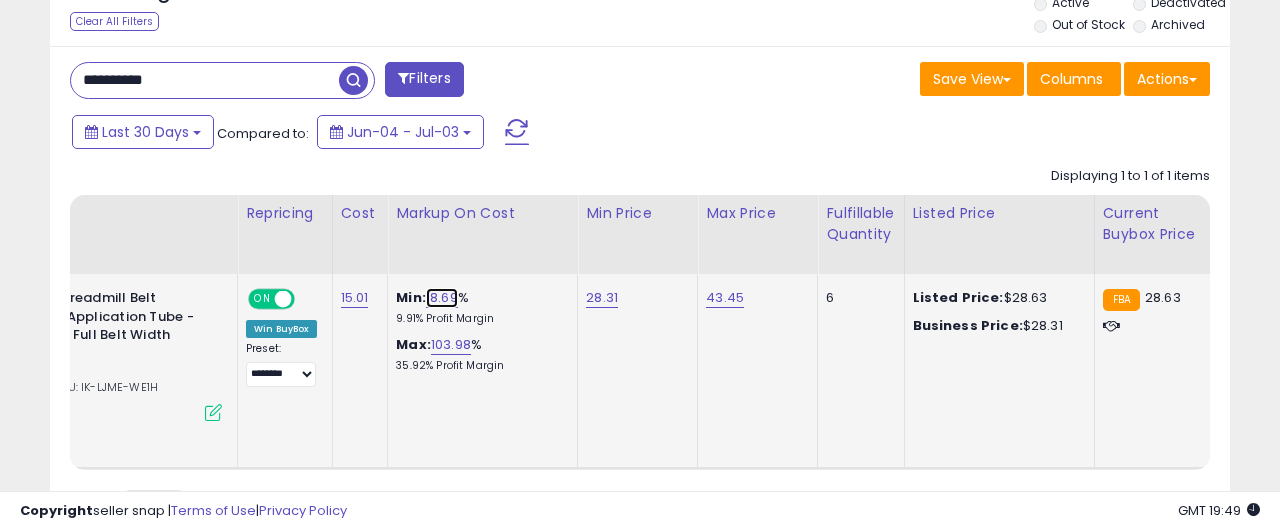 click on "18.69" at bounding box center [442, 298] 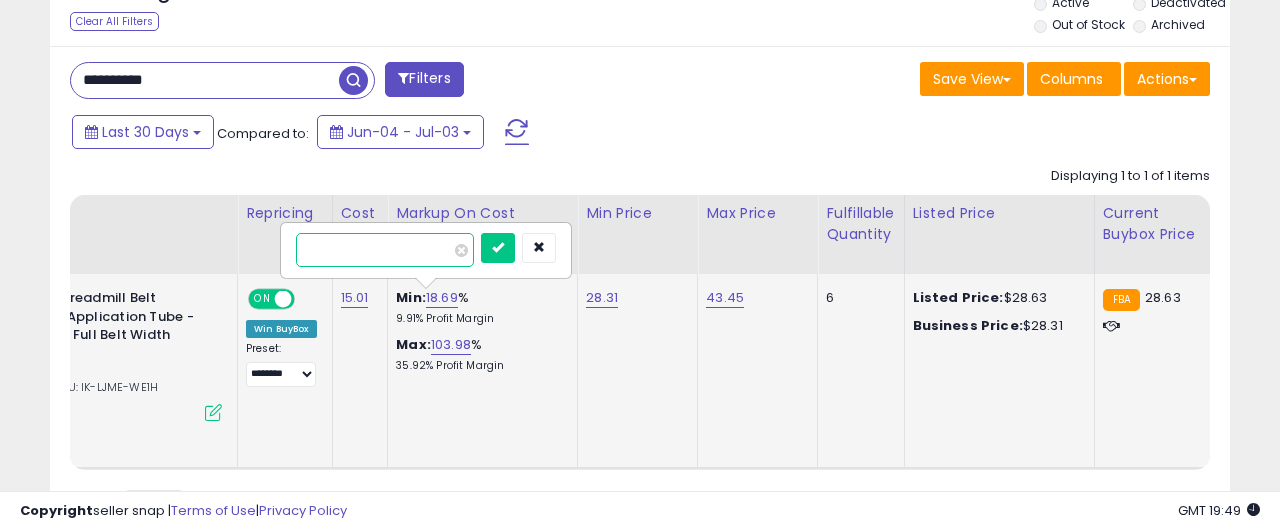 type on "**" 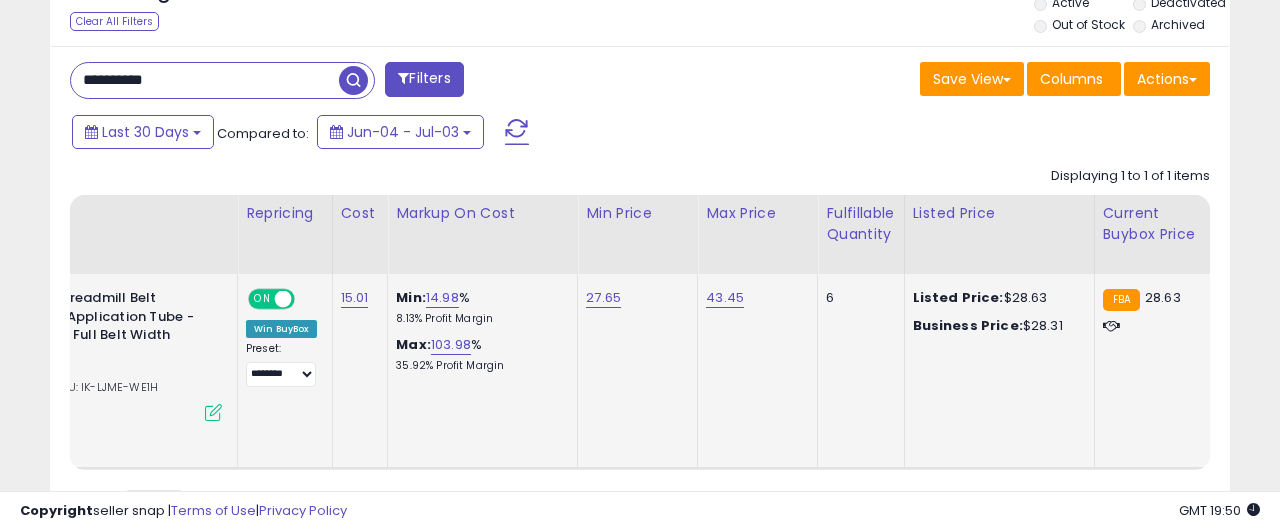 click on "**********" at bounding box center [205, 80] 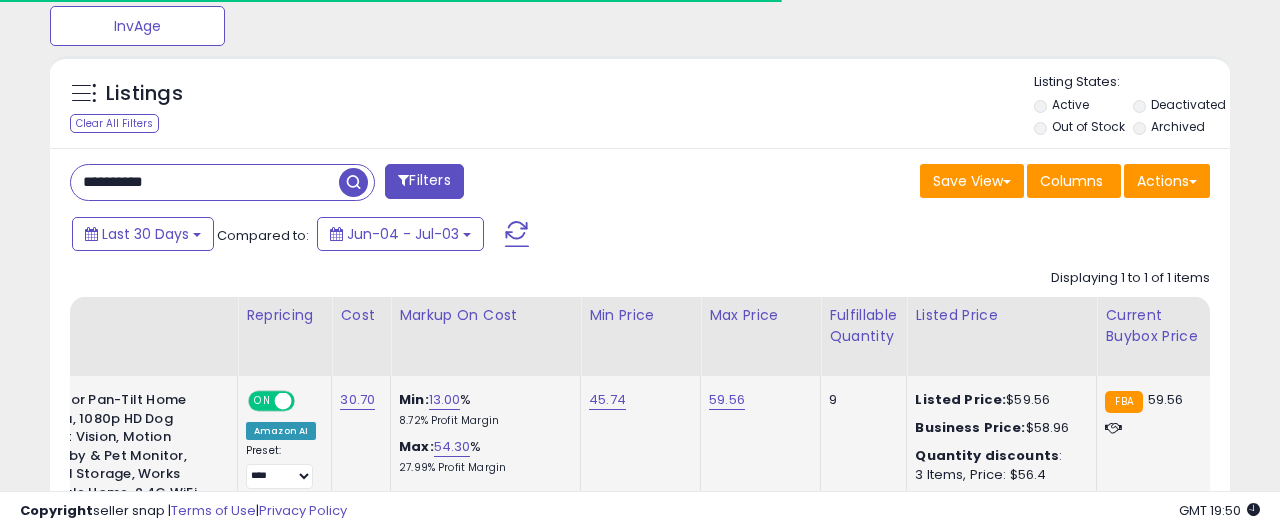 scroll, scrollTop: 827, scrollLeft: 0, axis: vertical 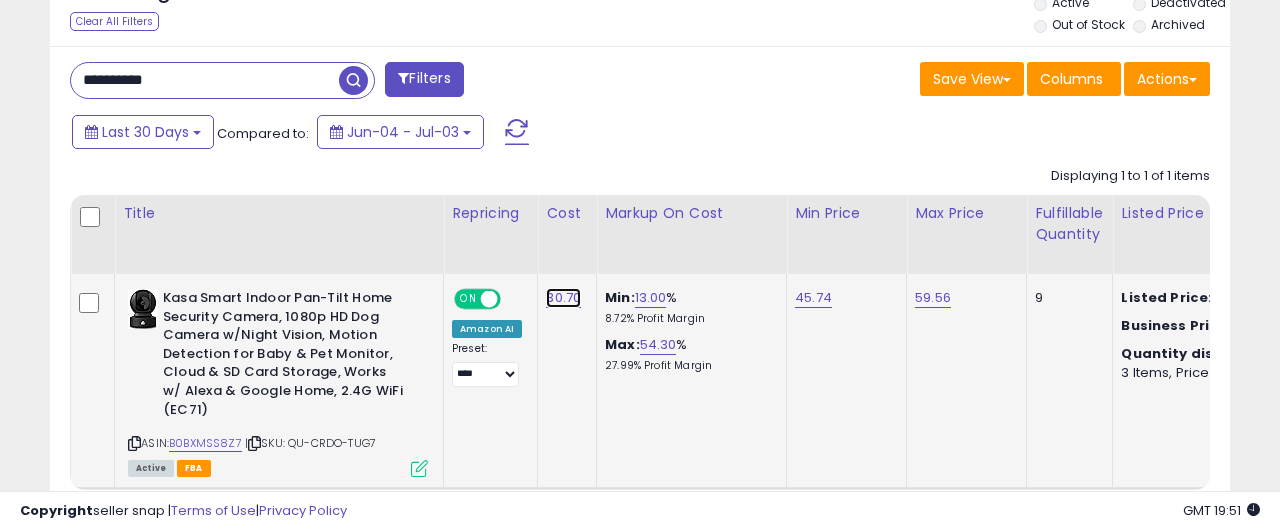 click on "30.70" at bounding box center [563, 298] 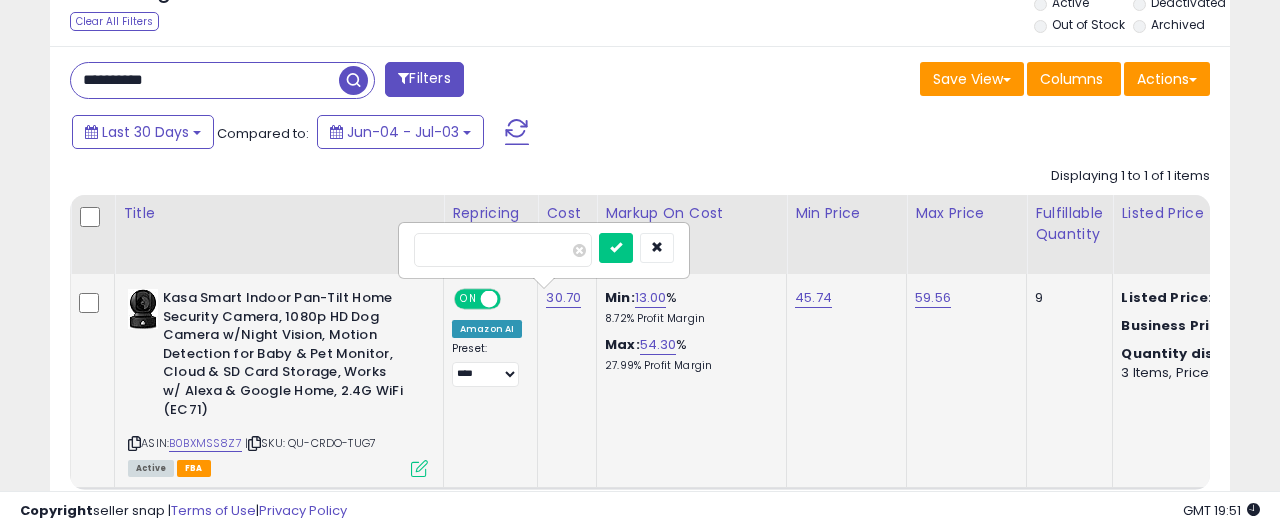 type on "*" 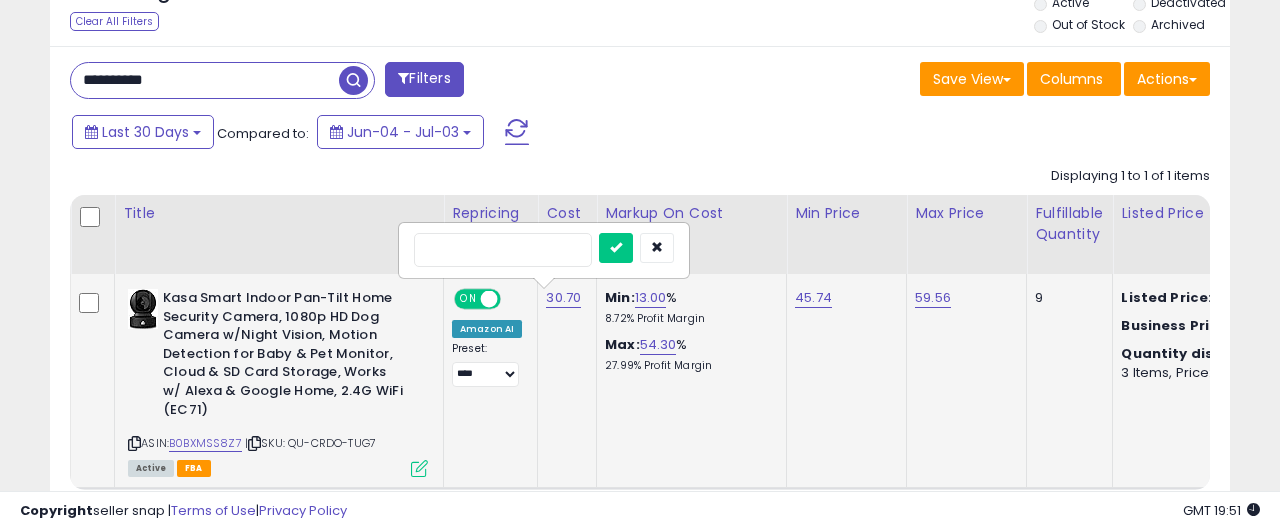 type on "*****" 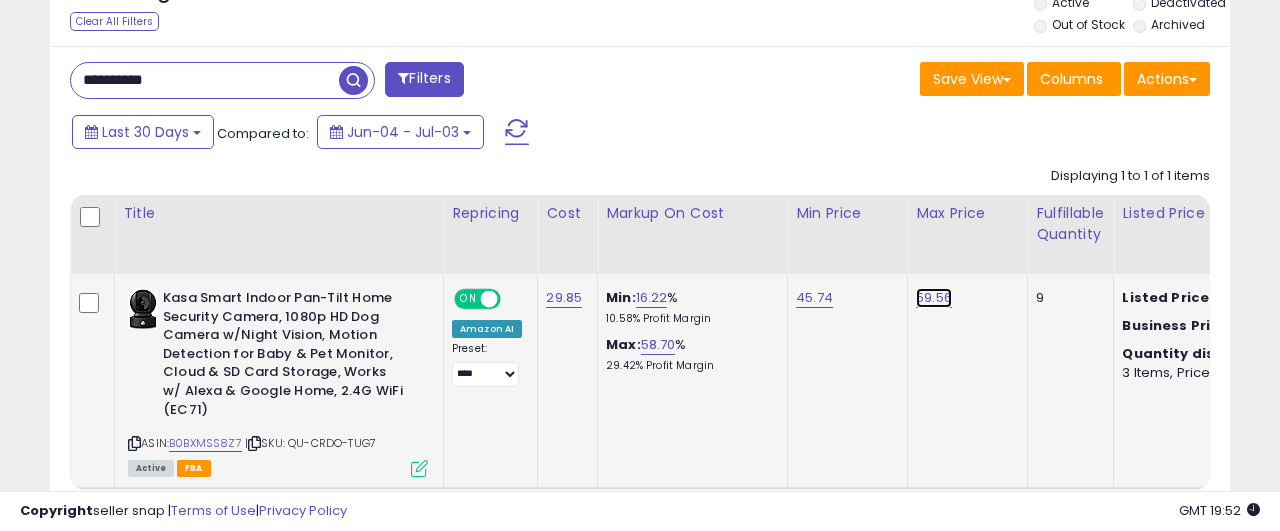 click on "59.56" at bounding box center (934, 298) 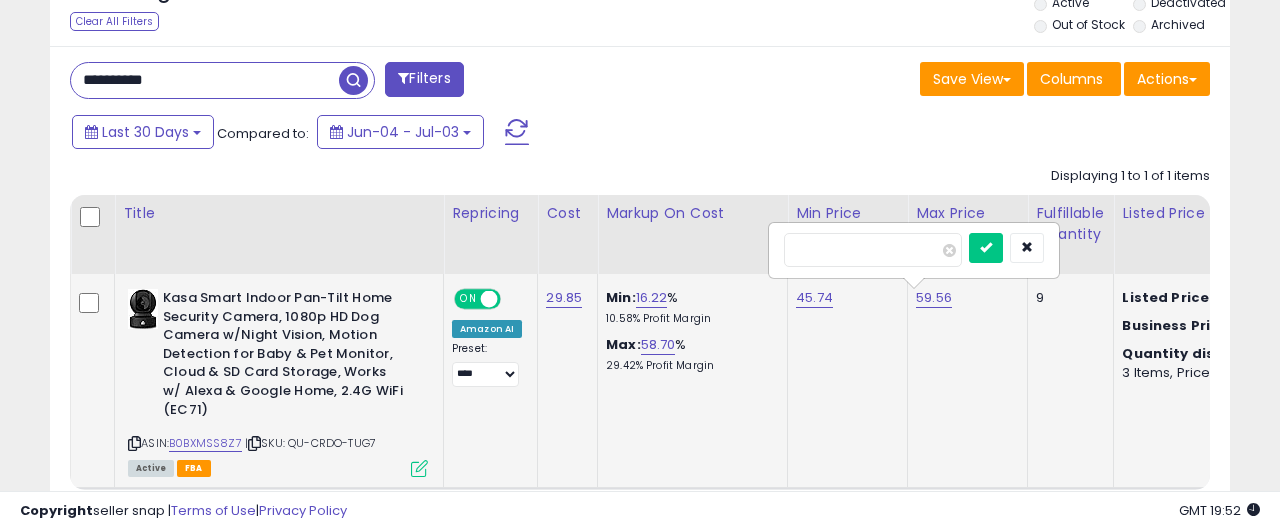 click on "*****" at bounding box center (873, 250) 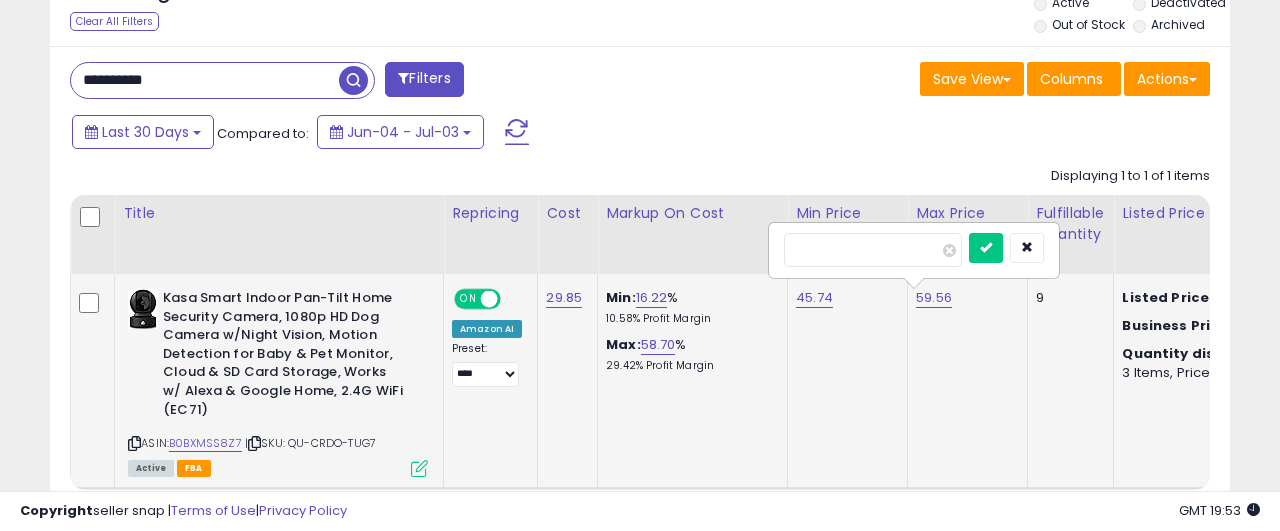 click on "*****" at bounding box center (873, 250) 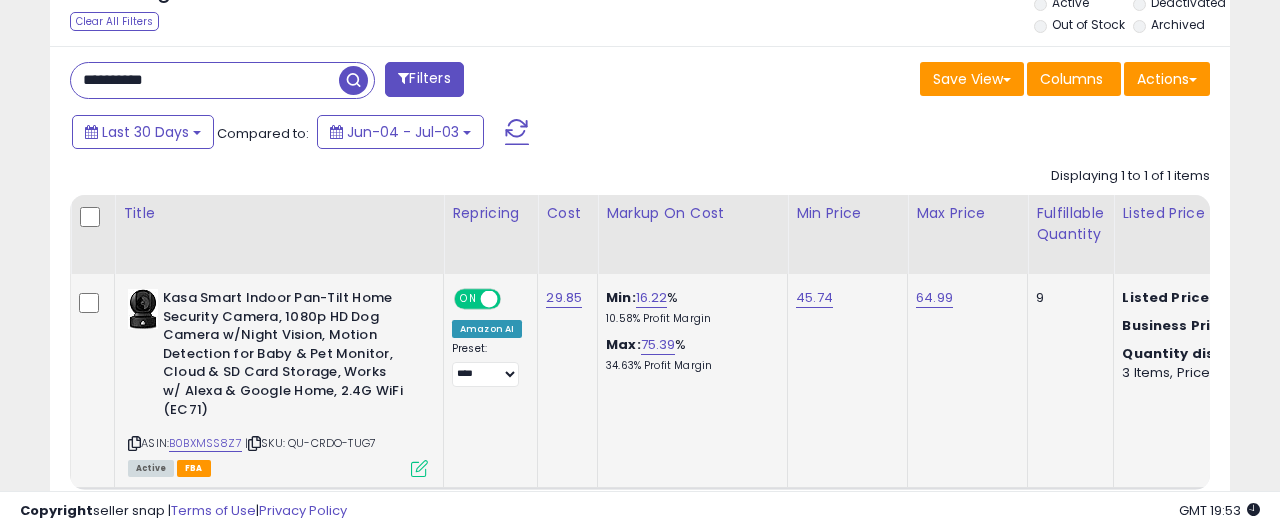 click on "**********" at bounding box center (205, 80) 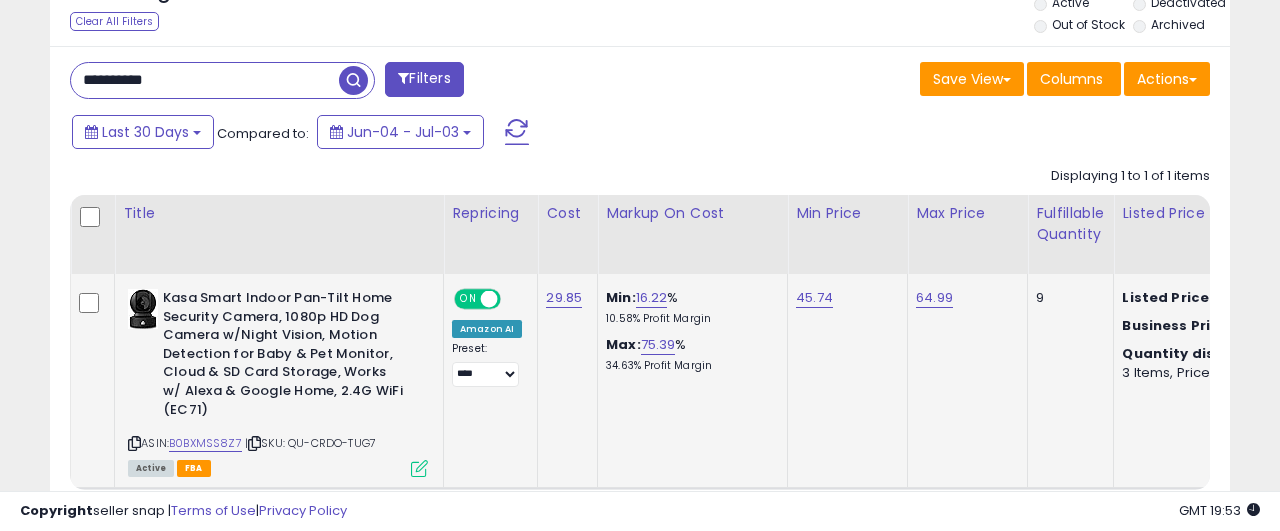 click on "**********" at bounding box center [205, 80] 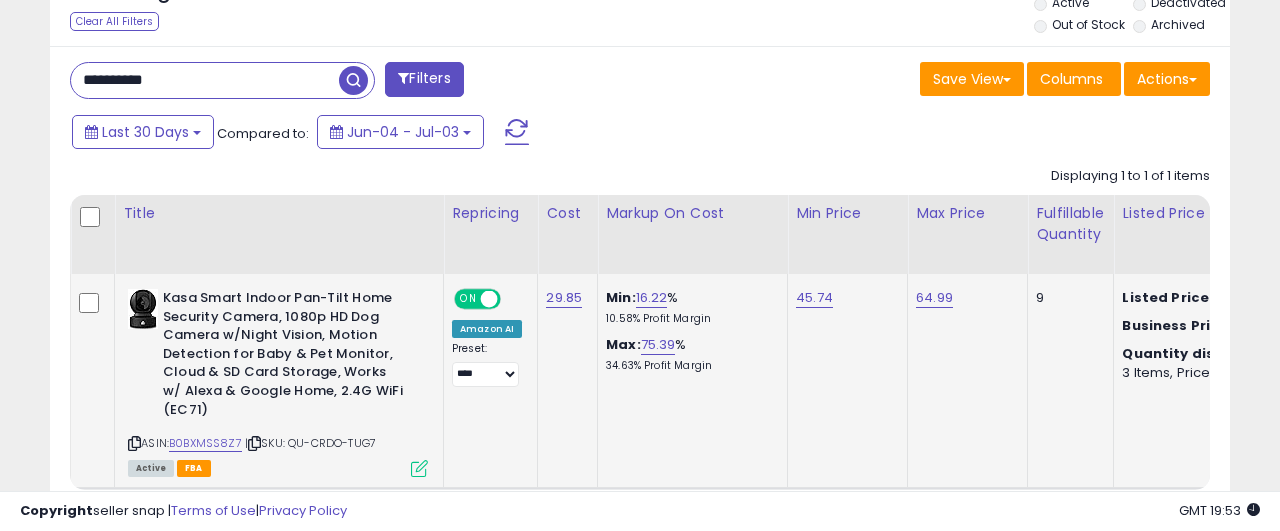 paste 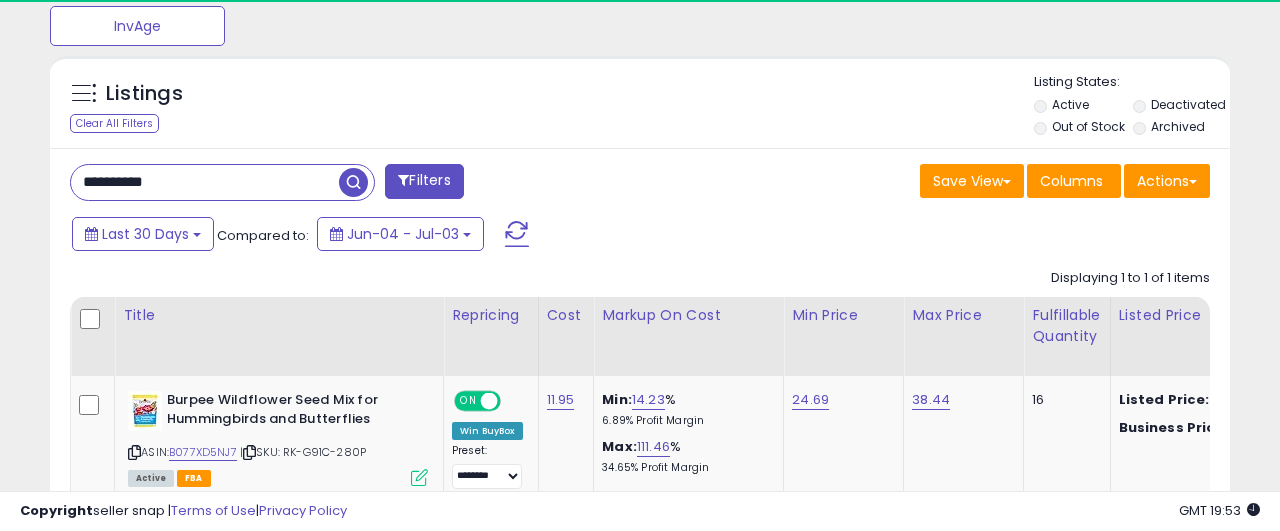 scroll, scrollTop: 999590, scrollLeft: 999317, axis: both 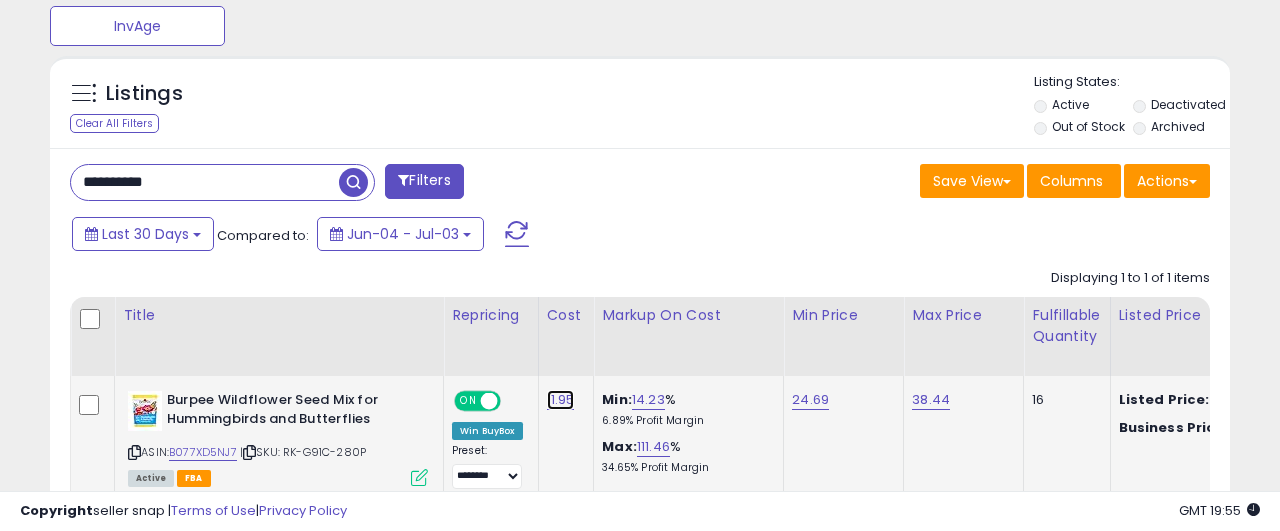 click on "11.95" at bounding box center (561, 400) 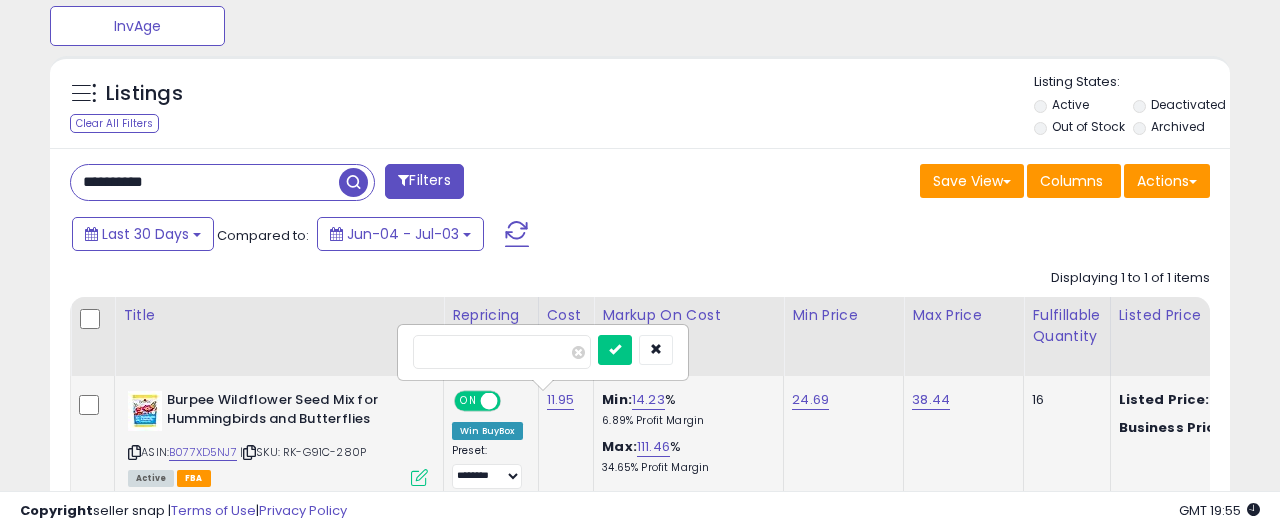 type on "*" 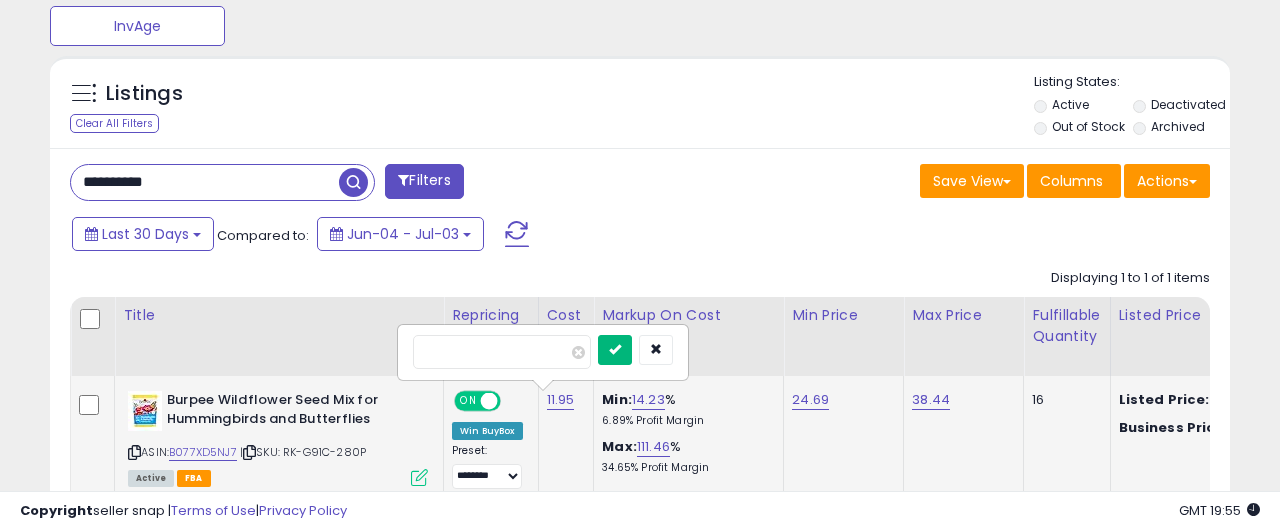 click at bounding box center (615, 350) 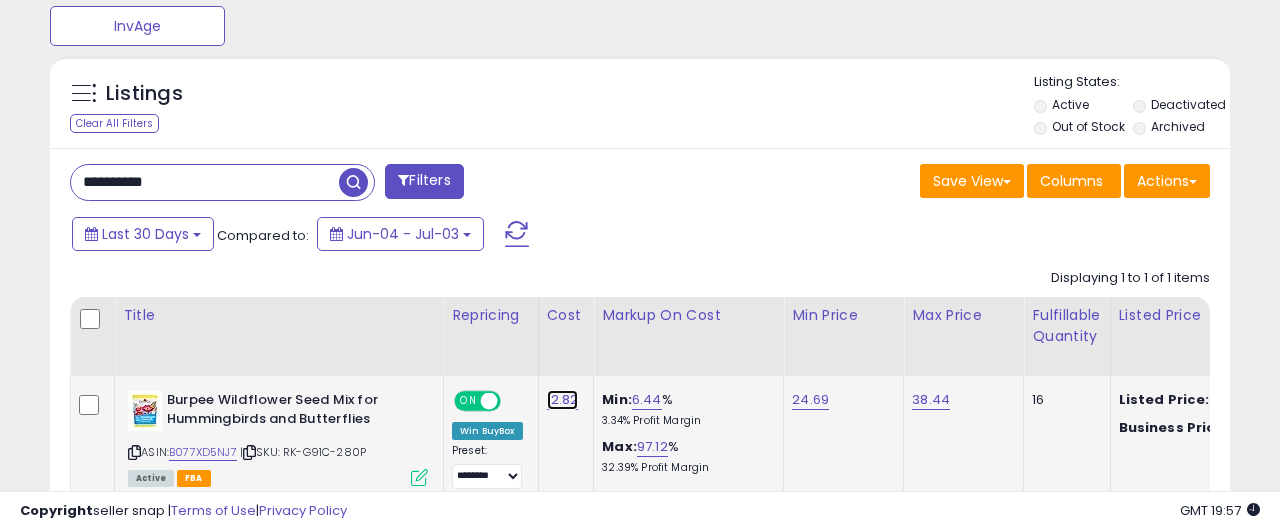 click on "12.82" at bounding box center [563, 400] 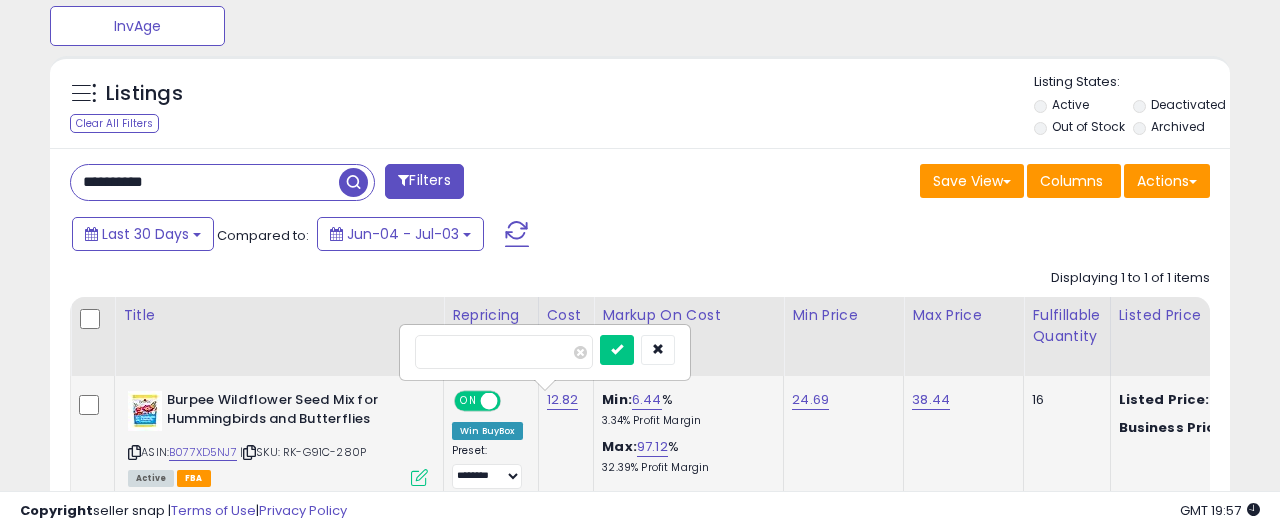 type on "*****" 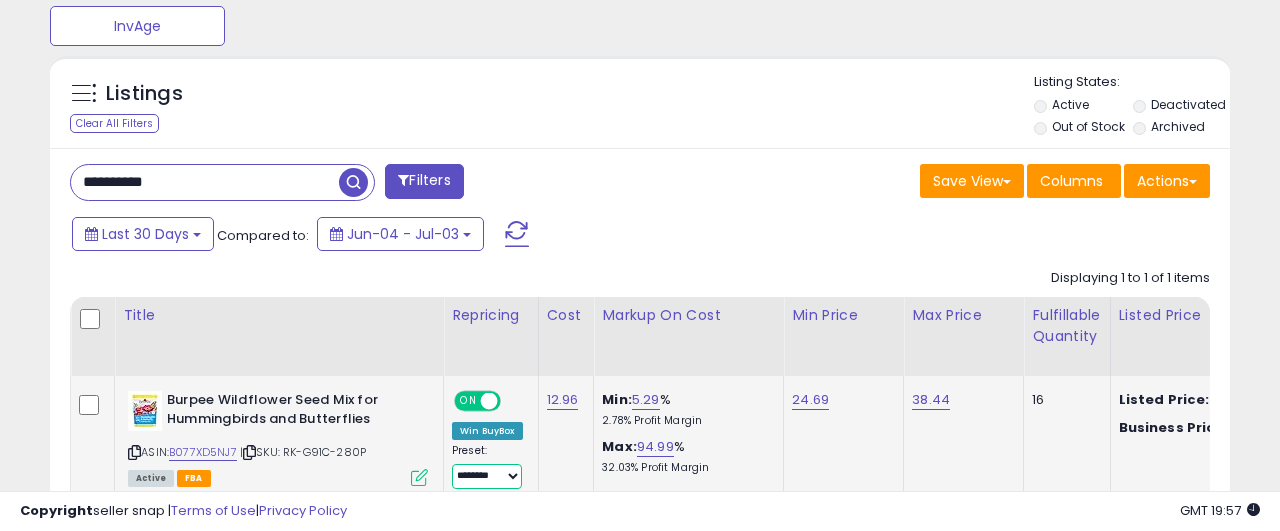 click on "**********" at bounding box center (487, 476) 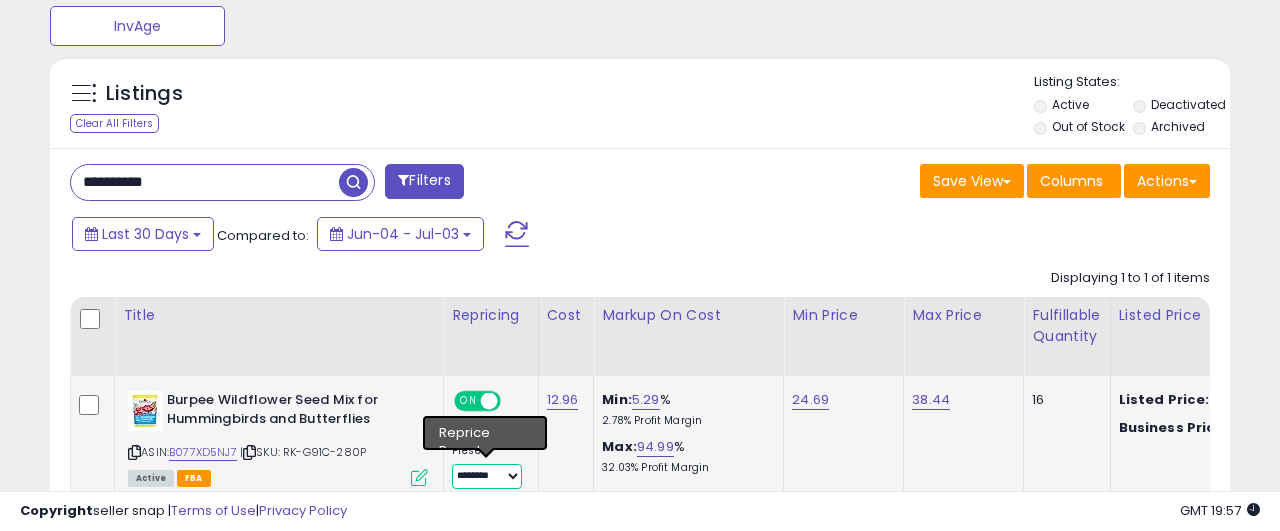 select on "****" 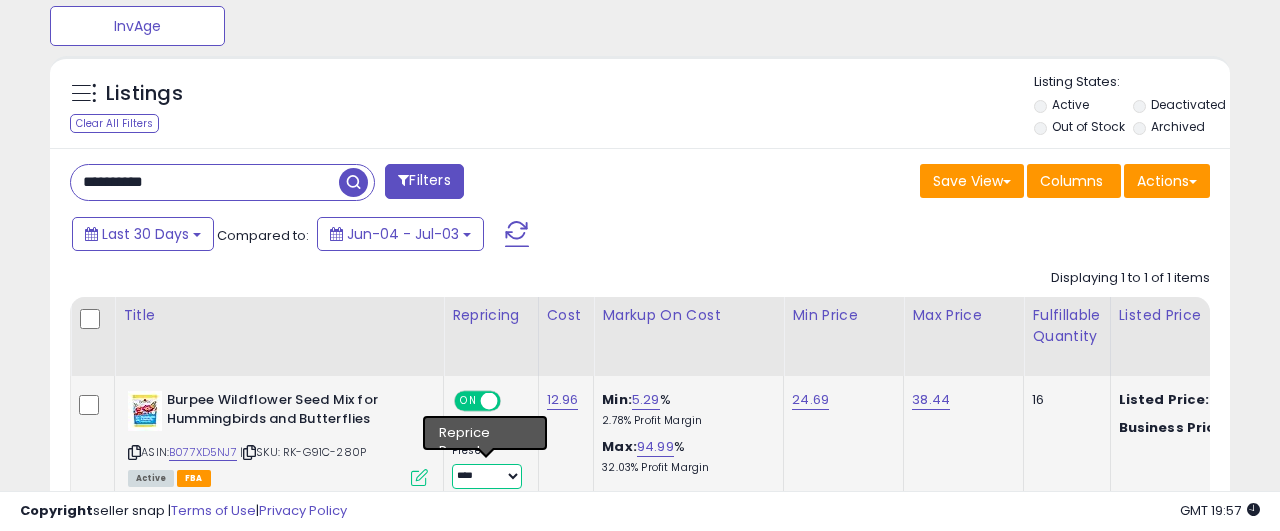 click on "****" at bounding box center (0, 0) 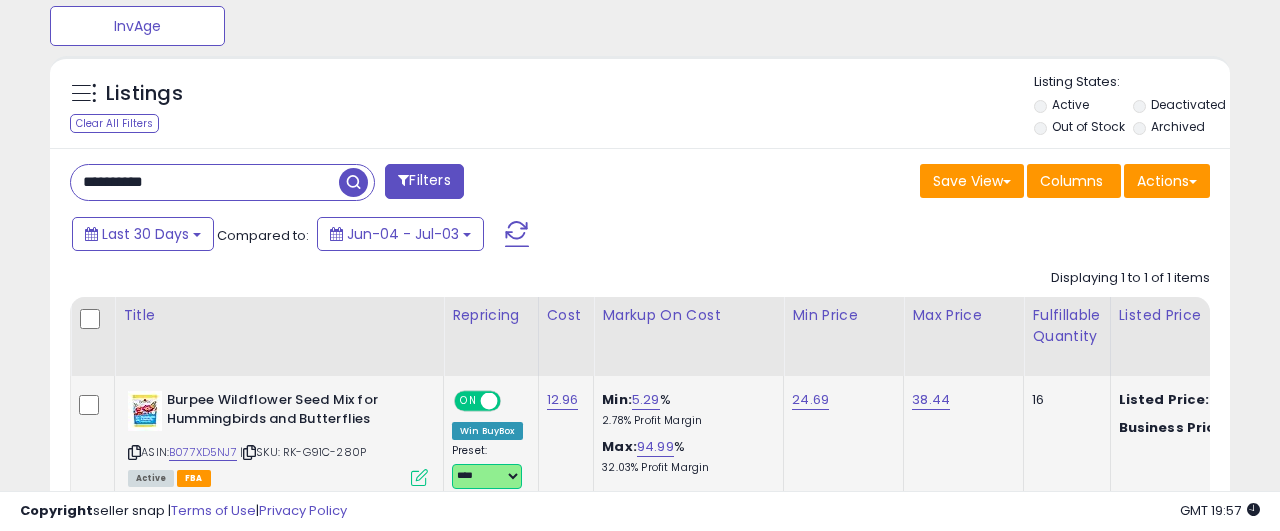 scroll, scrollTop: 920, scrollLeft: 0, axis: vertical 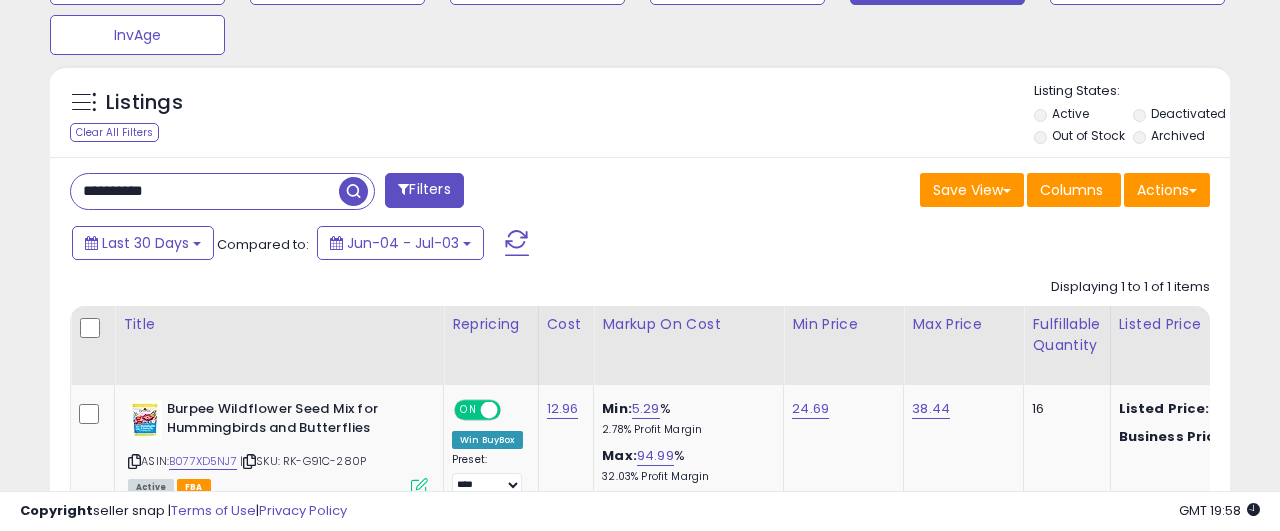 click on "**********" at bounding box center [205, 191] 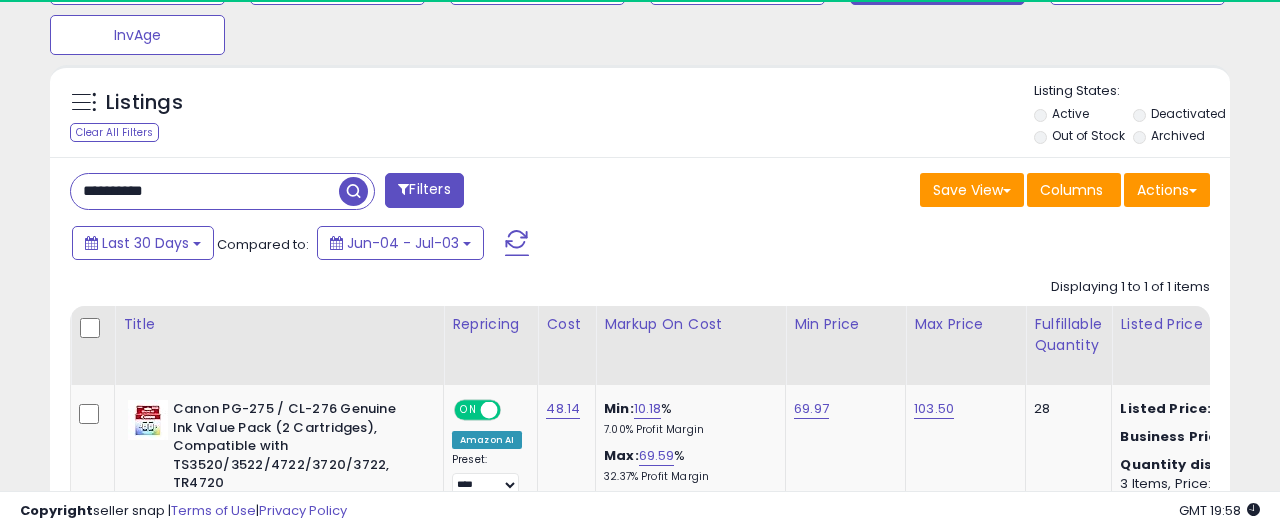 scroll, scrollTop: 999590, scrollLeft: 999317, axis: both 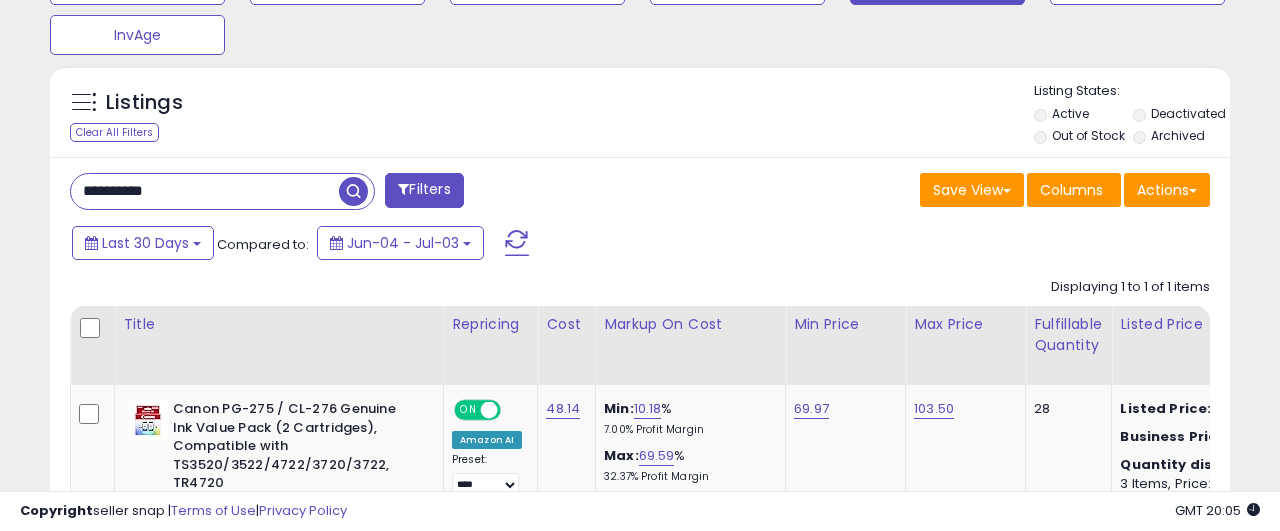 click on "**********" at bounding box center [205, 191] 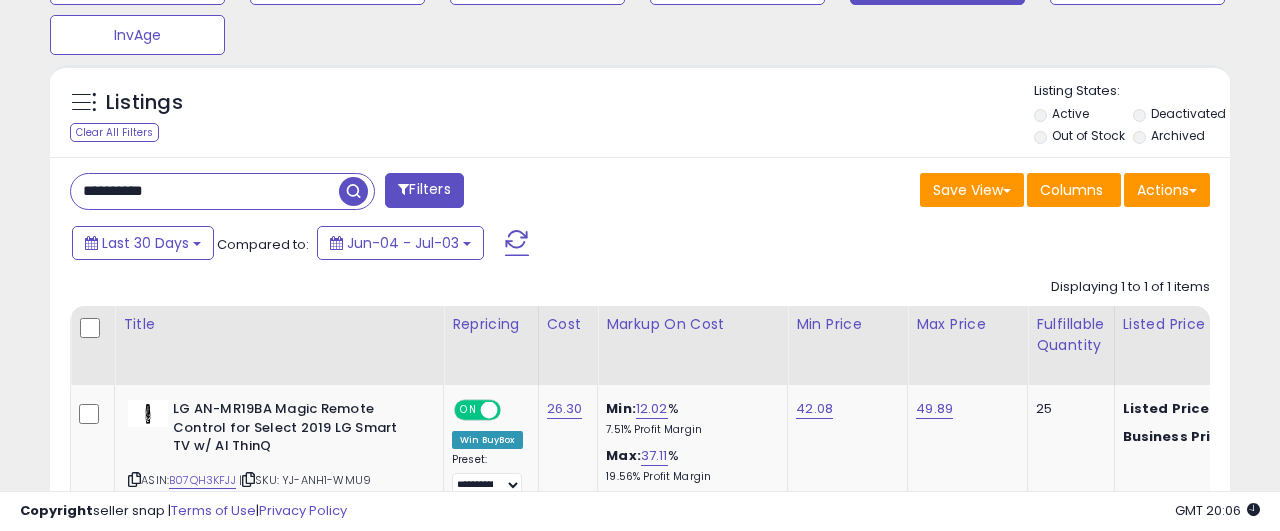 scroll, scrollTop: 999590, scrollLeft: 999317, axis: both 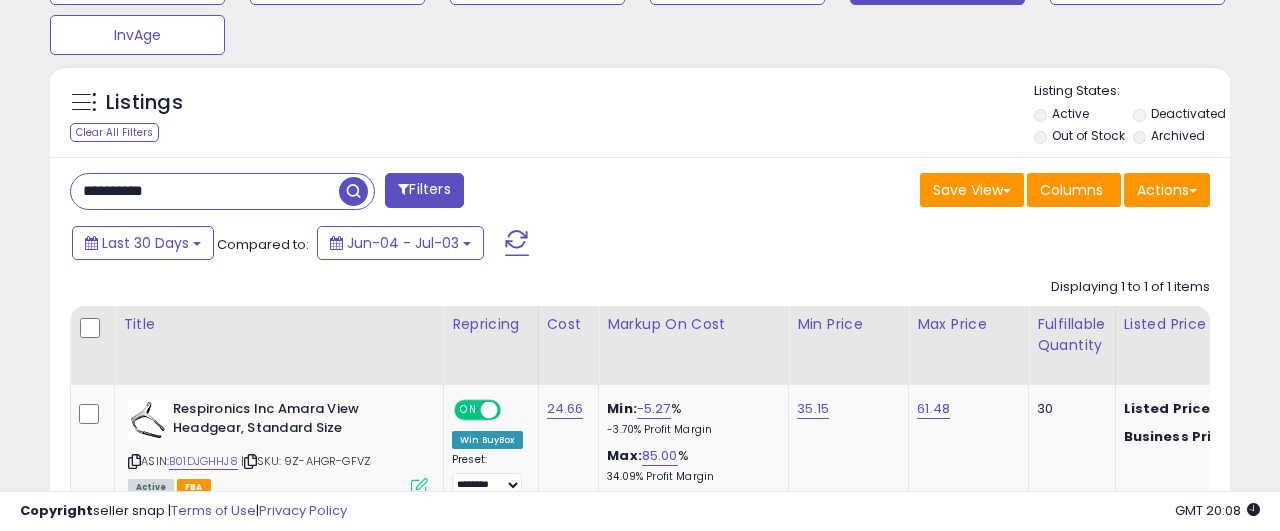 click on "**********" at bounding box center (205, 191) 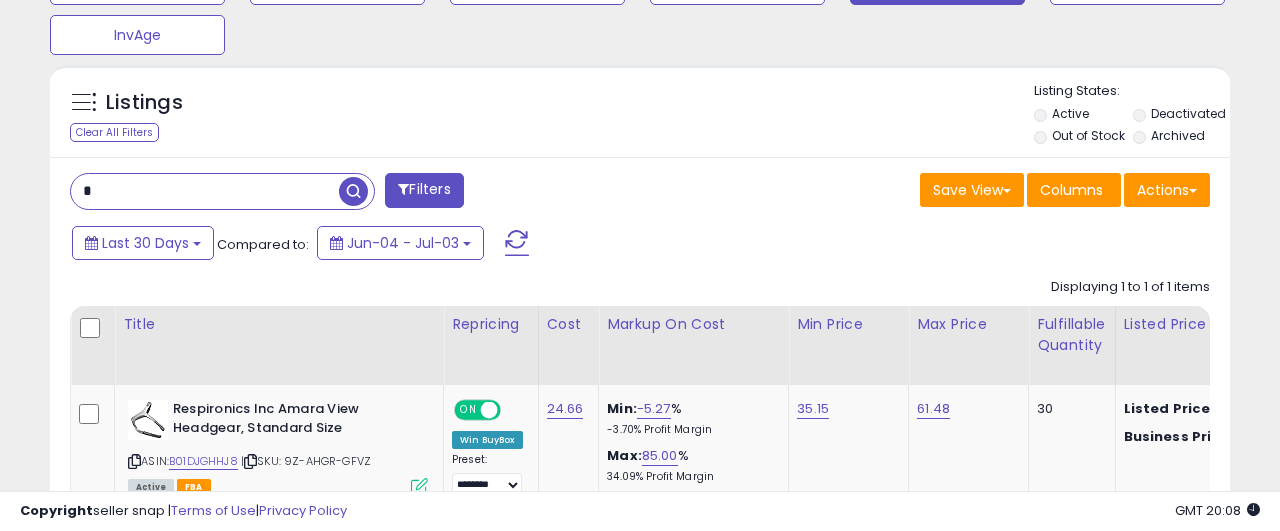 click at bounding box center (353, 191) 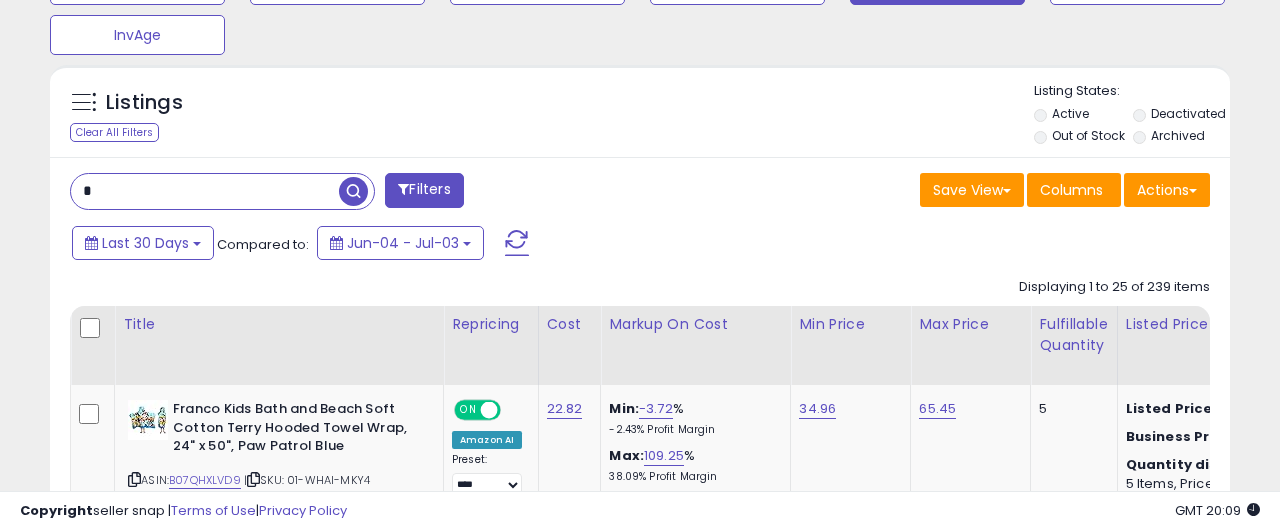 scroll, scrollTop: 999590, scrollLeft: 999317, axis: both 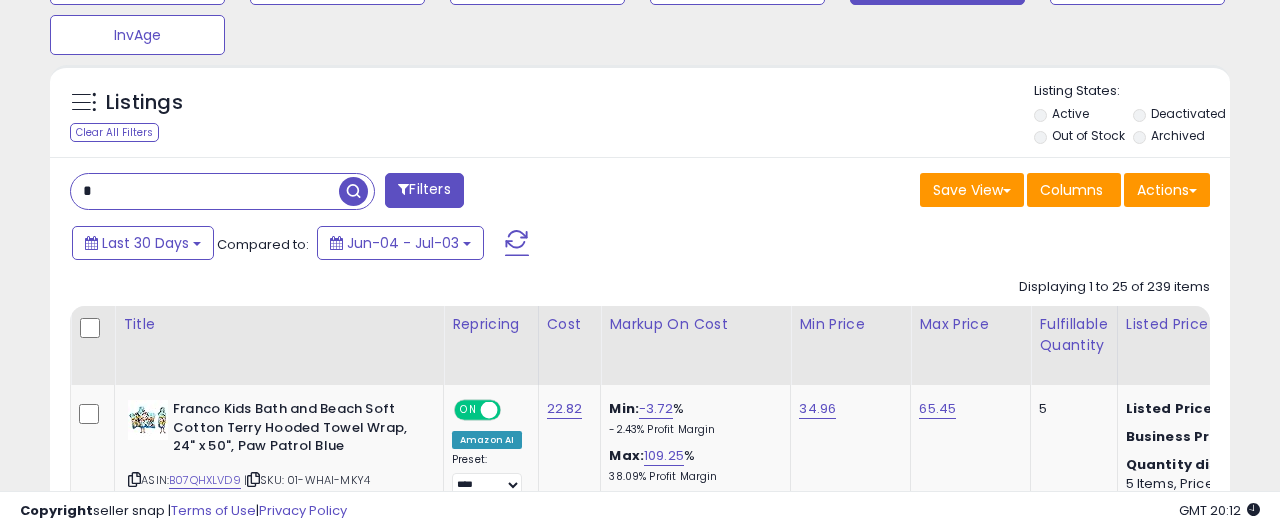 click on "*" at bounding box center [205, 191] 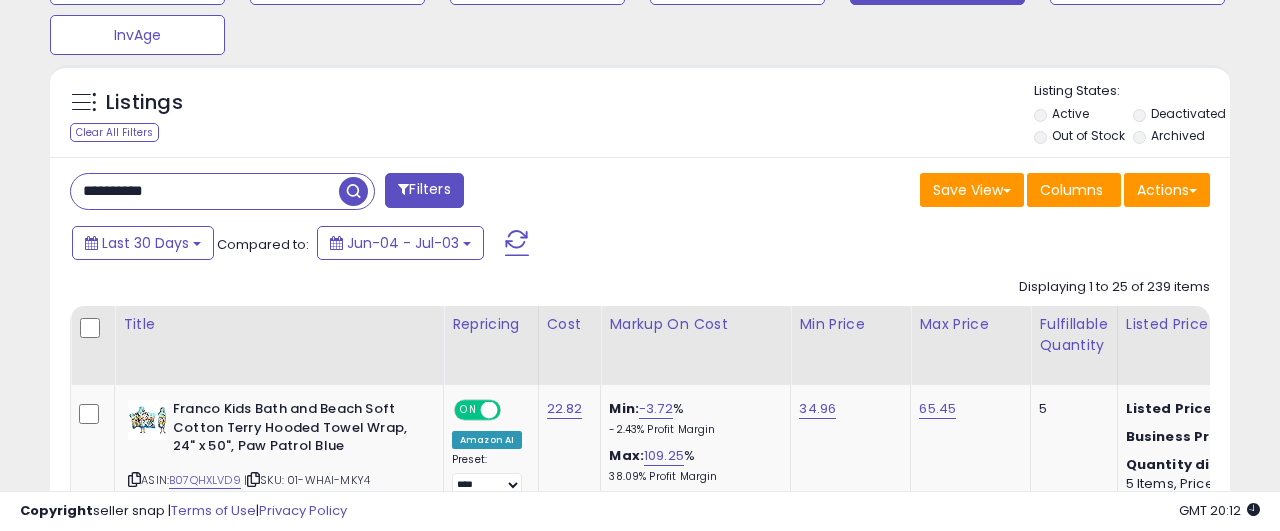 type on "**********" 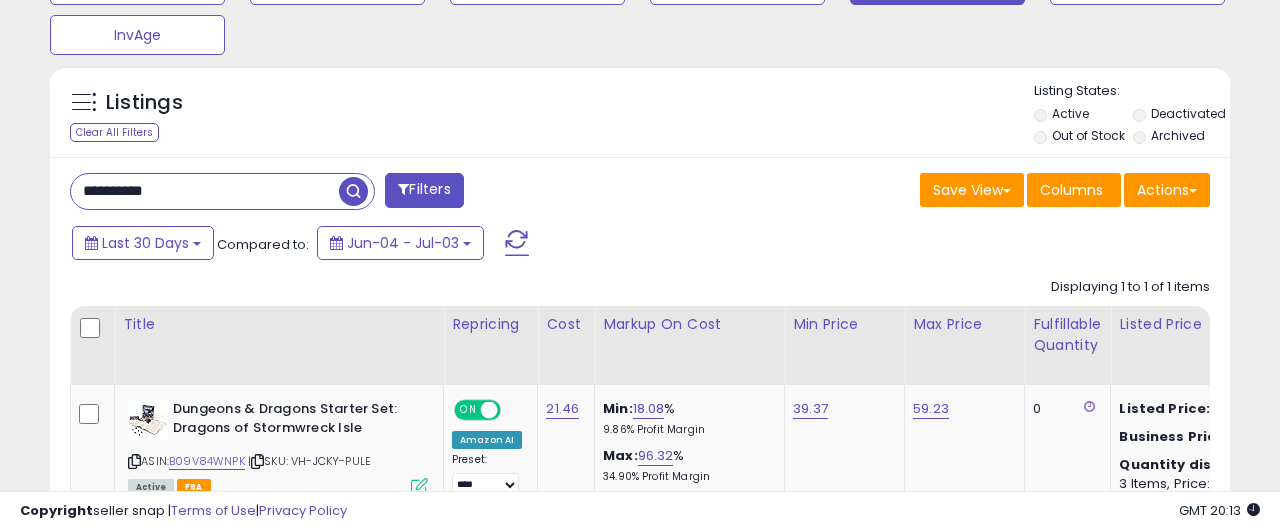 scroll, scrollTop: 999590, scrollLeft: 999317, axis: both 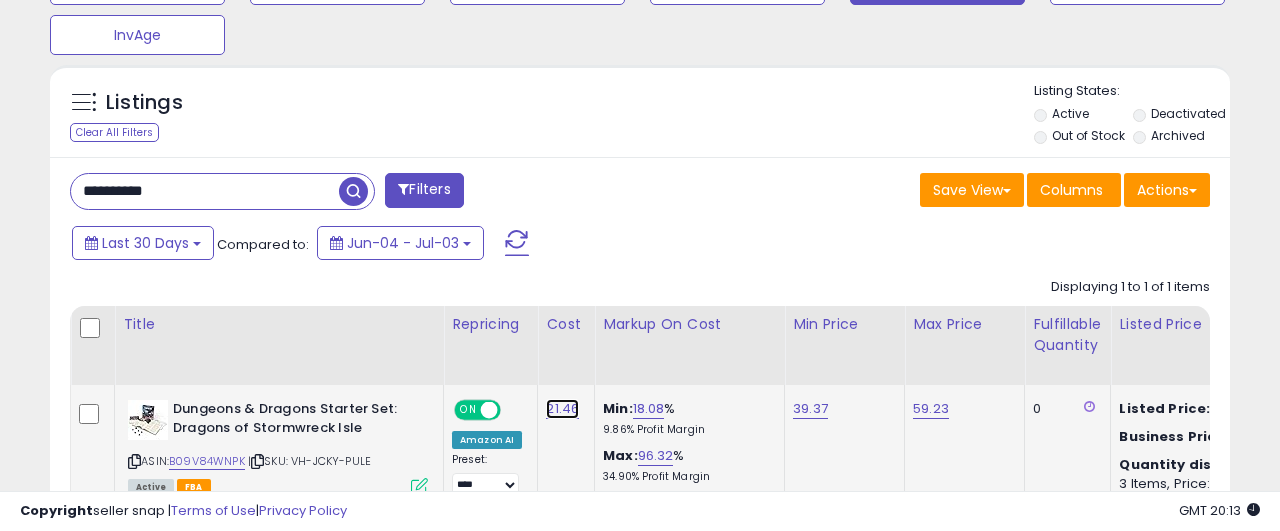 click on "21.46" at bounding box center (562, 409) 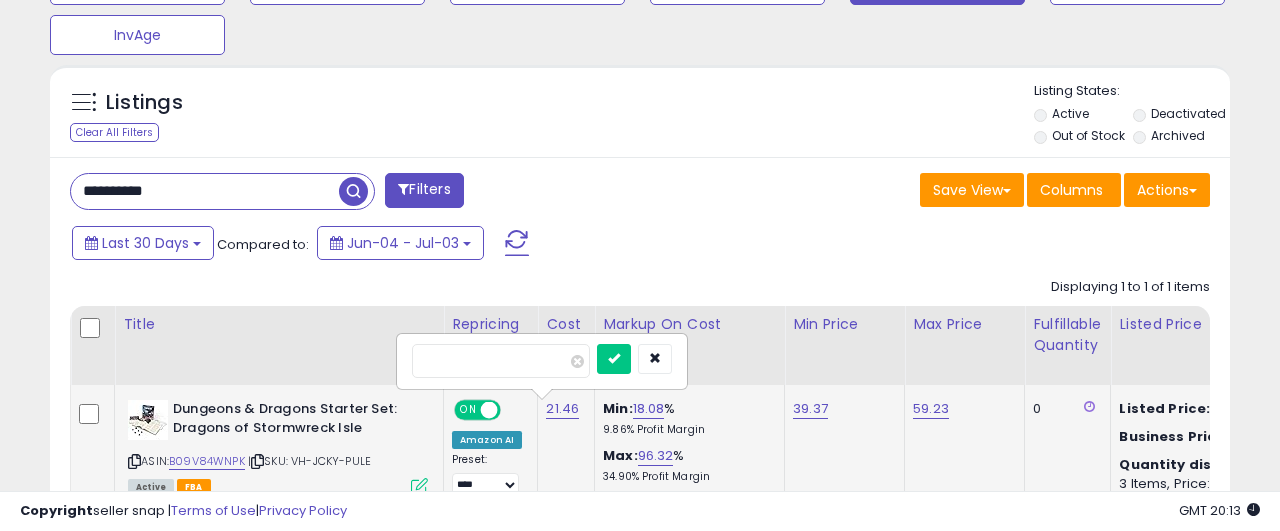 type on "*" 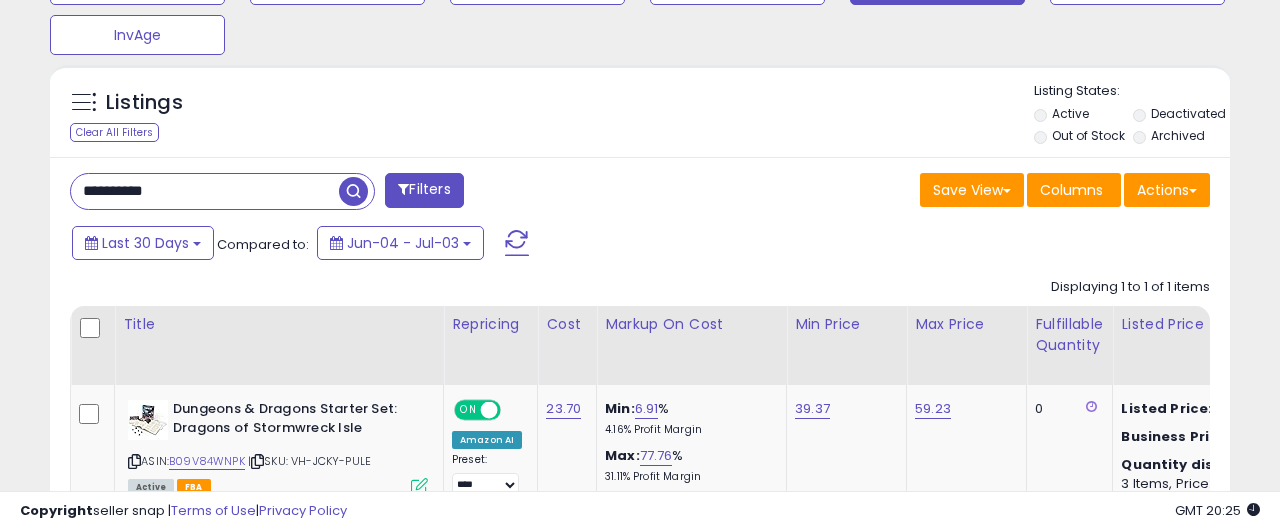click on "**********" at bounding box center [205, 191] 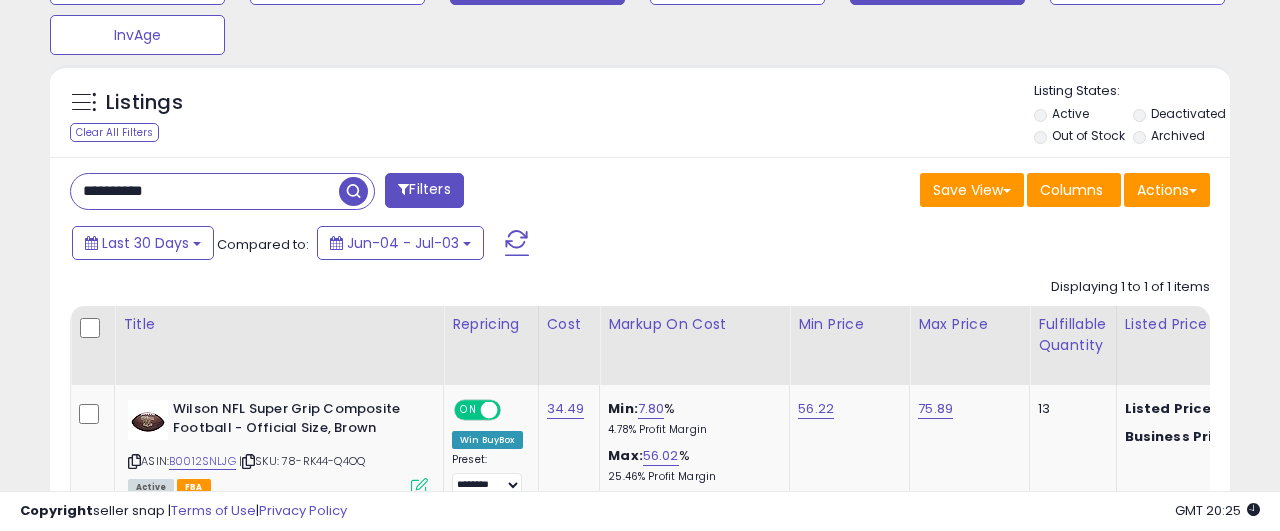 scroll, scrollTop: 999590, scrollLeft: 999317, axis: both 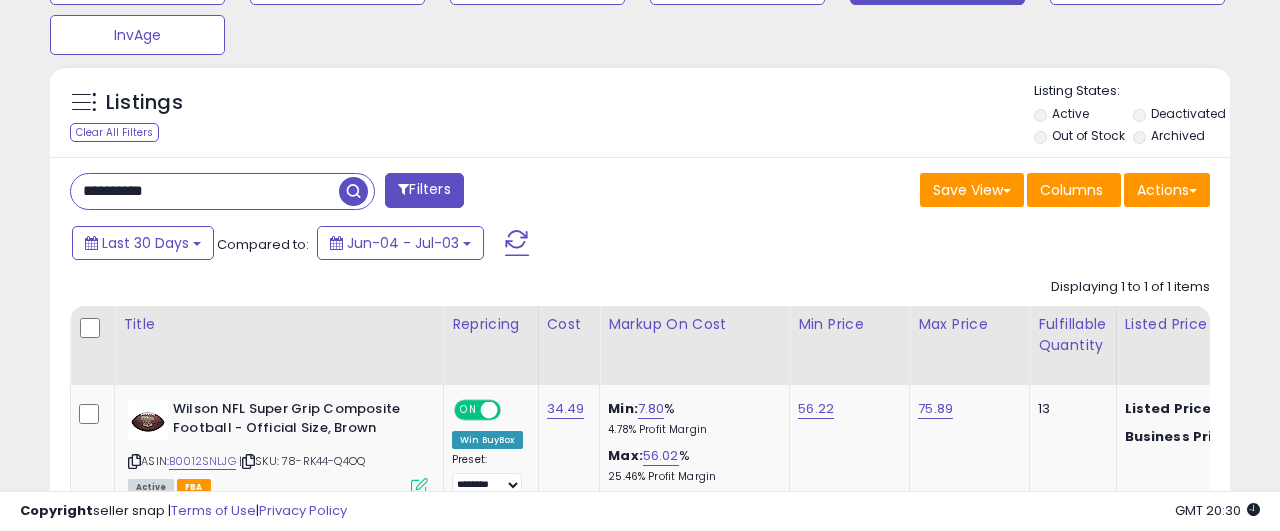 click on "**********" at bounding box center [205, 191] 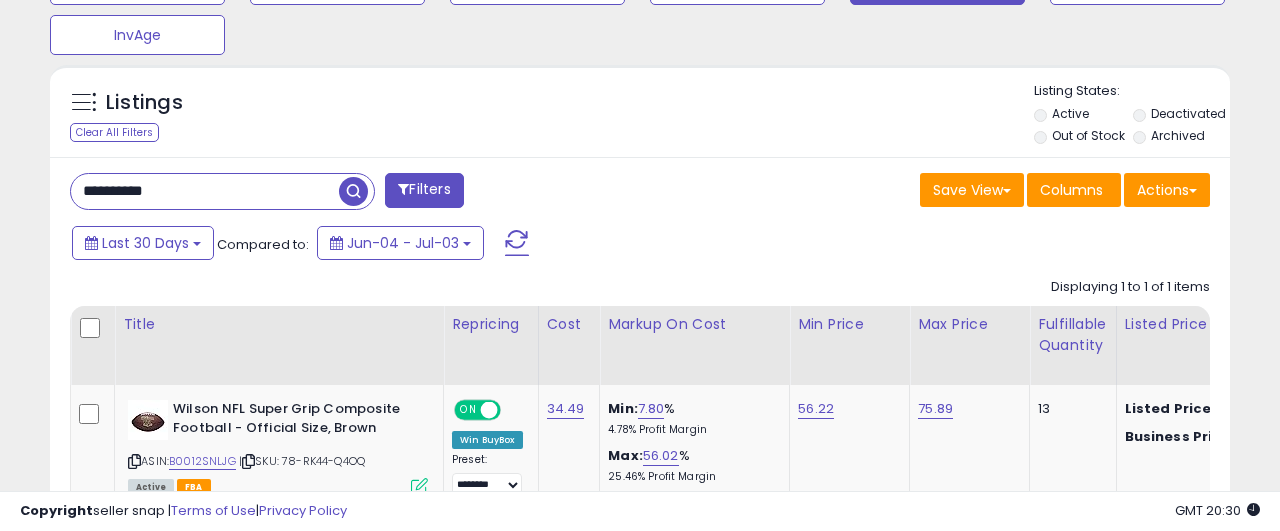 paste 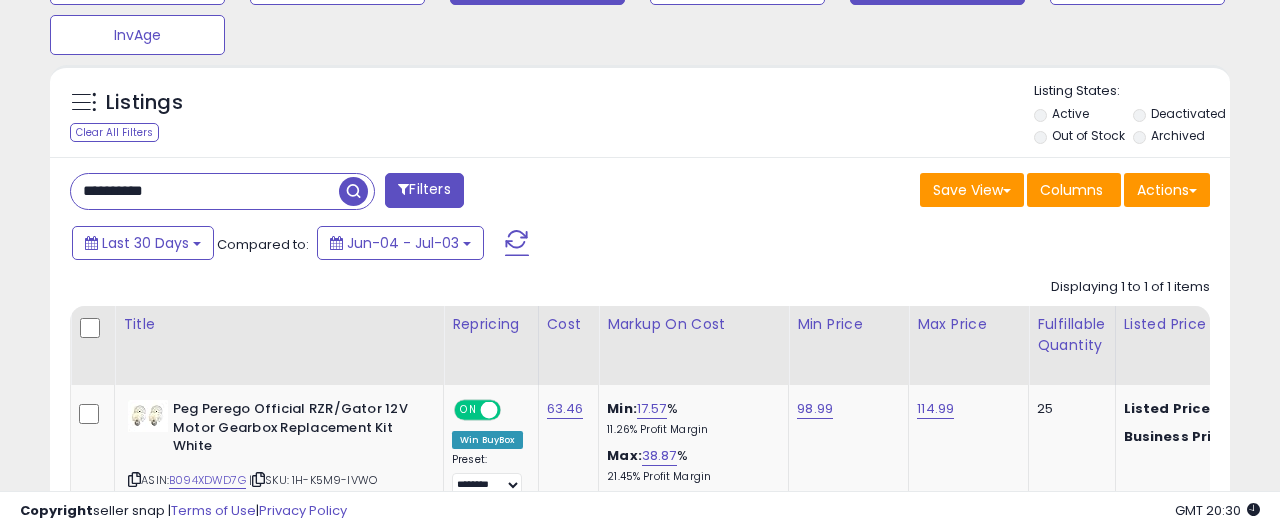 scroll, scrollTop: 999590, scrollLeft: 999317, axis: both 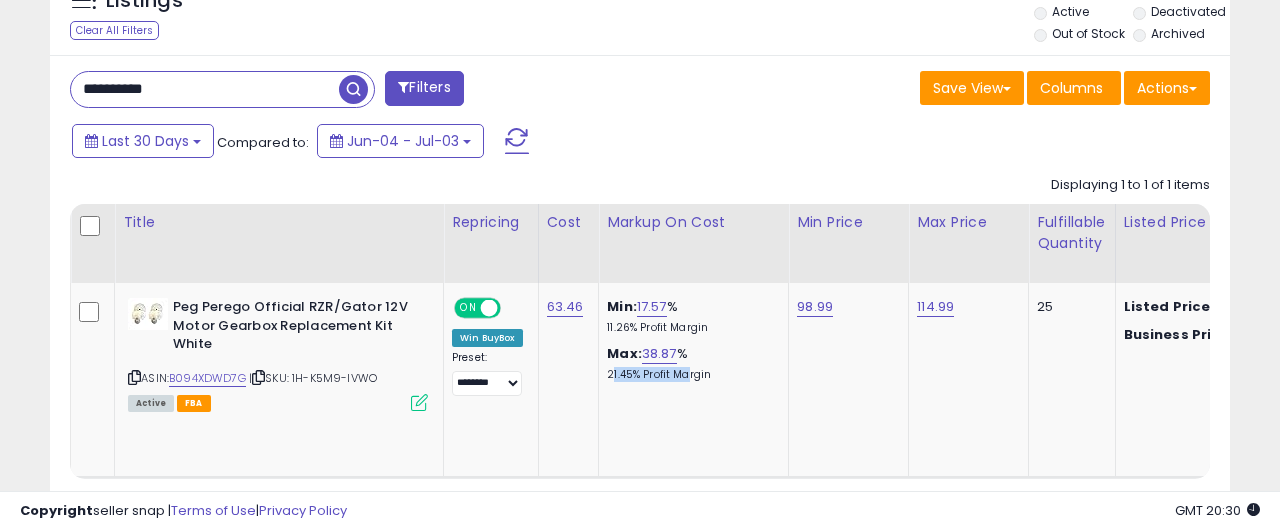 drag, startPoint x: 601, startPoint y: 481, endPoint x: 676, endPoint y: 485, distance: 75.10659 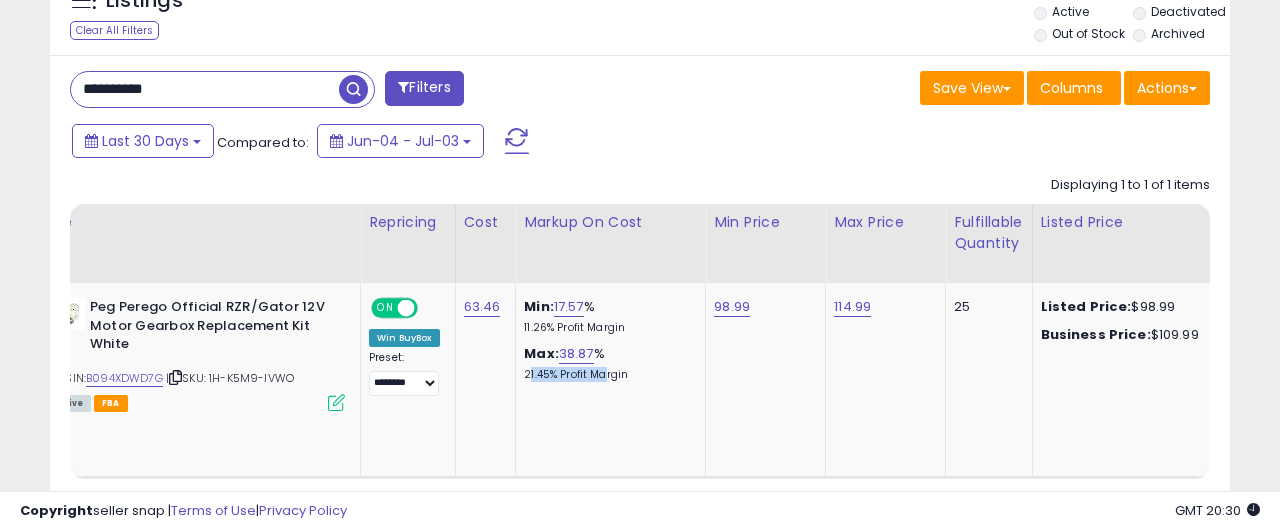 scroll, scrollTop: 0, scrollLeft: 112, axis: horizontal 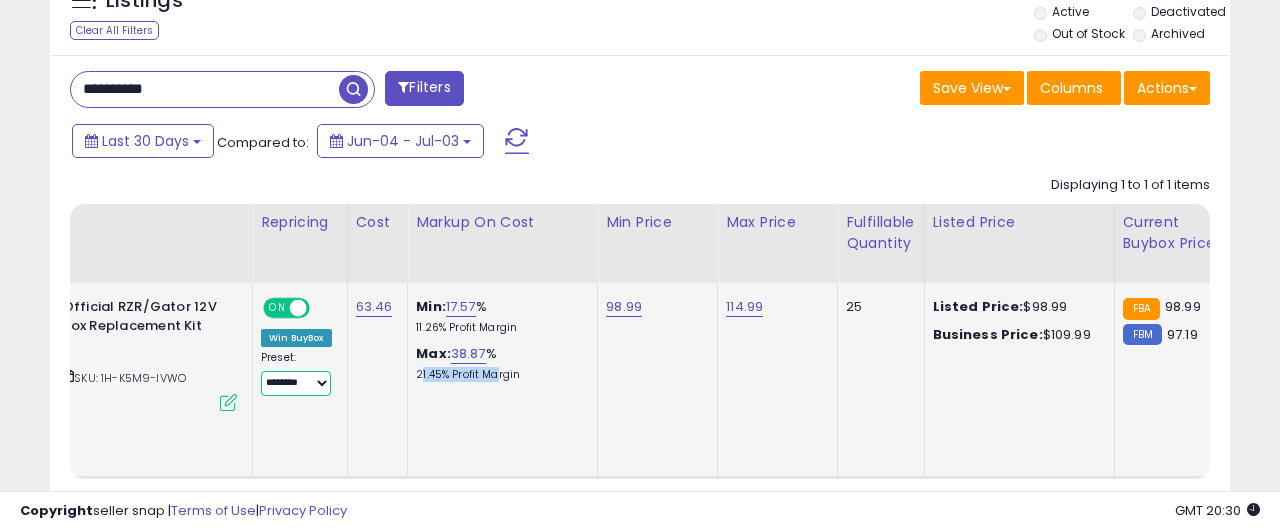 click on "**********" at bounding box center (296, 383) 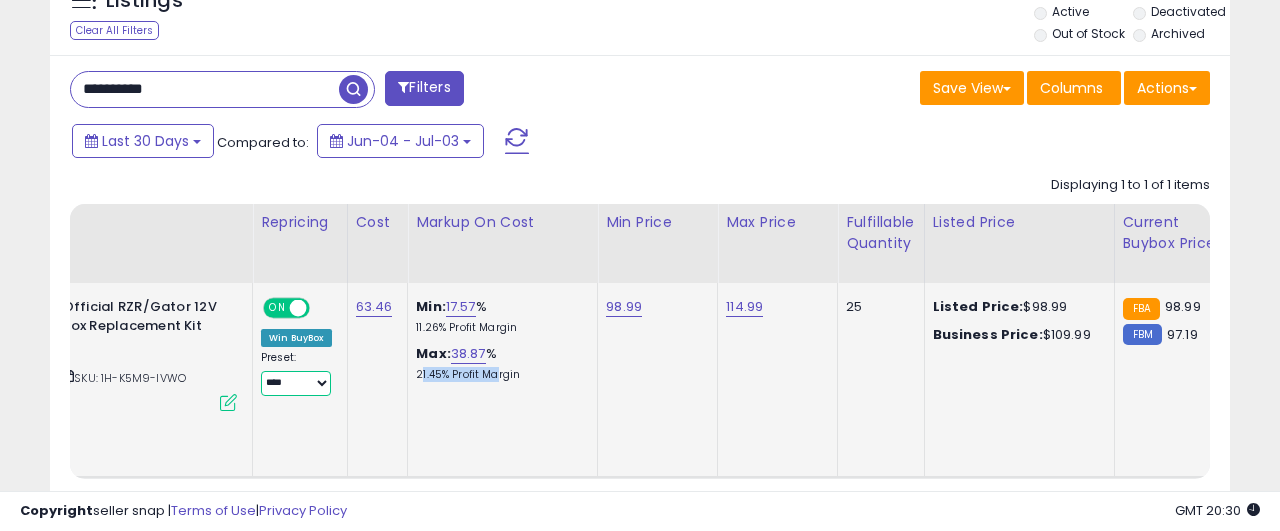 click on "****" at bounding box center [0, 0] 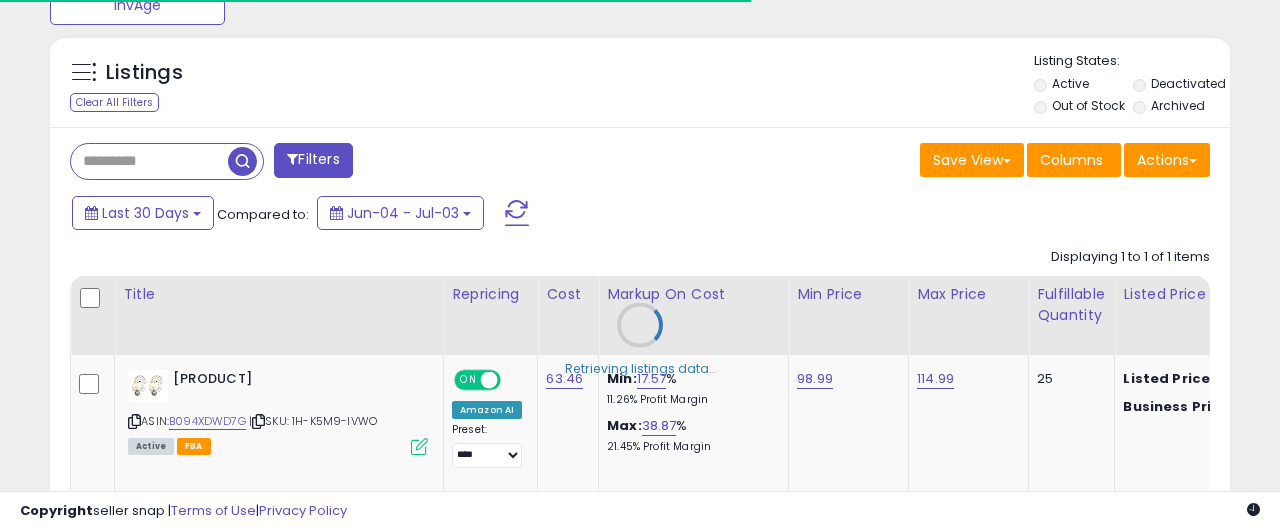 type on "**********" 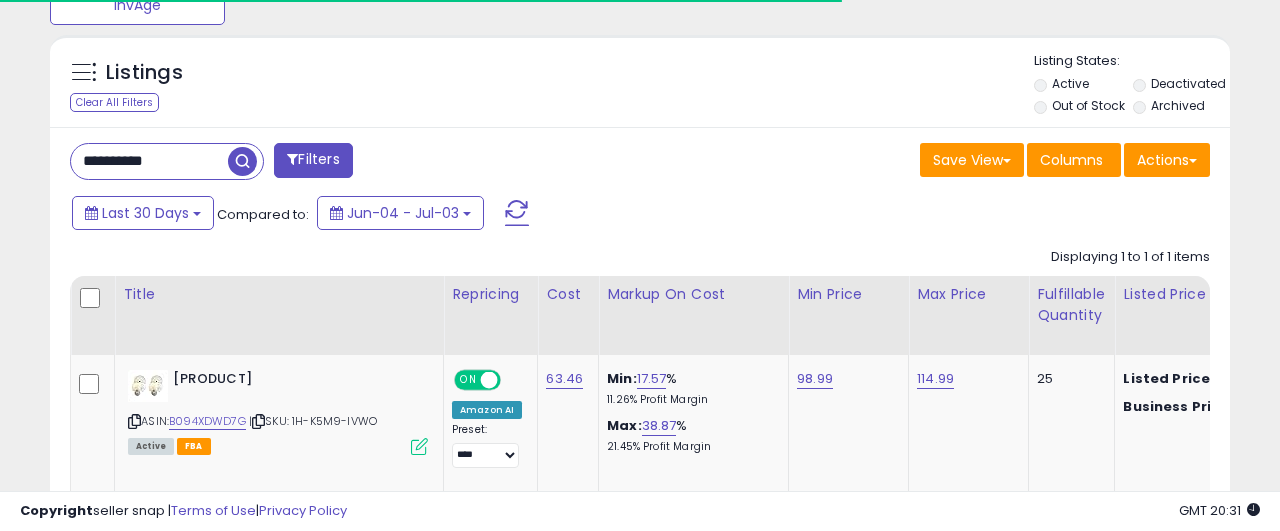 scroll, scrollTop: 746, scrollLeft: 0, axis: vertical 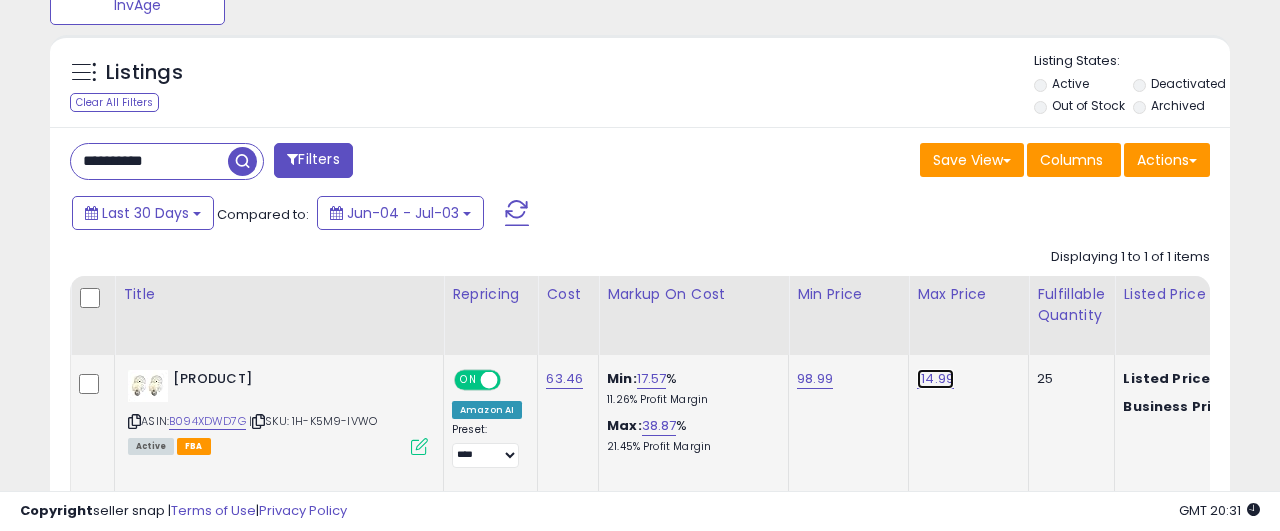 click on "114.99" at bounding box center (935, 379) 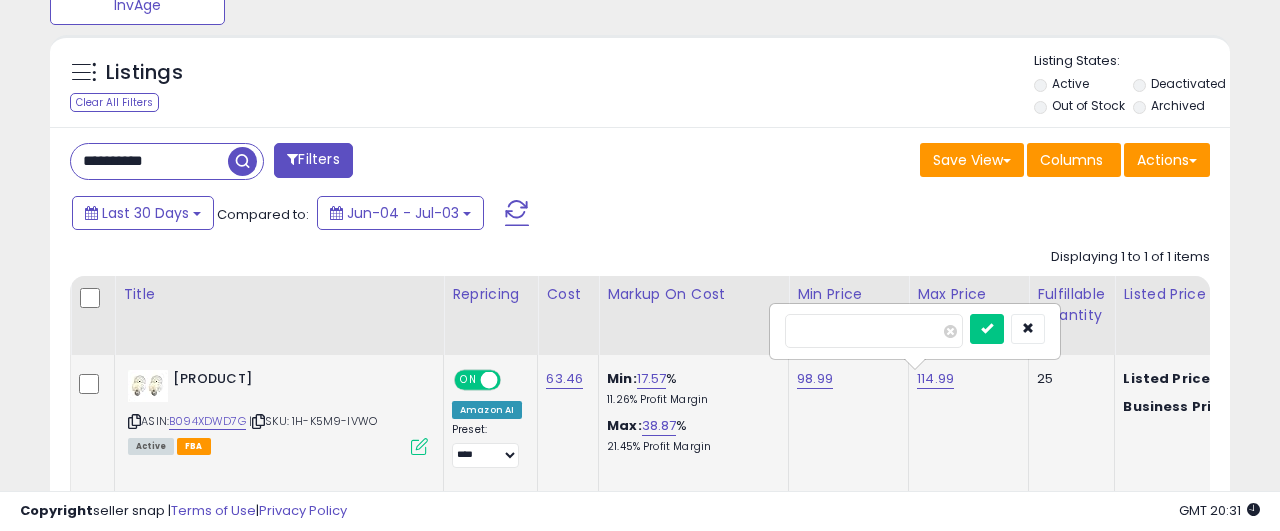 type on "******" 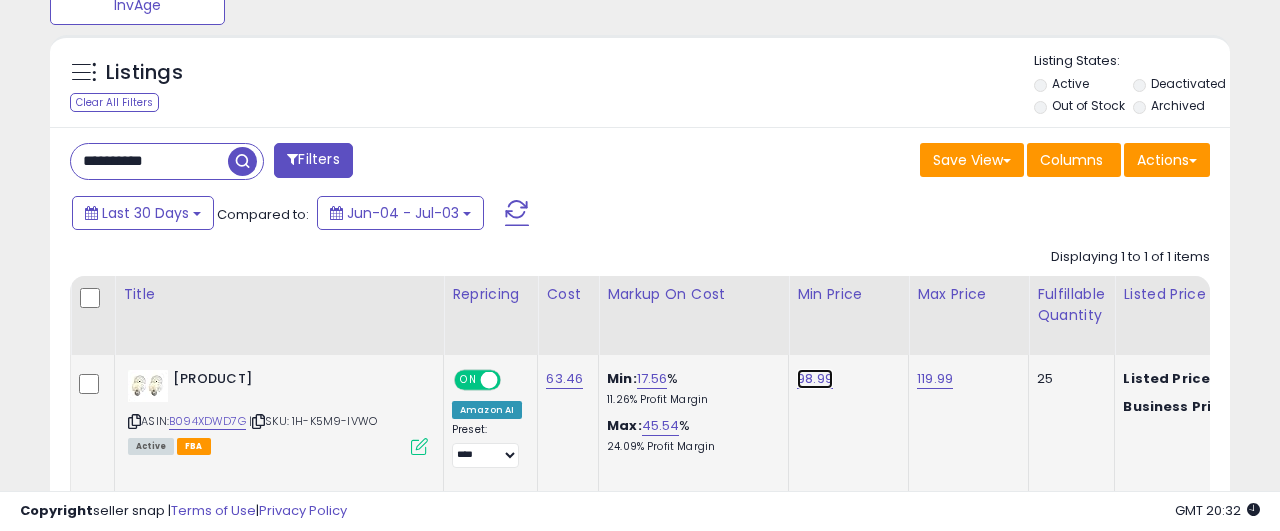 click on "98.99" at bounding box center [815, 379] 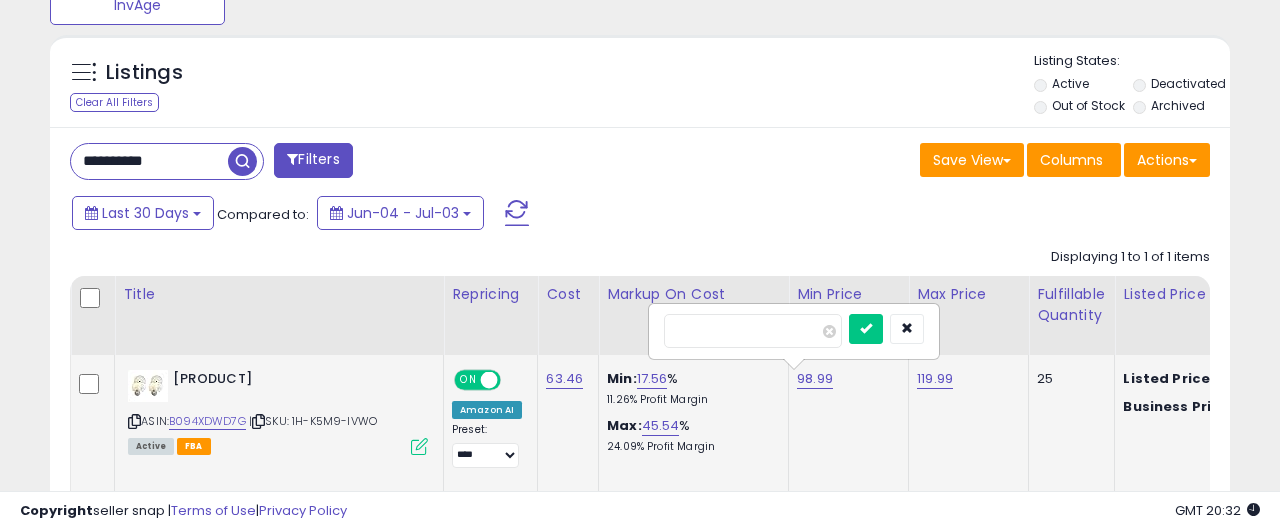 click on "*****" at bounding box center [753, 331] 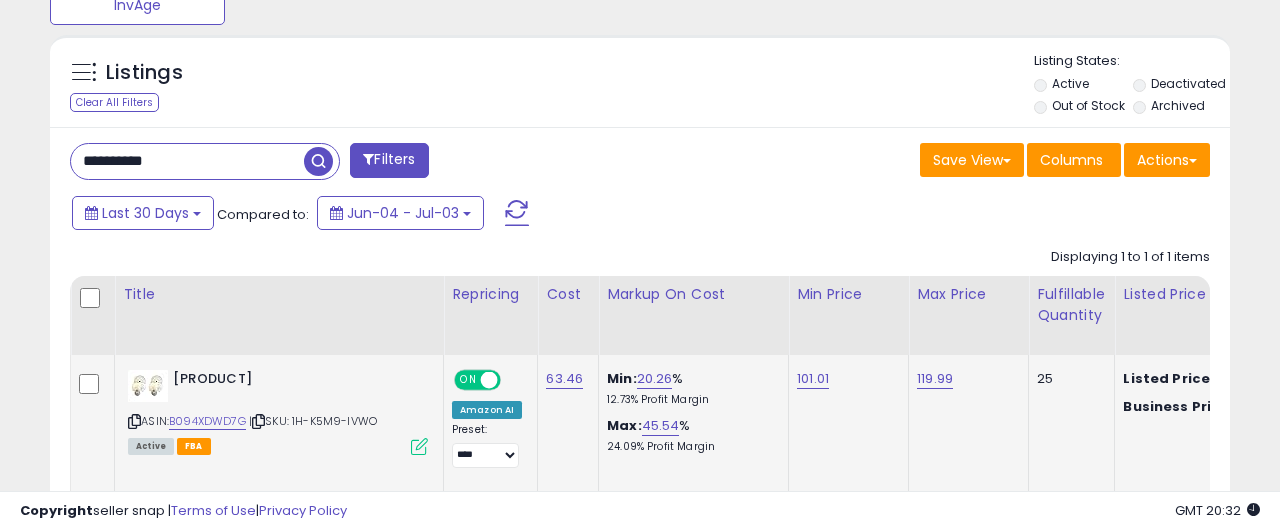 click on "**********" at bounding box center (187, 161) 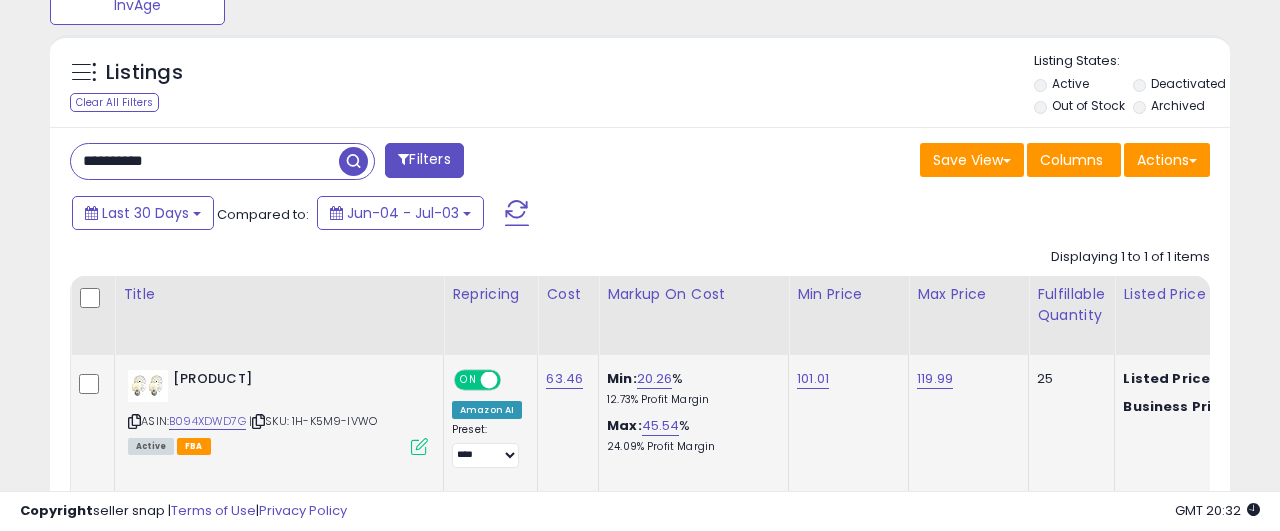 paste 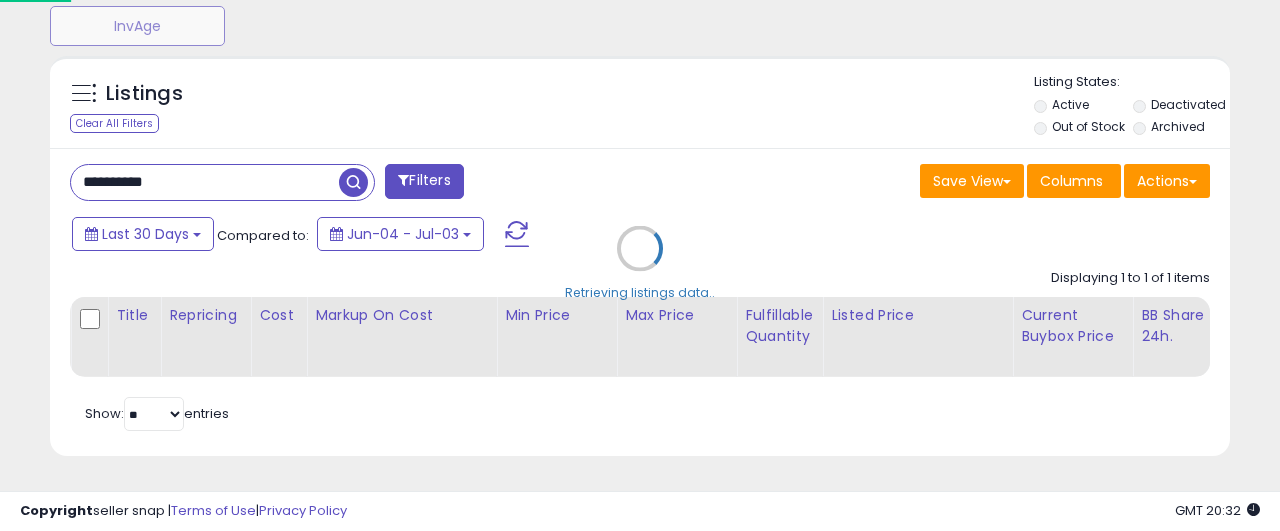 scroll, scrollTop: 725, scrollLeft: 0, axis: vertical 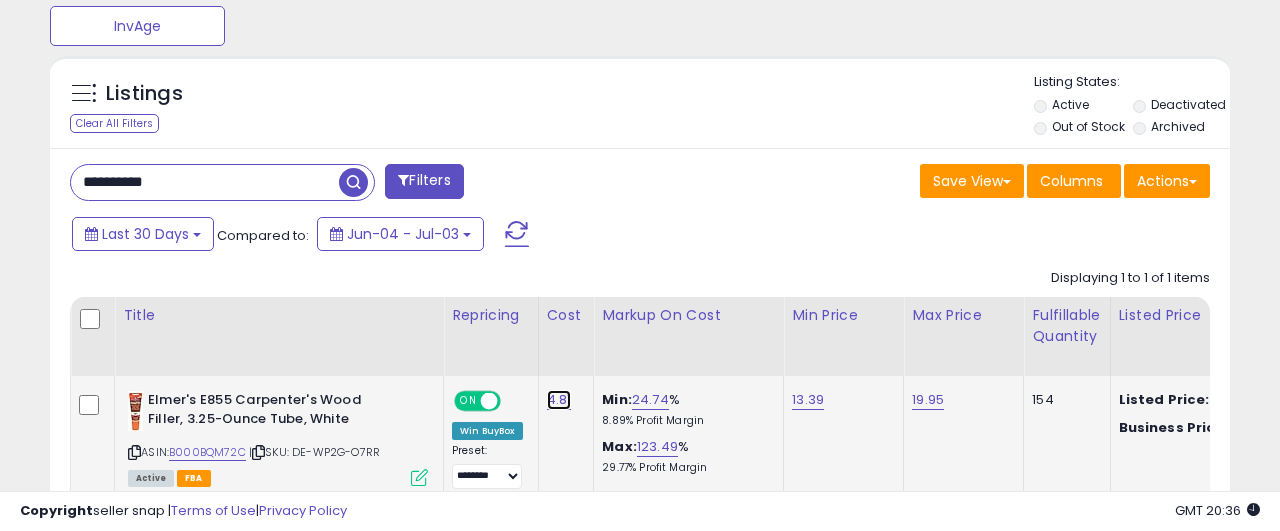 click on "4.81" at bounding box center (559, 400) 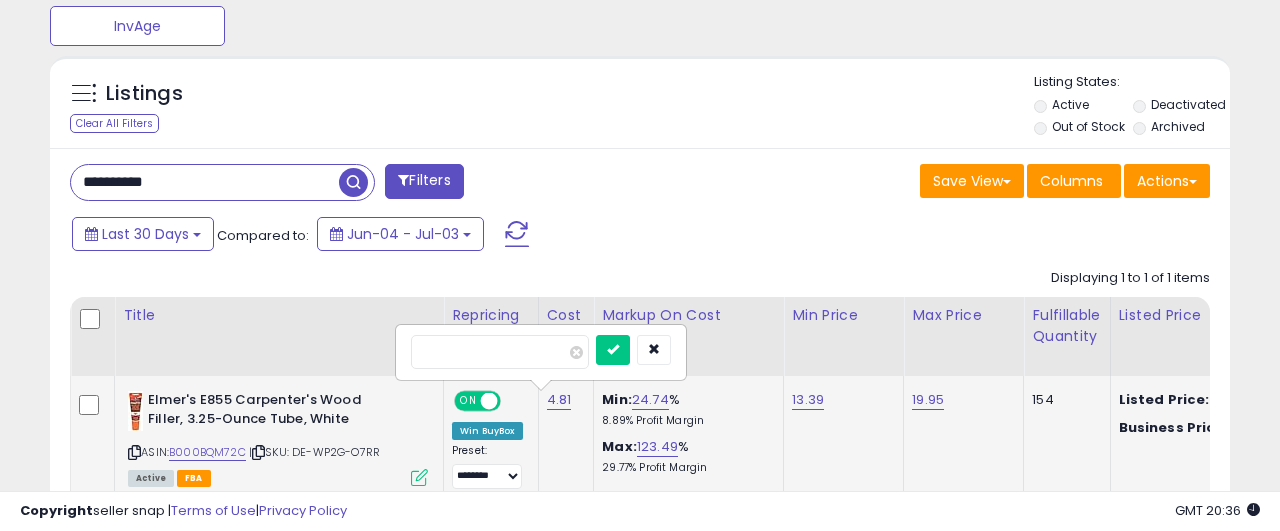 type on "****" 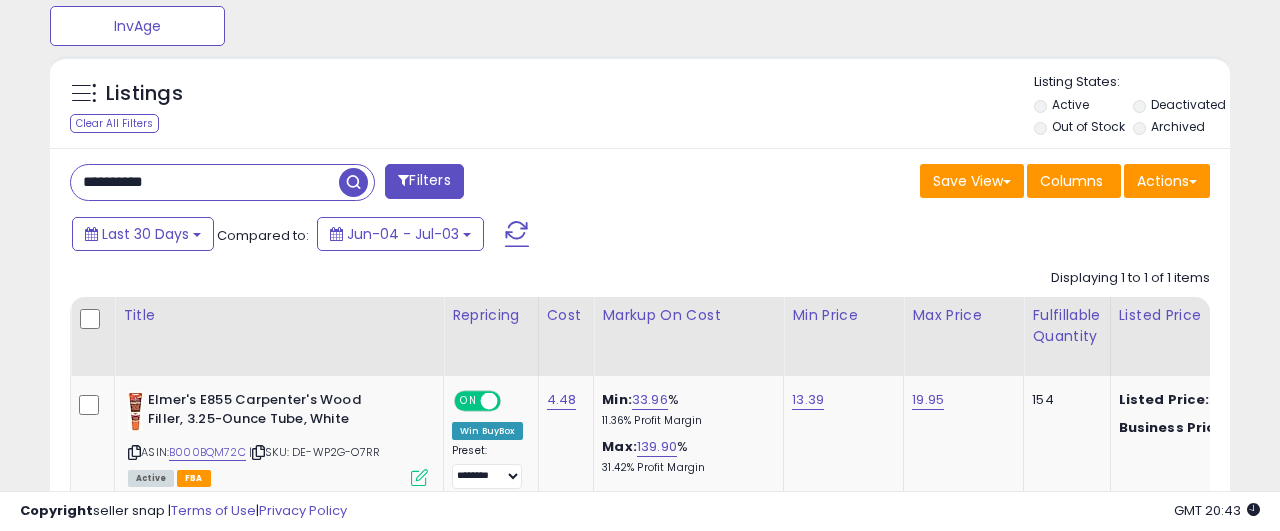 click on "Save View
Save As New View
Update Current View
Columns
Actions
Import  Export Visible Columns" at bounding box center (932, 183) 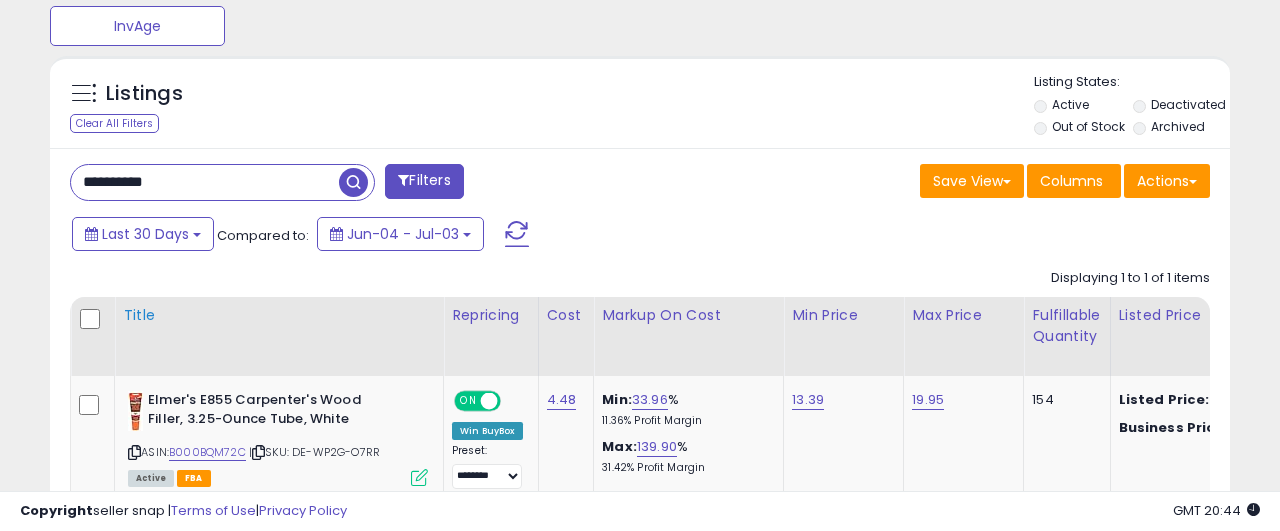 scroll, scrollTop: 827, scrollLeft: 0, axis: vertical 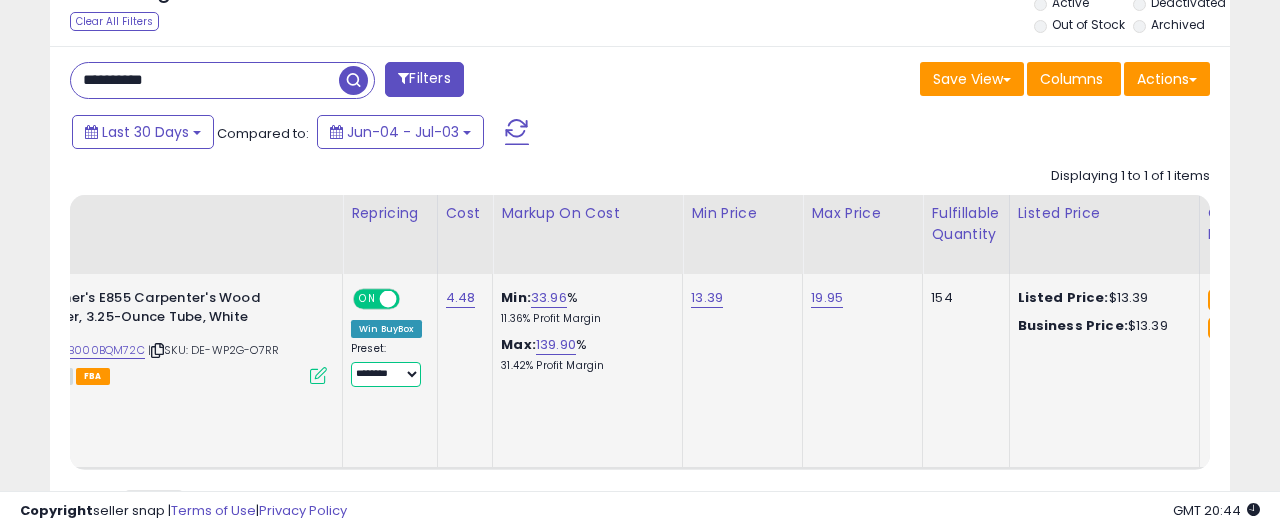 click on "**********" at bounding box center (386, 374) 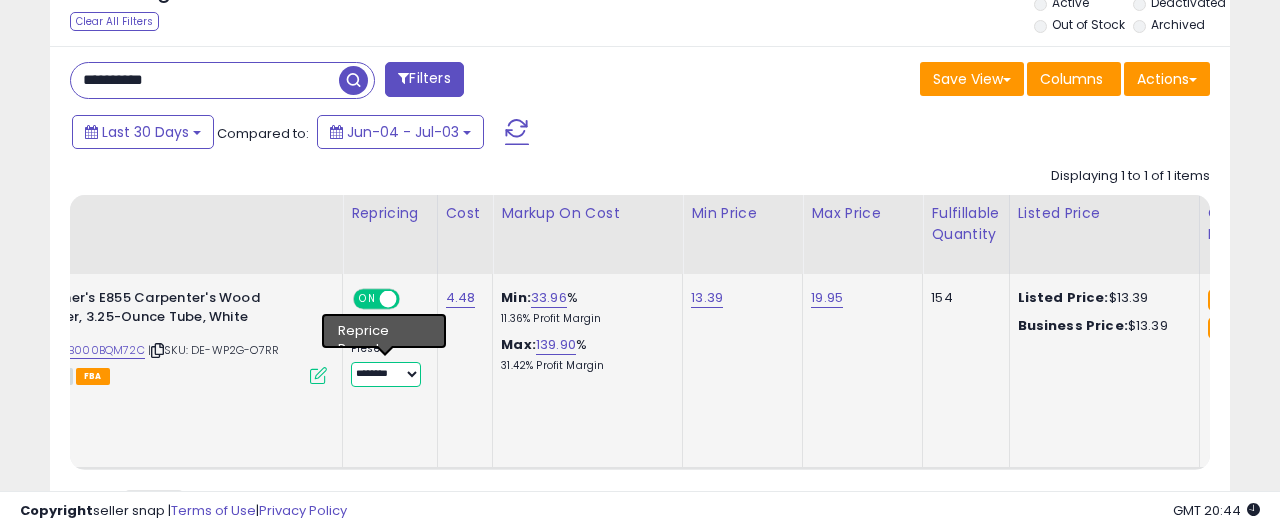 select on "****" 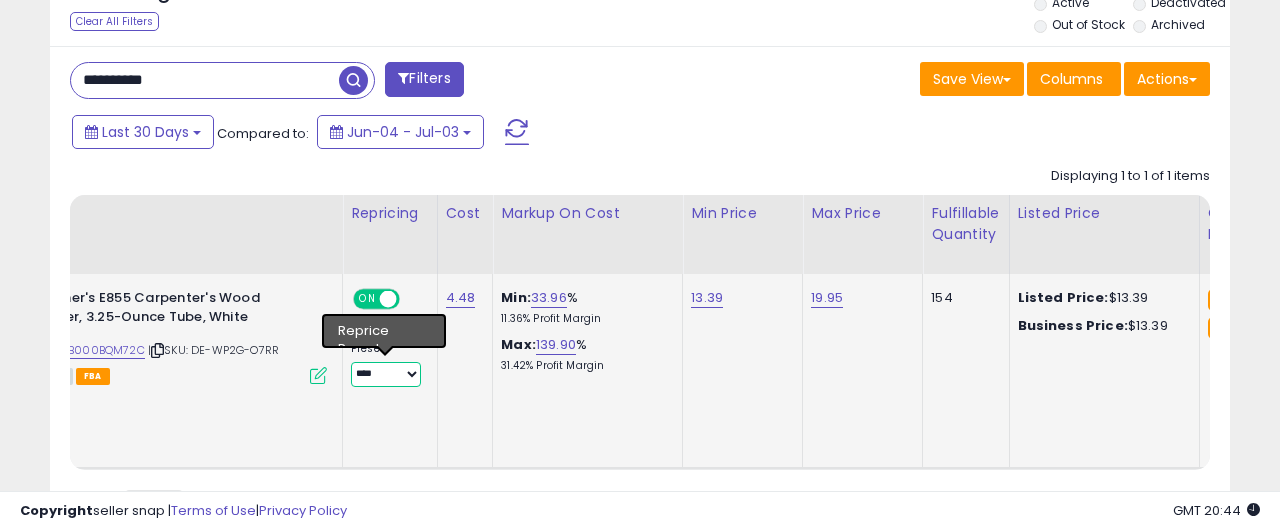click on "****" at bounding box center (0, 0) 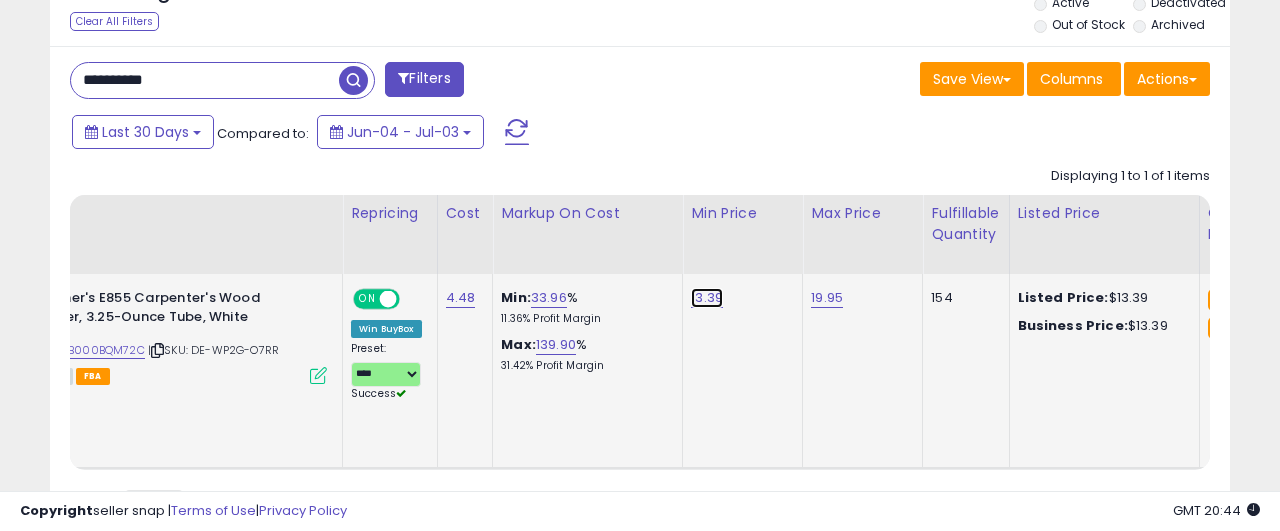 click on "13.39" at bounding box center (707, 298) 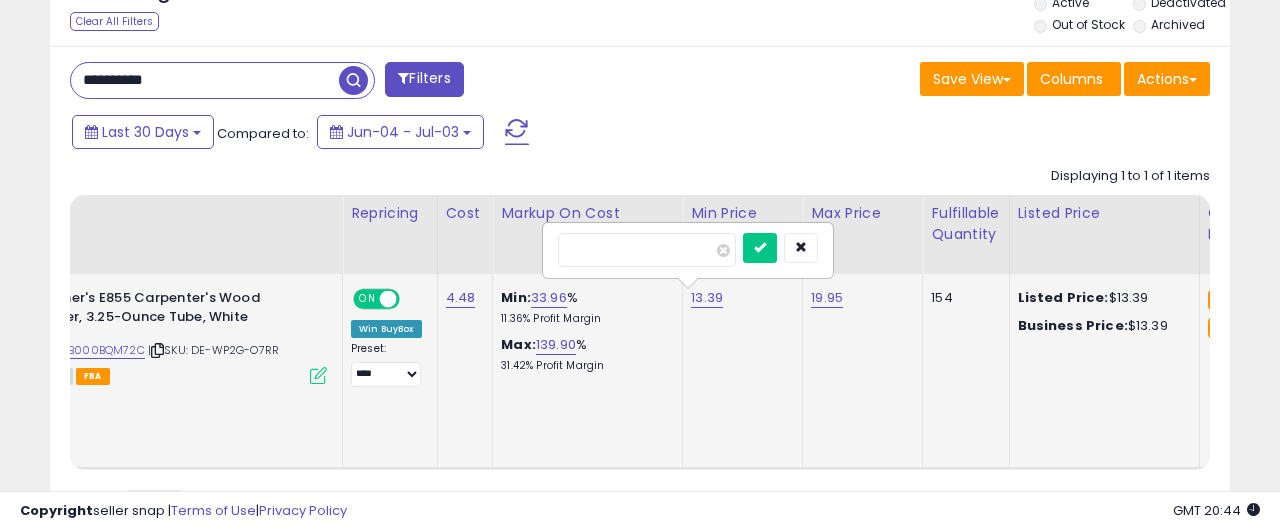 click on "*****" at bounding box center (647, 250) 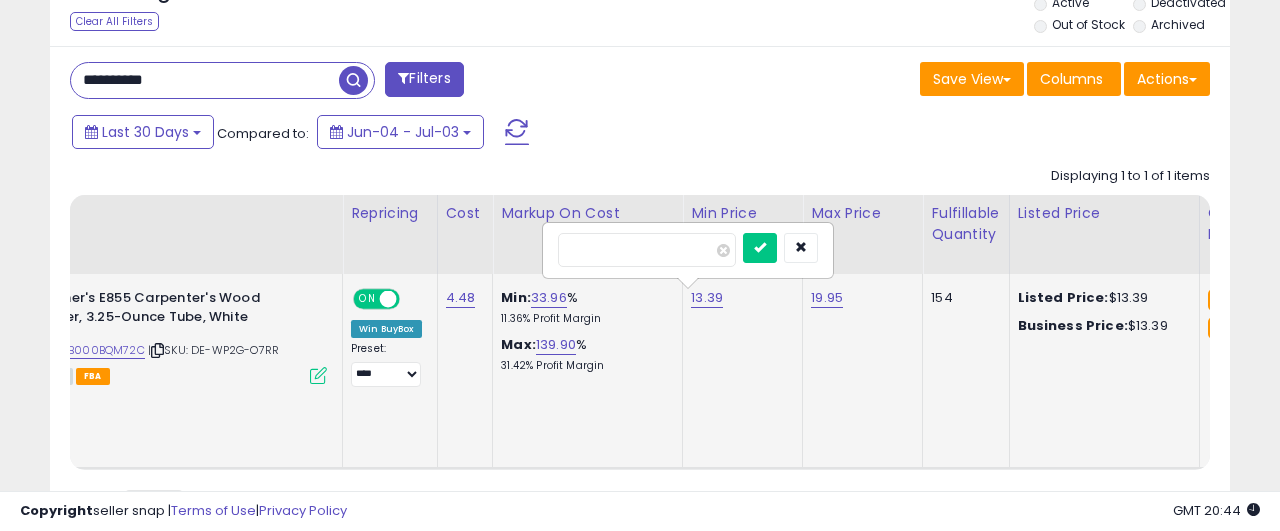 type on "*****" 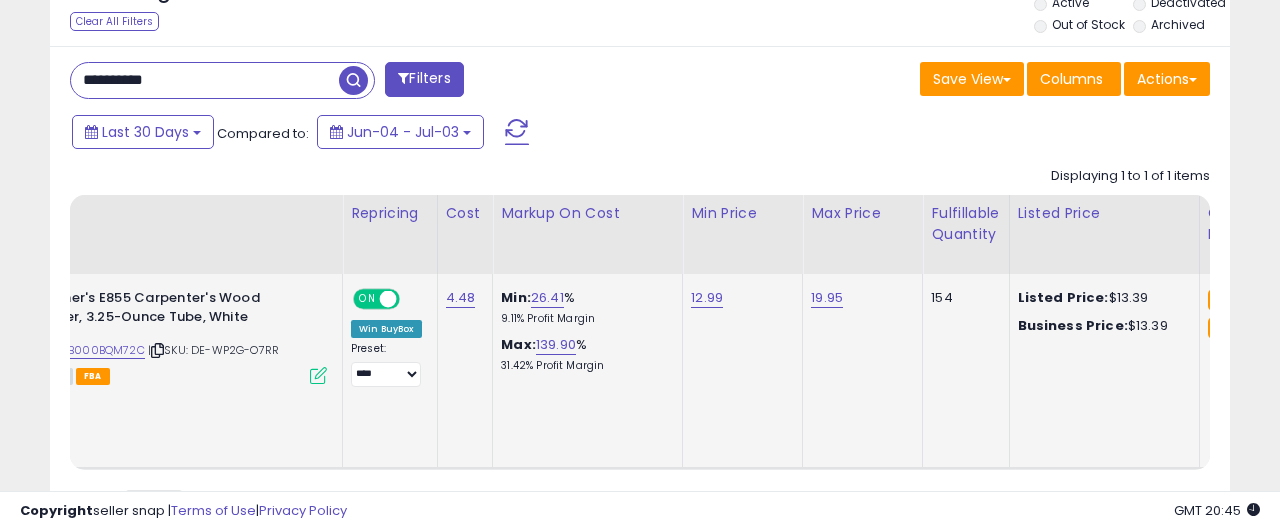 click on "**********" at bounding box center [205, 80] 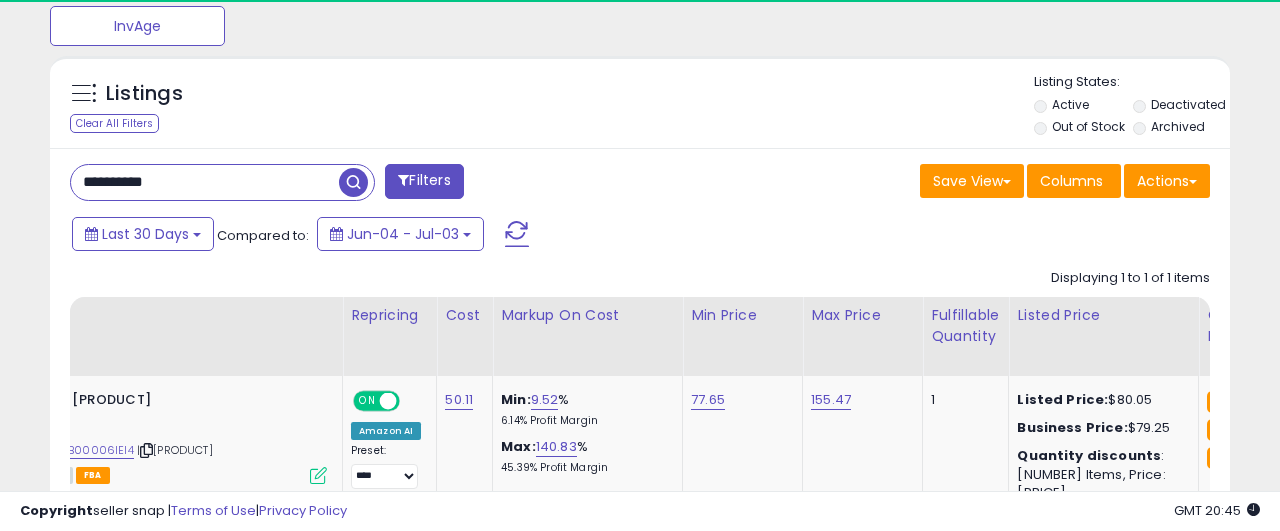 scroll, scrollTop: 999590, scrollLeft: 999317, axis: both 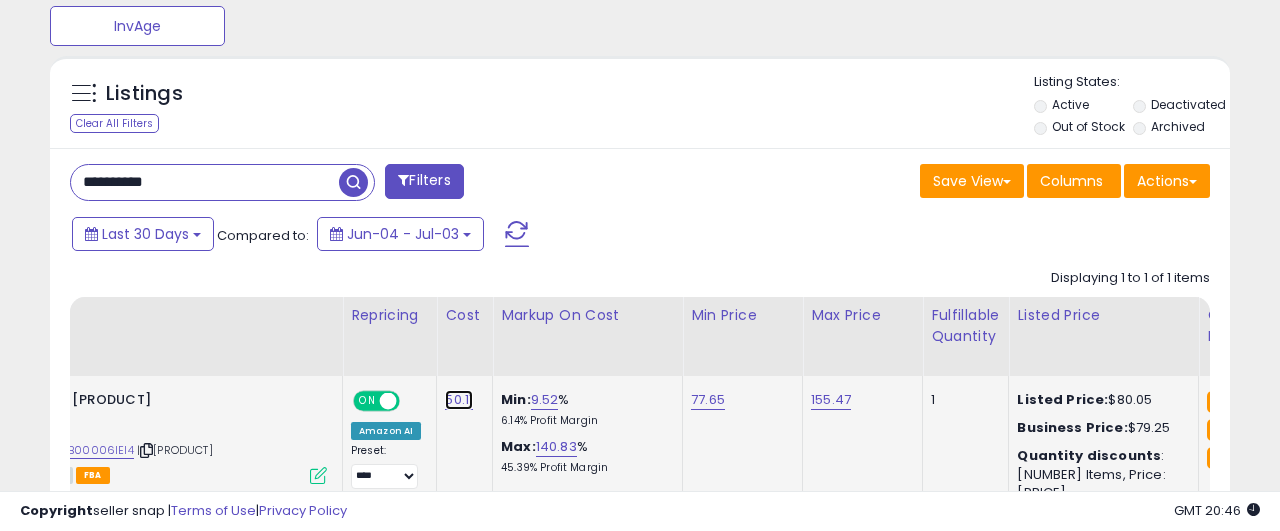 click on "50.11" at bounding box center [459, 400] 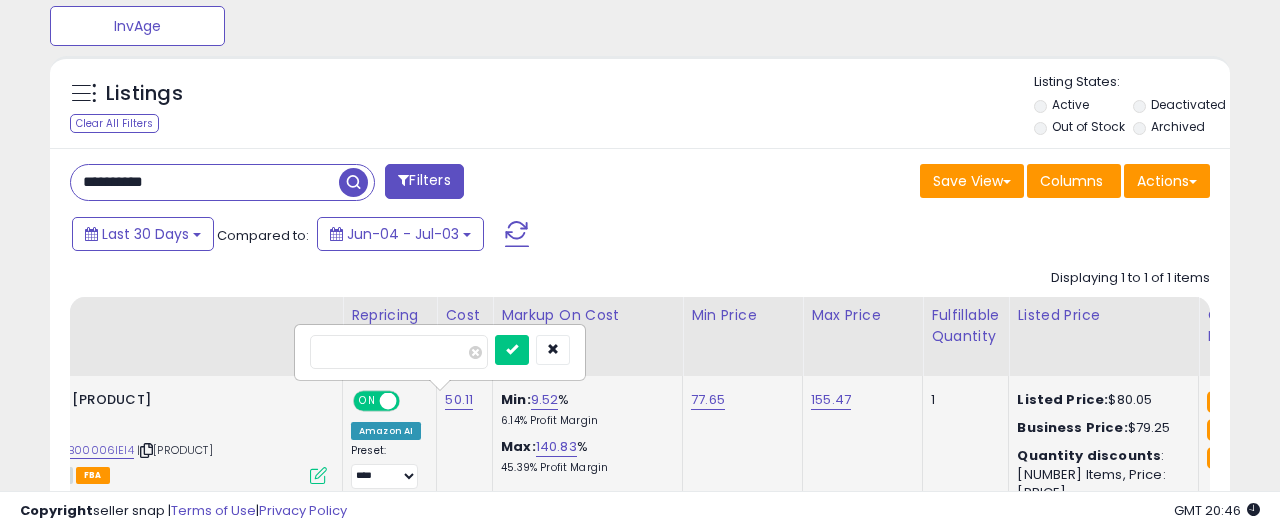 type on "*" 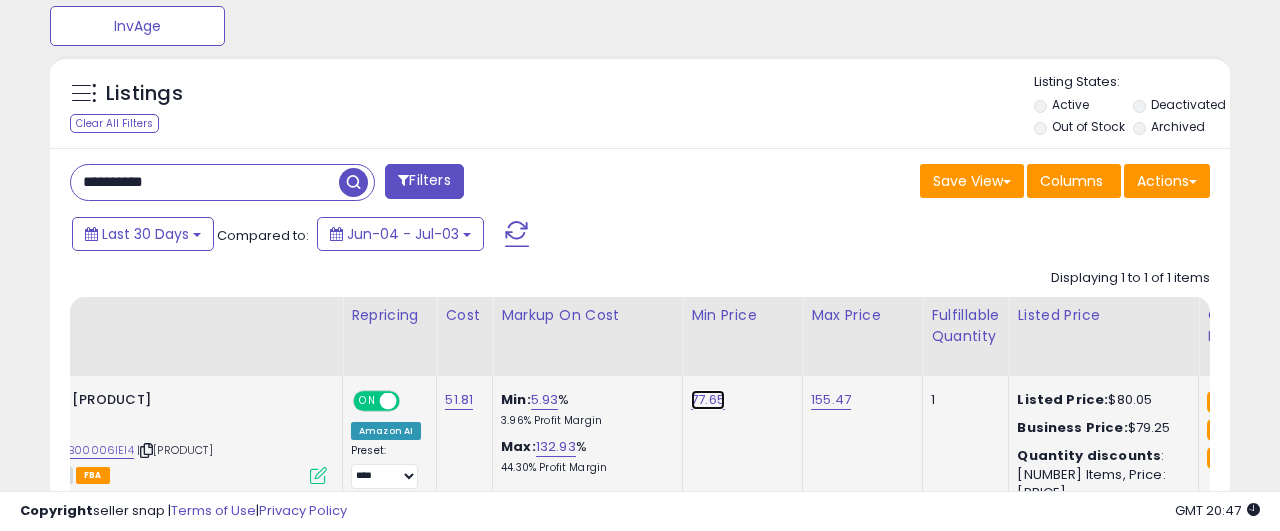click on "77.65" at bounding box center (708, 400) 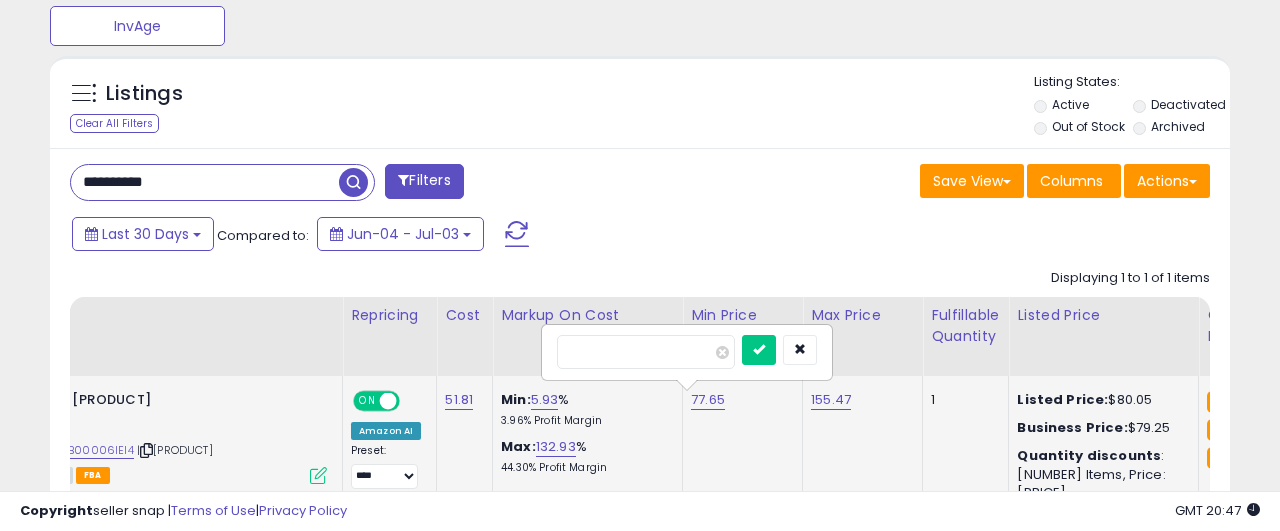 click on "*****" at bounding box center (646, 352) 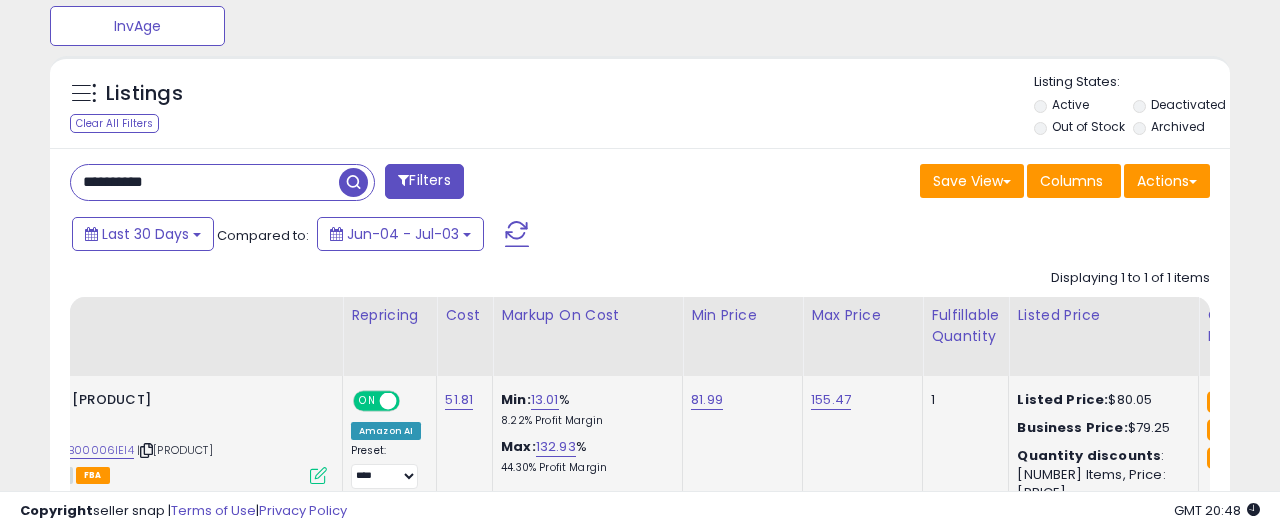 click on "**********" at bounding box center [205, 182] 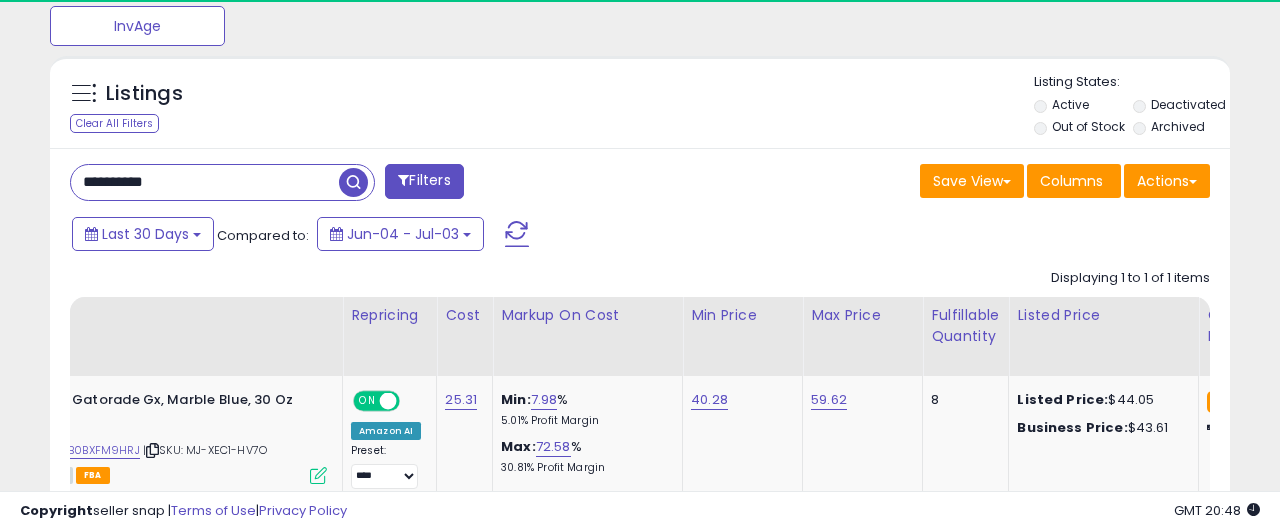 scroll, scrollTop: 999590, scrollLeft: 999317, axis: both 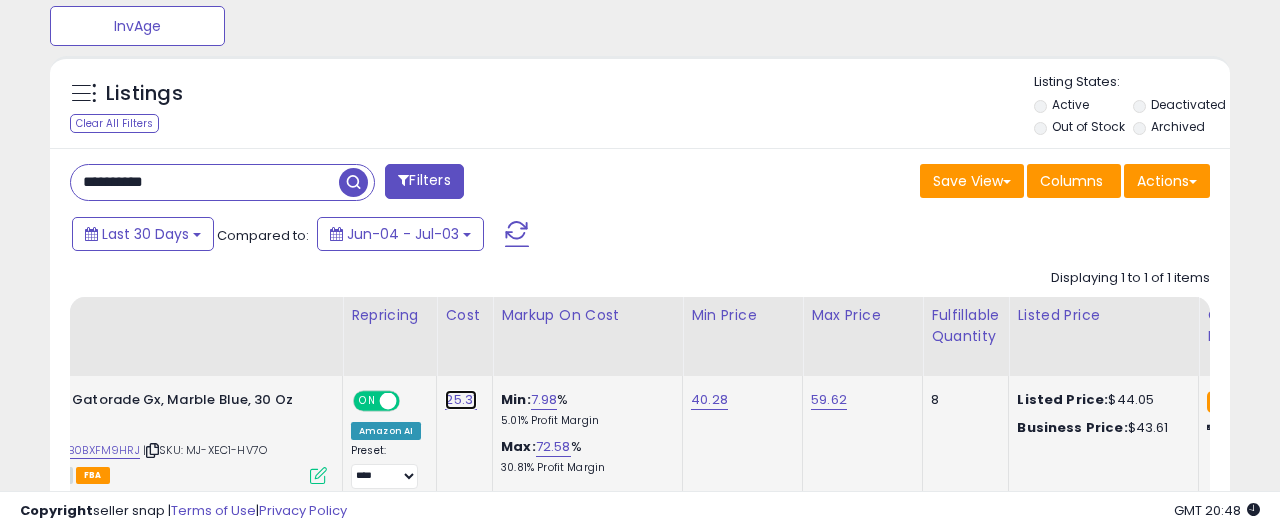 click on "25.31" at bounding box center (461, 400) 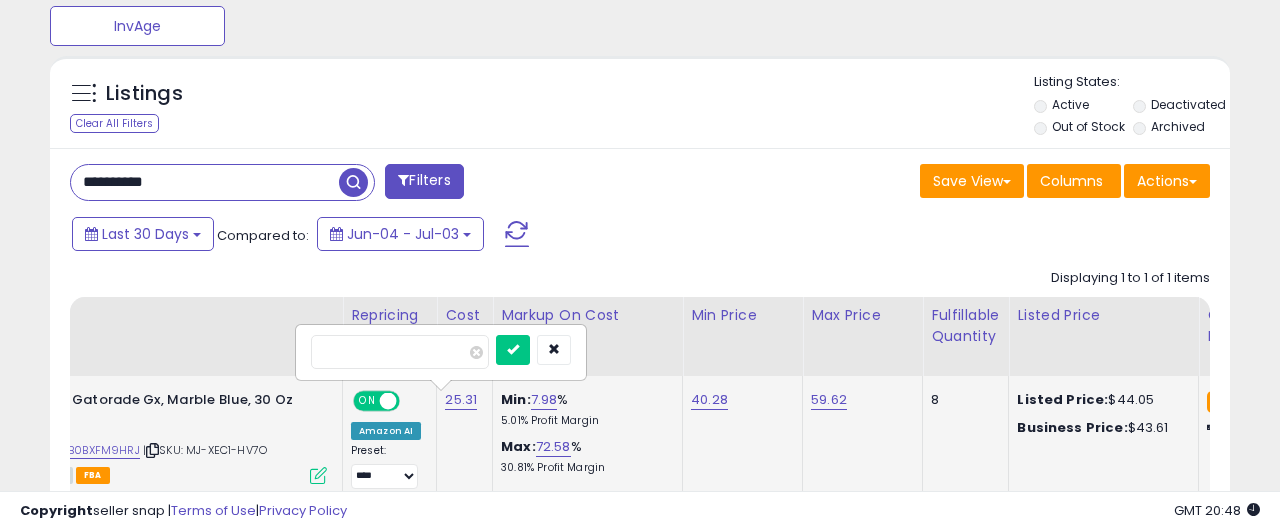 type on "*****" 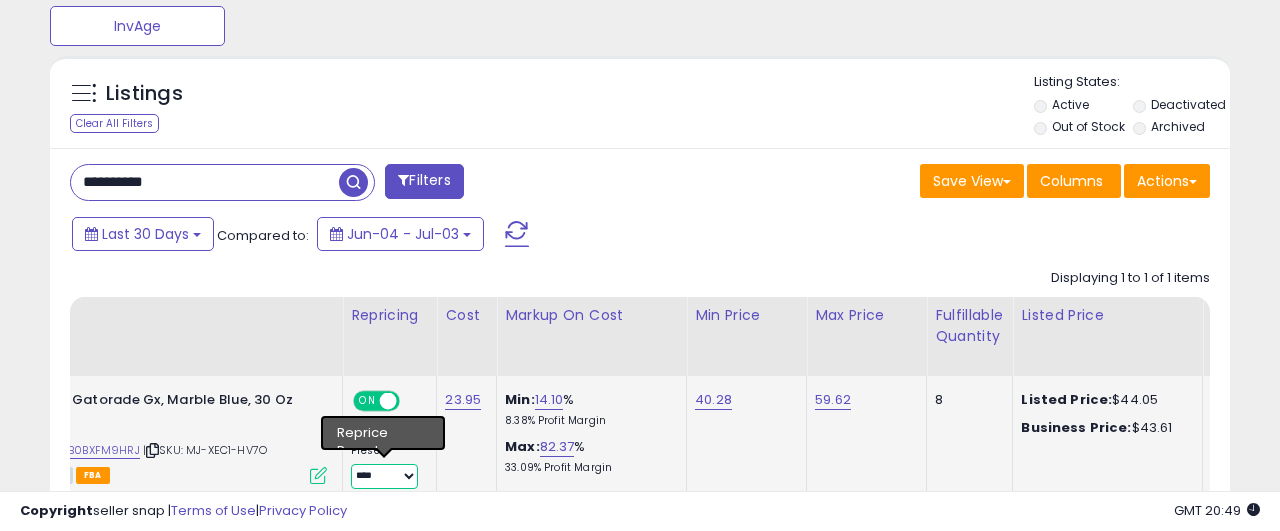 click on "**********" at bounding box center [384, 476] 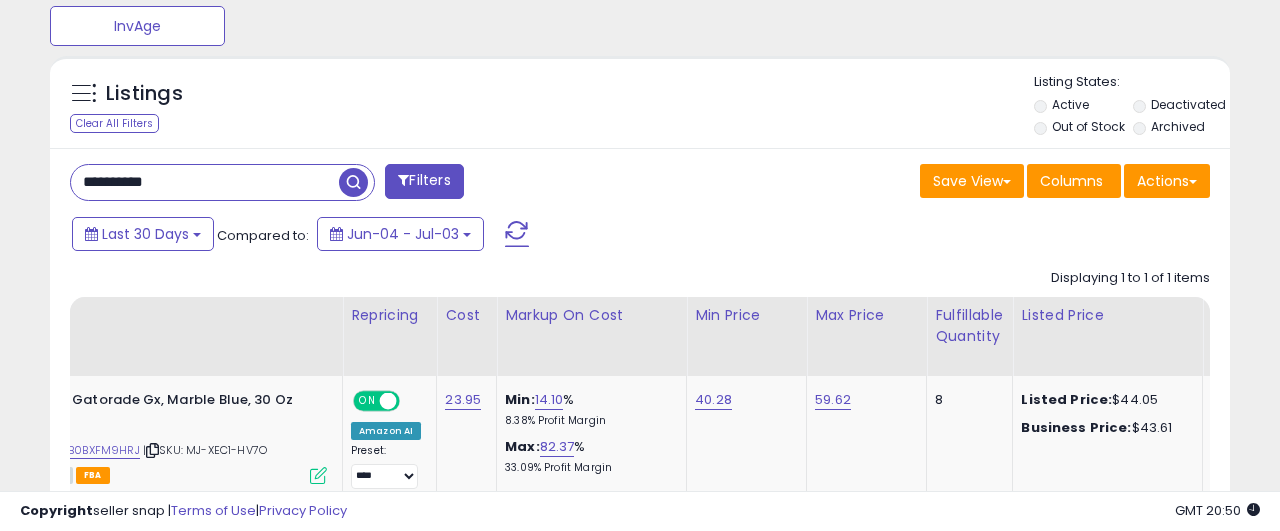 click on "**********" at bounding box center (205, 182) 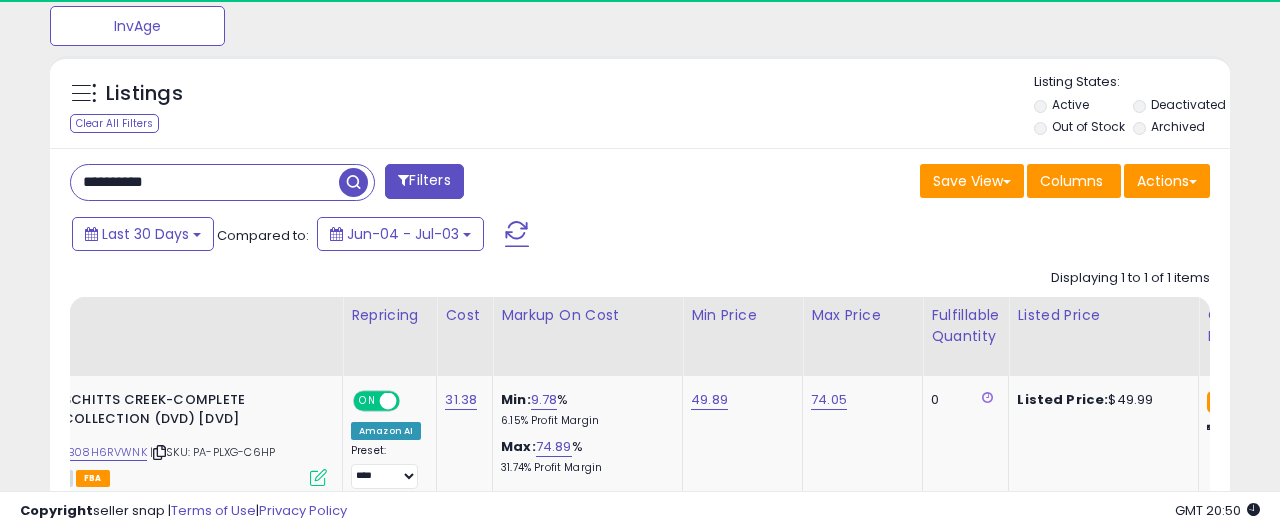 scroll, scrollTop: 999590, scrollLeft: 999317, axis: both 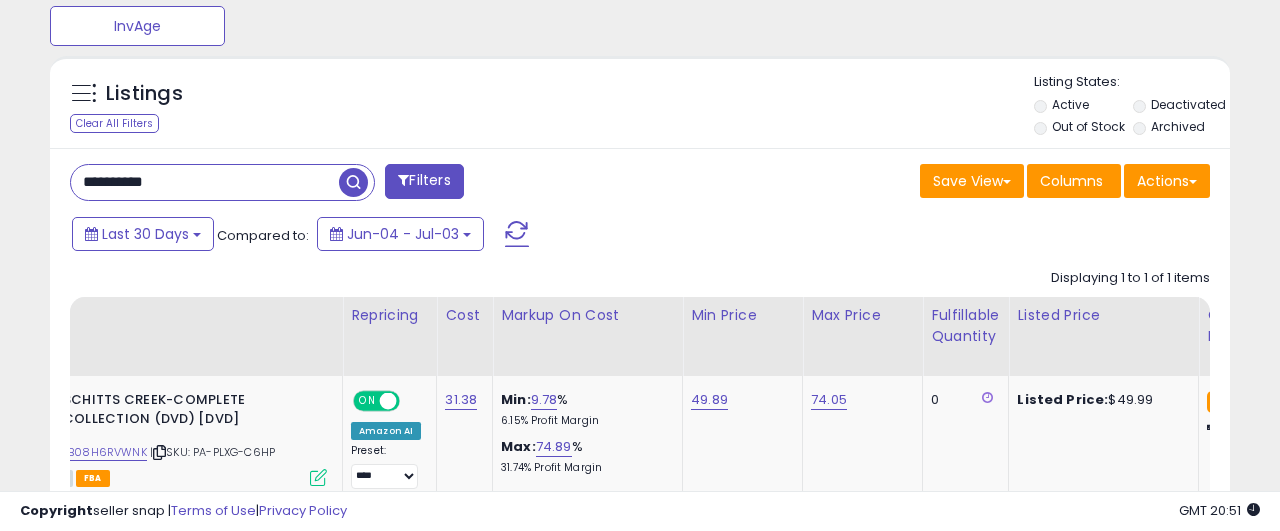 click on "**********" at bounding box center (205, 182) 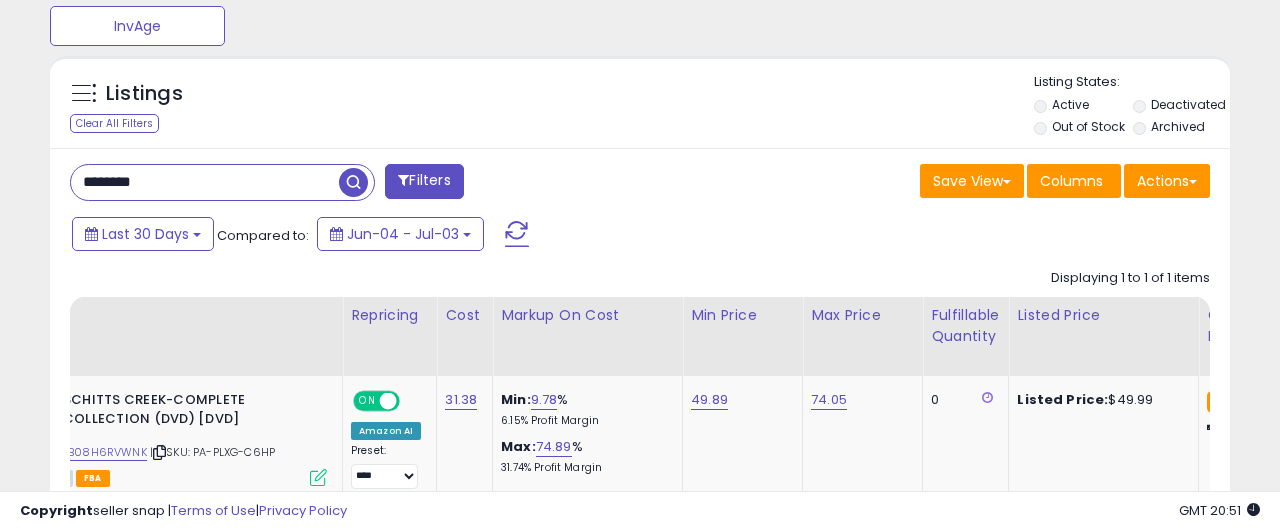 type on "********" 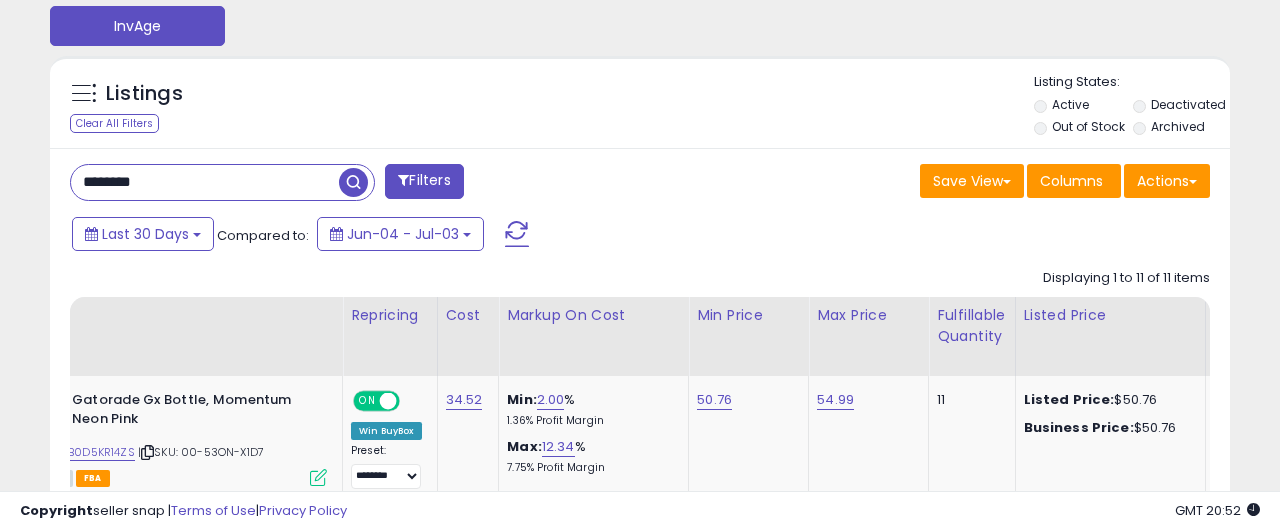 scroll, scrollTop: 999590, scrollLeft: 999317, axis: both 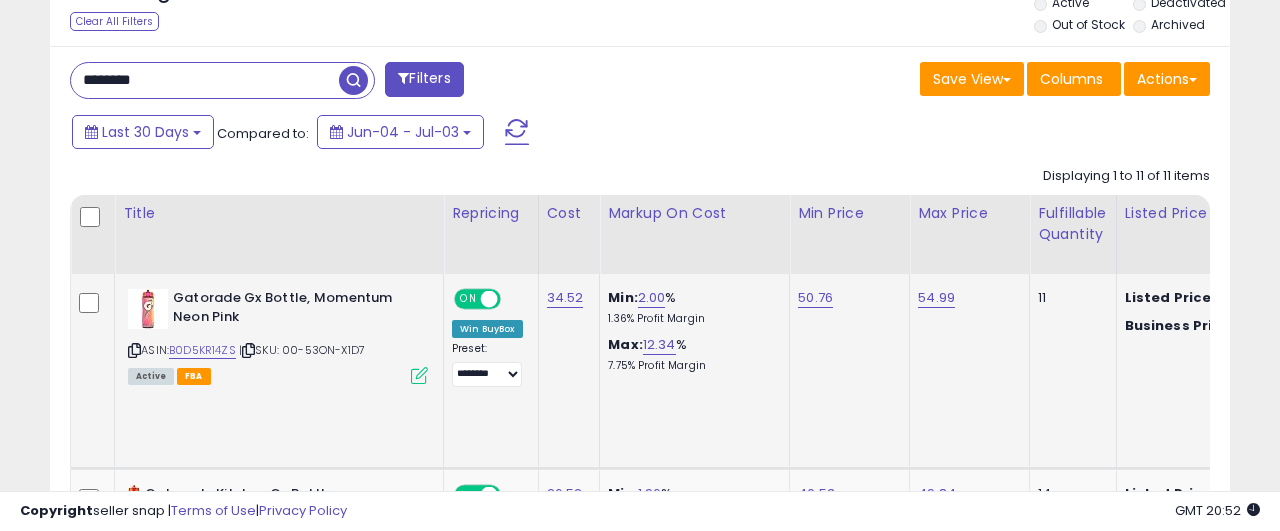drag, startPoint x: 663, startPoint y: 483, endPoint x: 246, endPoint y: 388, distance: 427.68445 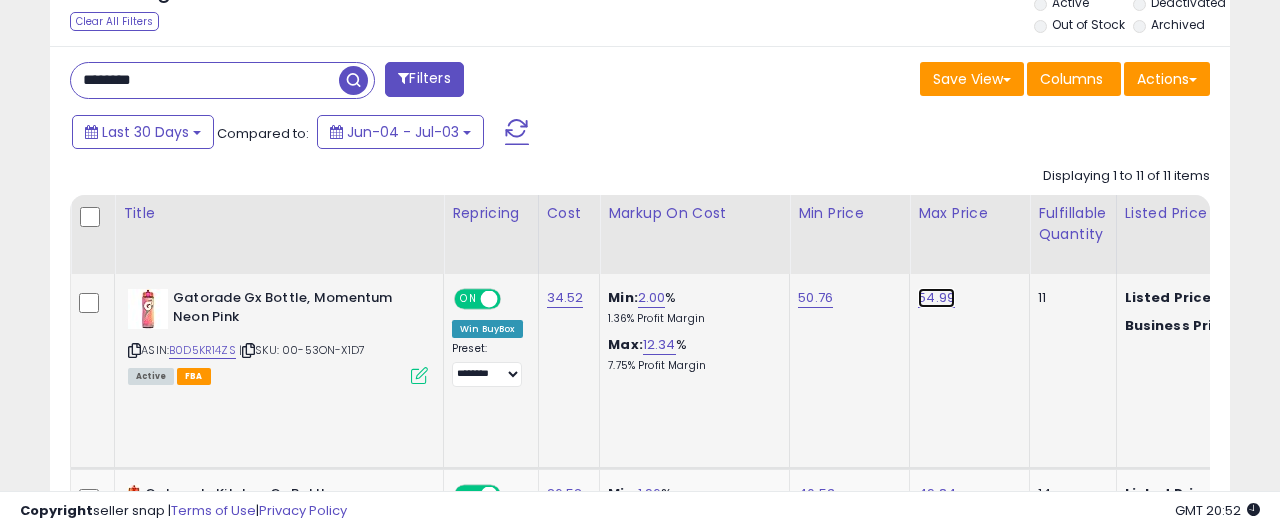 click on "54.99" at bounding box center [936, 298] 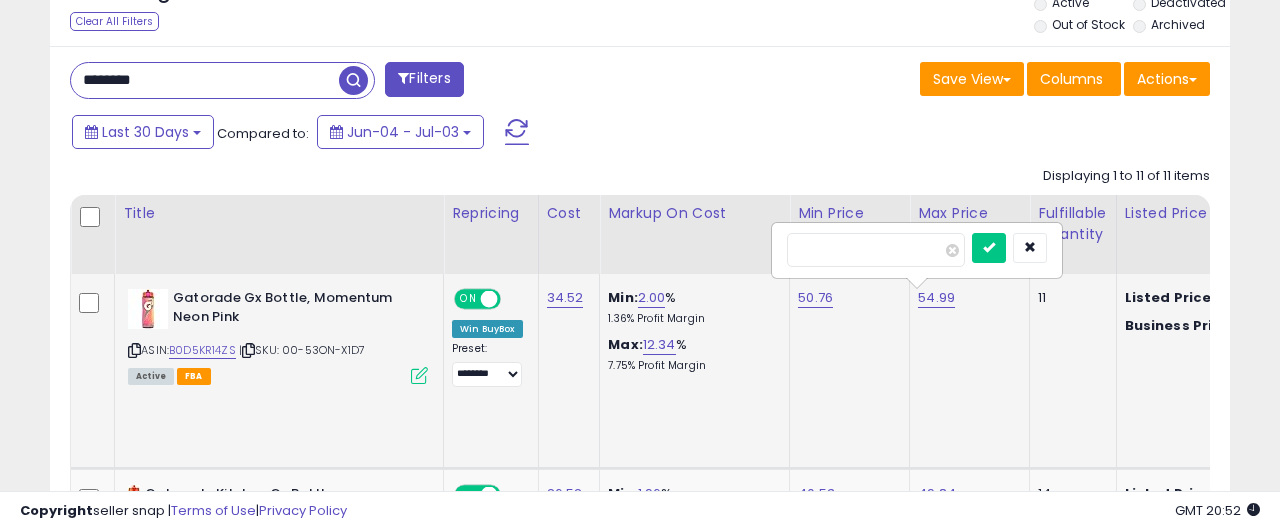 click on "*****" at bounding box center [876, 250] 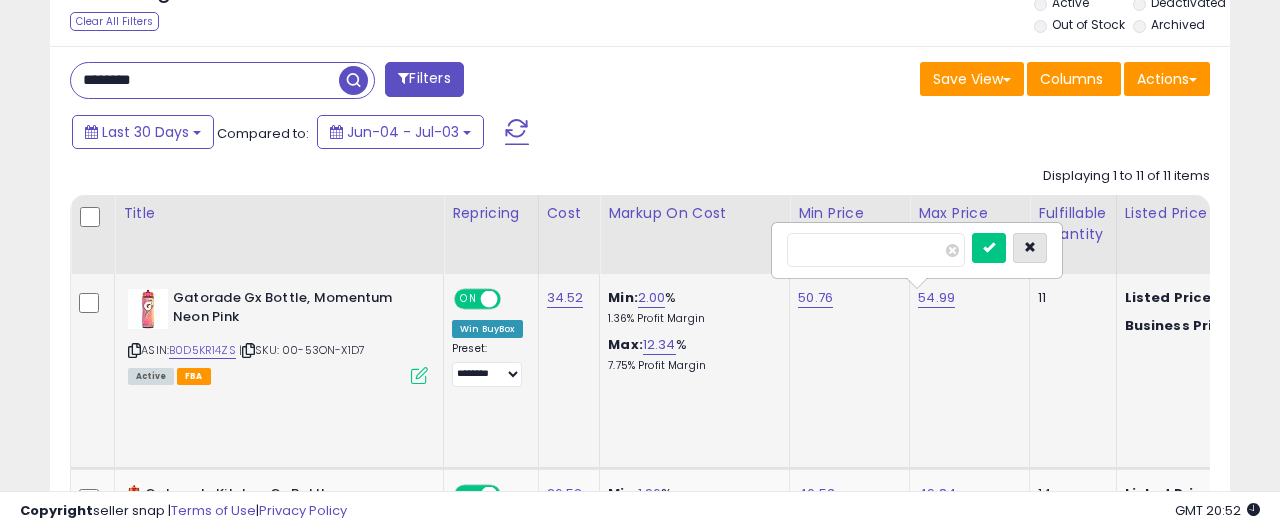 type on "*****" 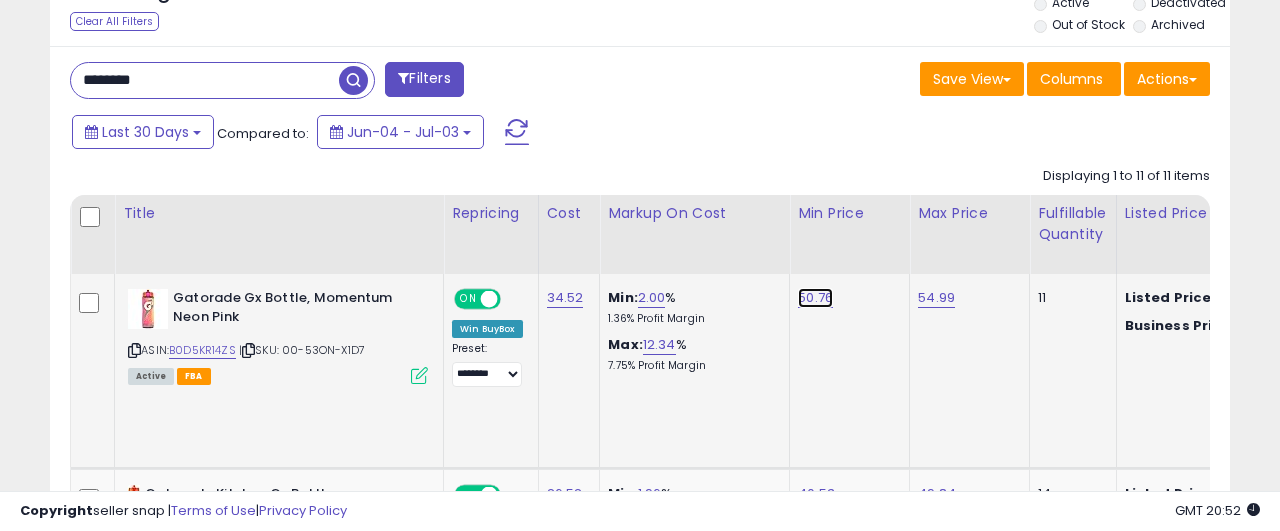 click on "50.76" at bounding box center (815, 298) 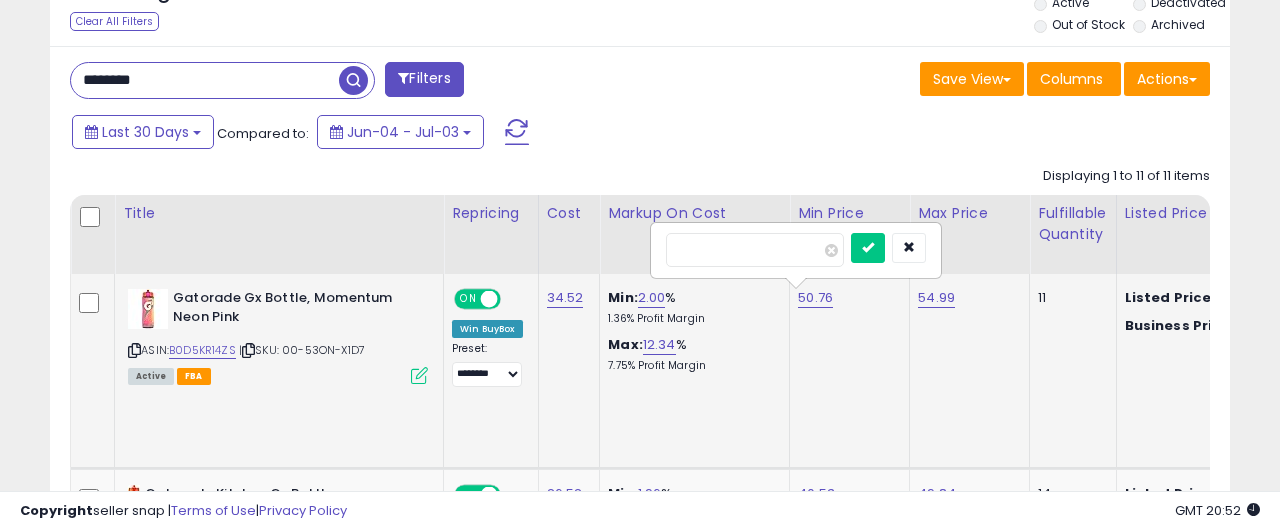 click on "*****" at bounding box center [755, 250] 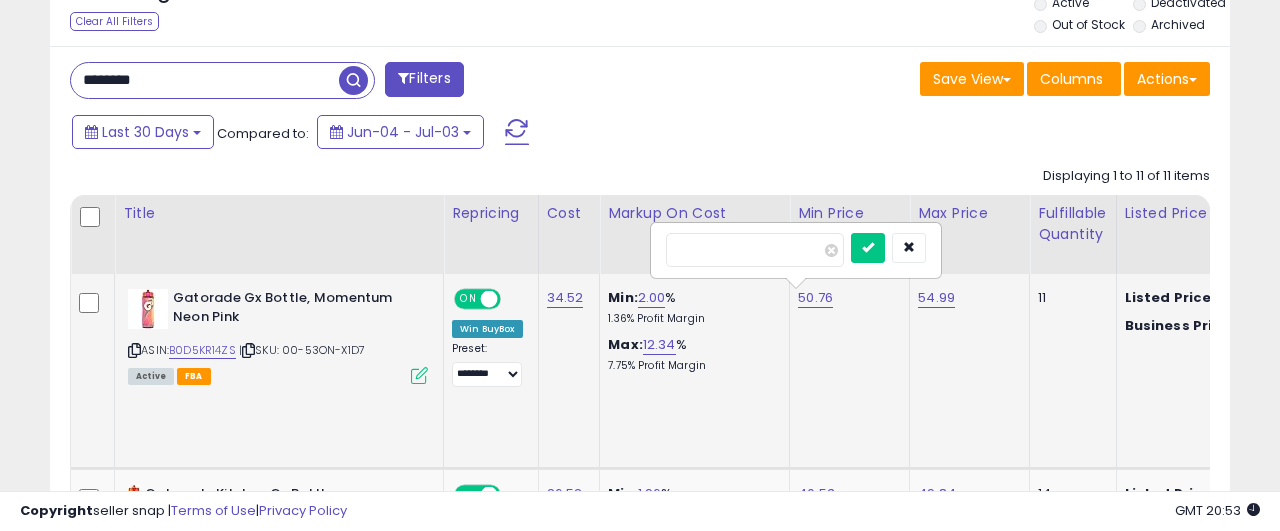 type on "*****" 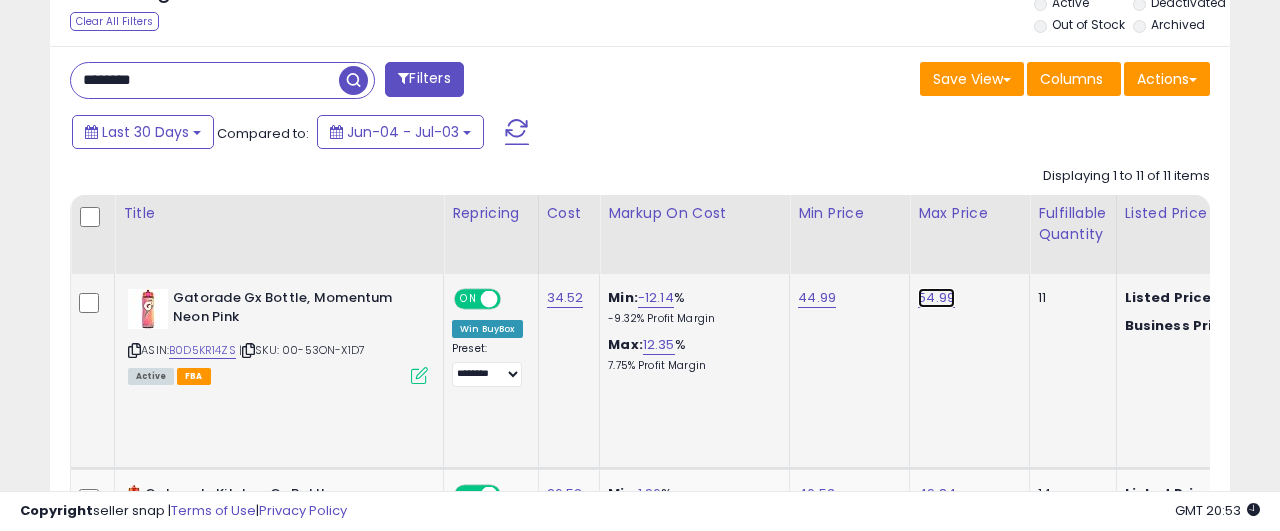 click on "54.99" at bounding box center (936, 298) 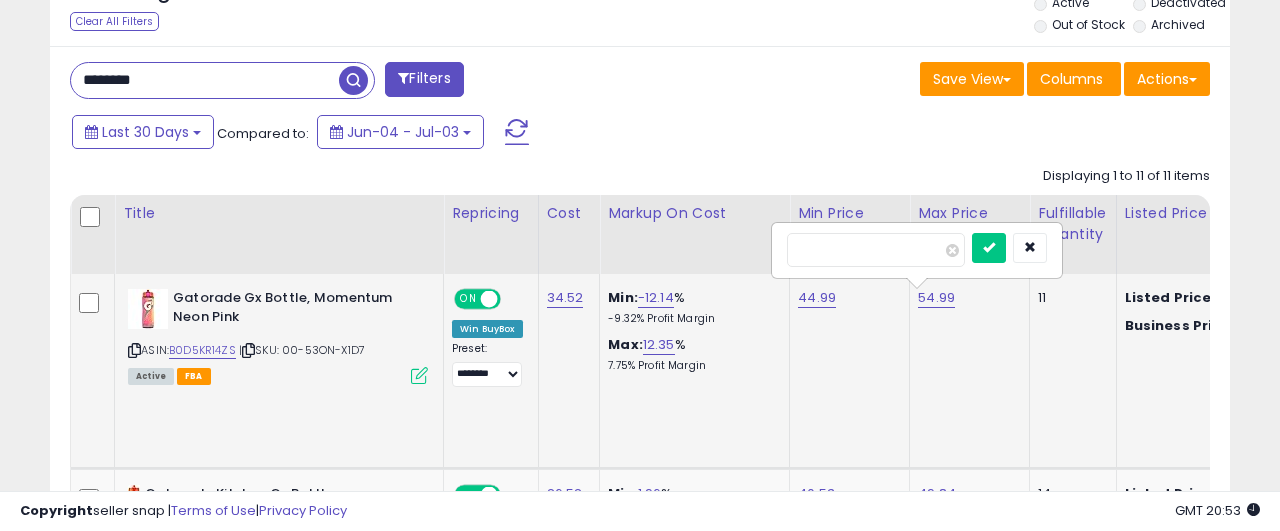 click on "*****" at bounding box center [876, 250] 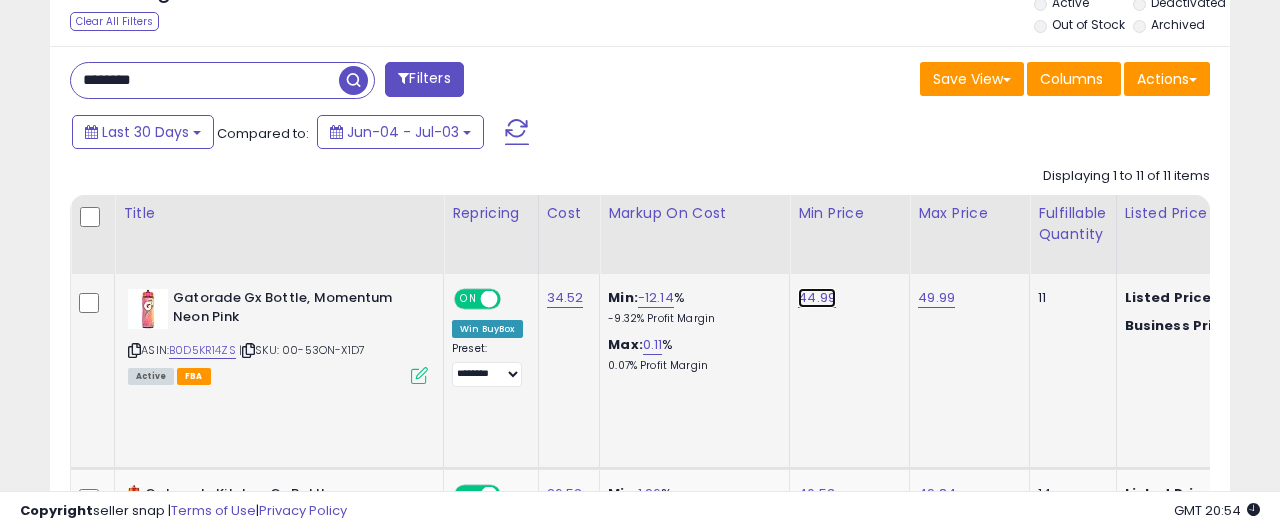 click on "44.99" at bounding box center (817, 298) 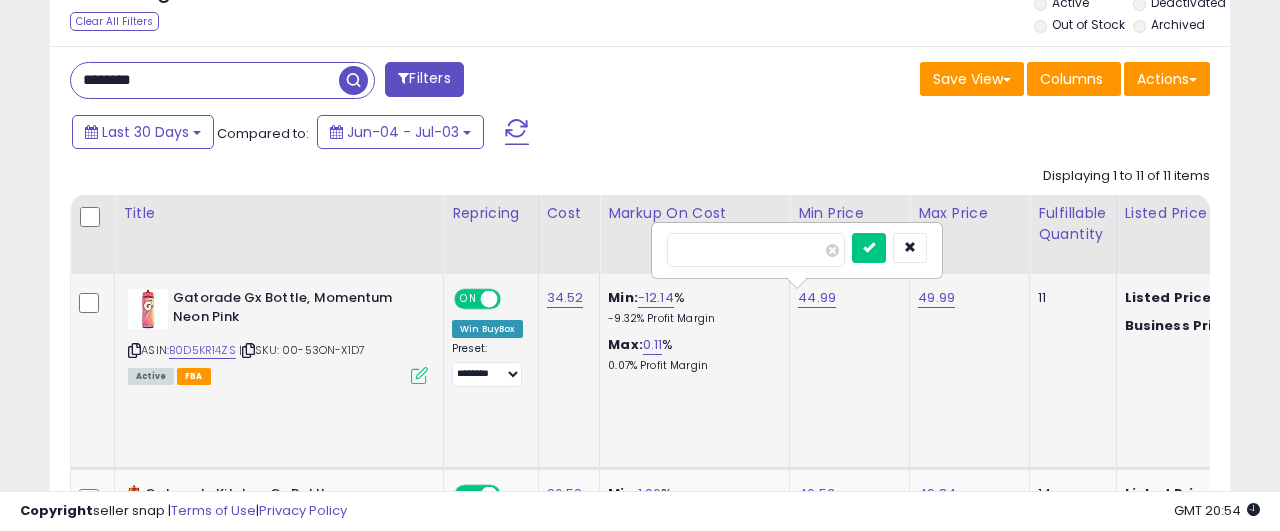 click on "*****" at bounding box center (756, 250) 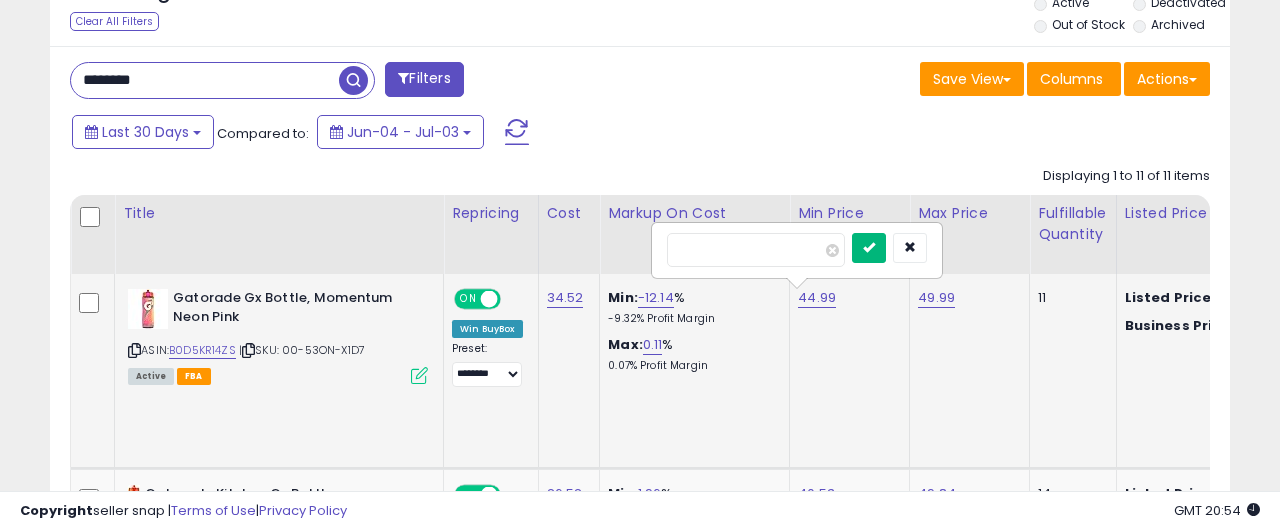 click at bounding box center [869, 248] 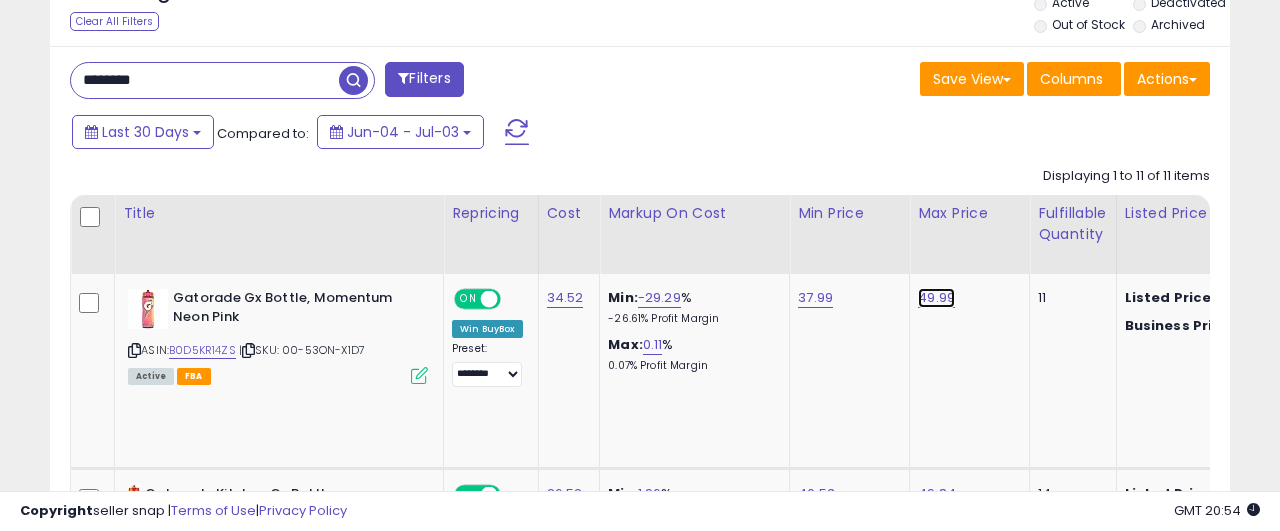 click on "49.99" at bounding box center [936, 298] 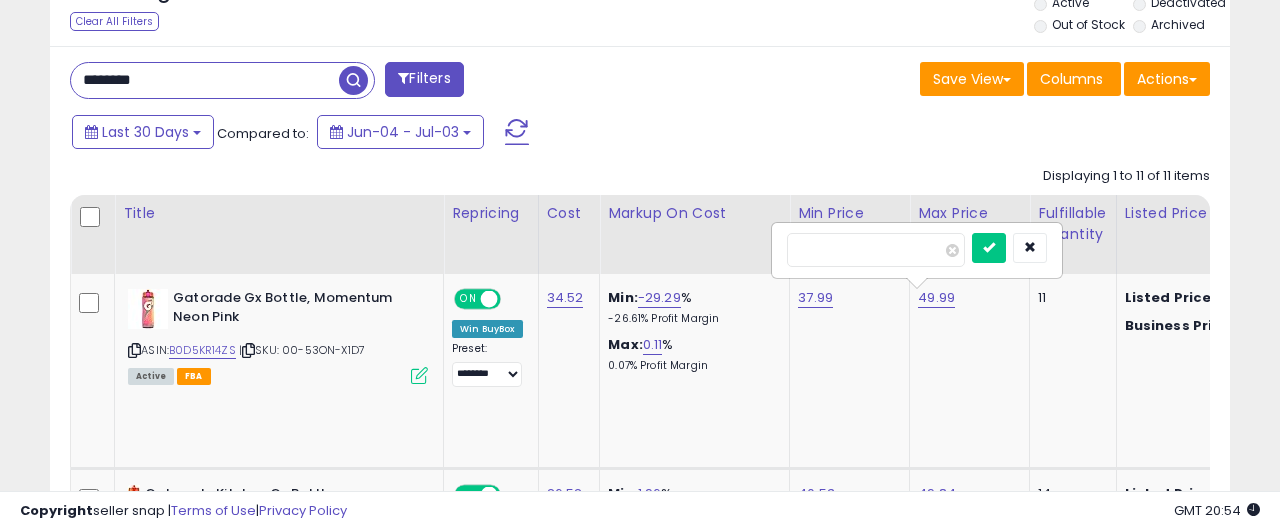 click on "*****" at bounding box center [876, 250] 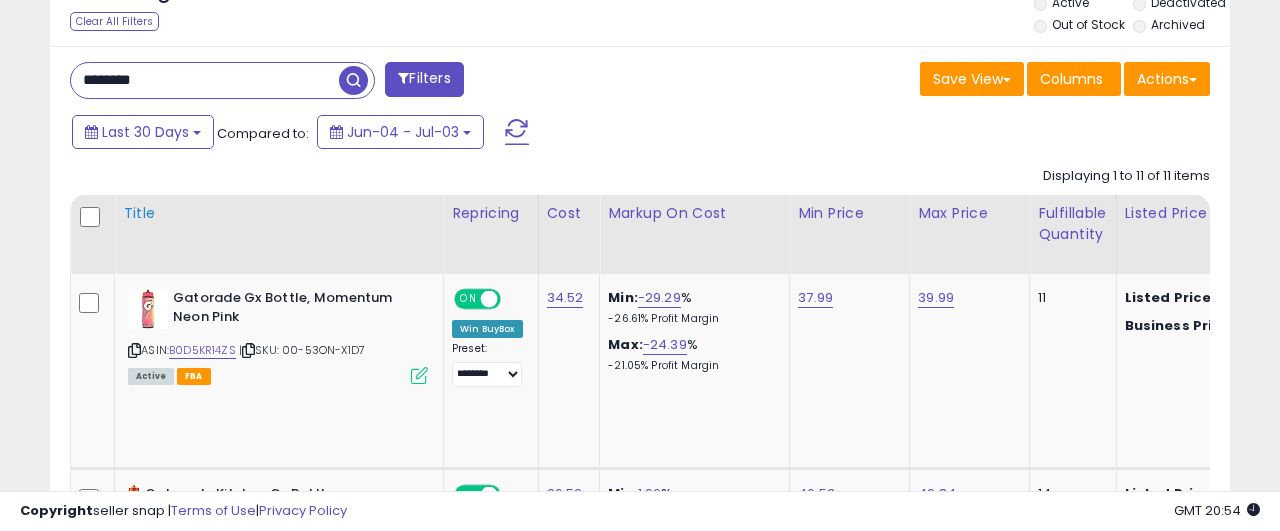 scroll, scrollTop: 1031, scrollLeft: 0, axis: vertical 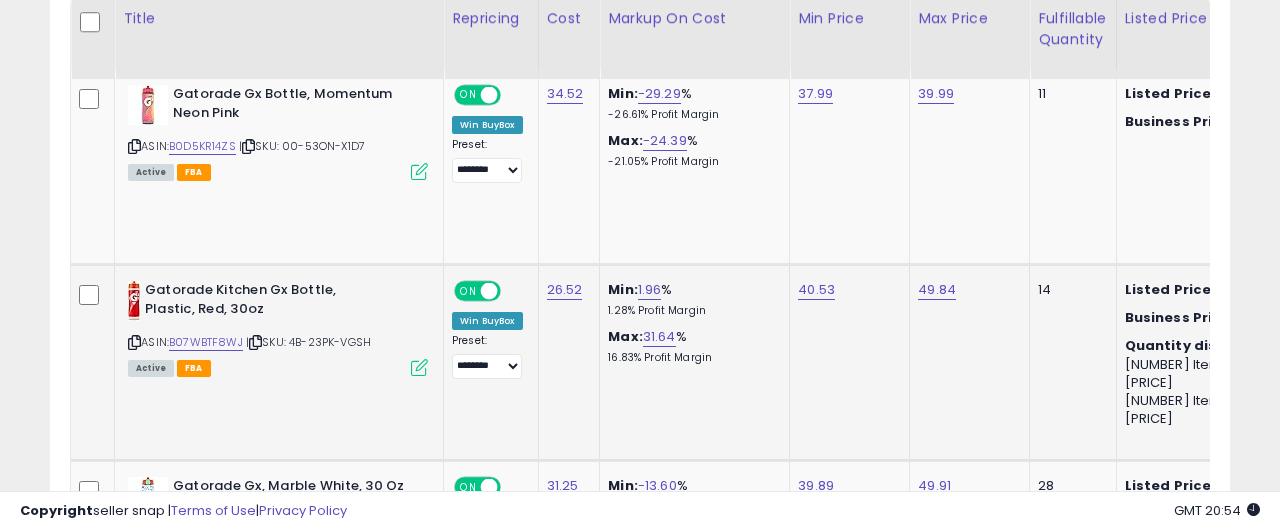 click at bounding box center (134, 342) 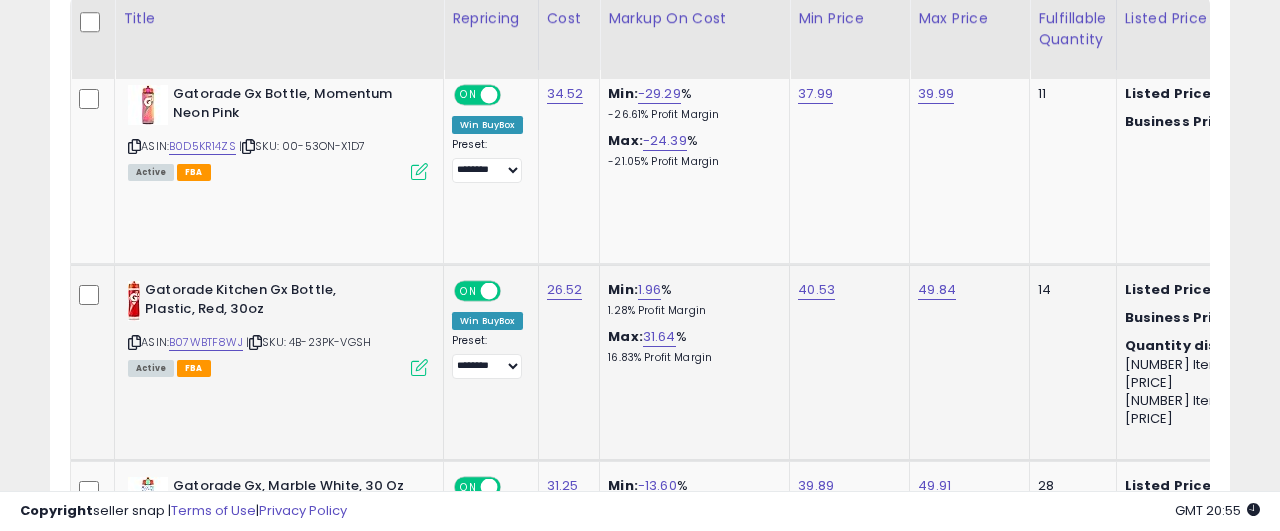 scroll, scrollTop: 1133, scrollLeft: 0, axis: vertical 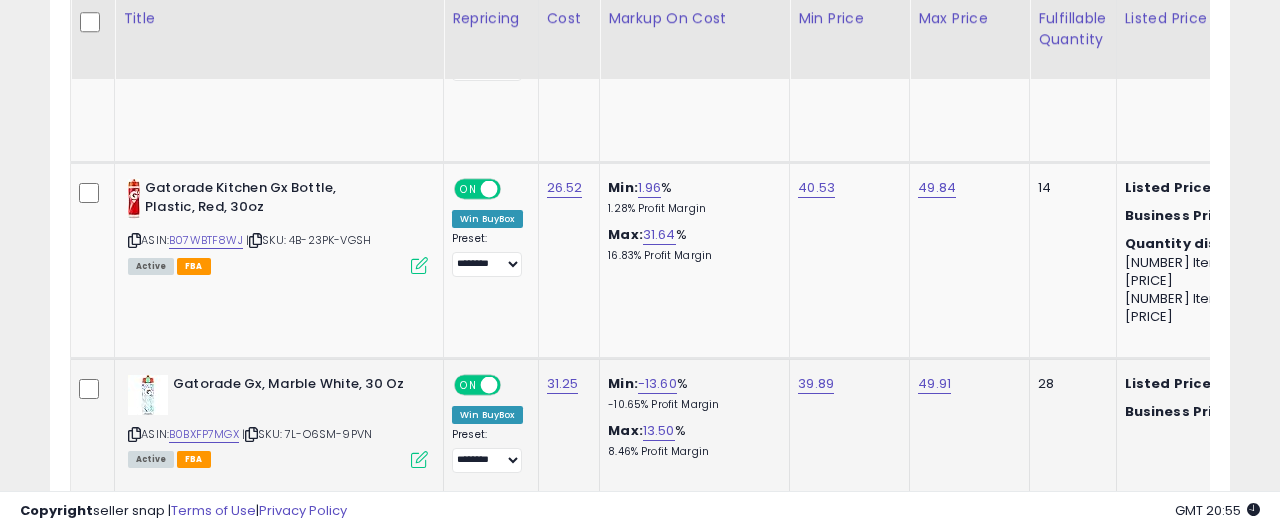 click at bounding box center (134, 434) 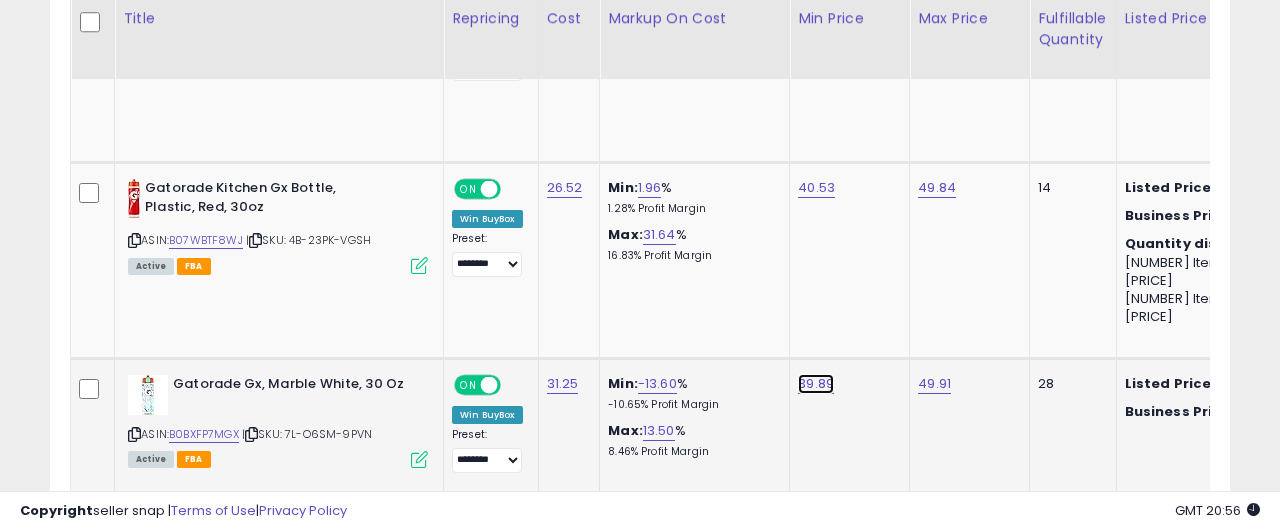 click on "39.89" at bounding box center [815, -8] 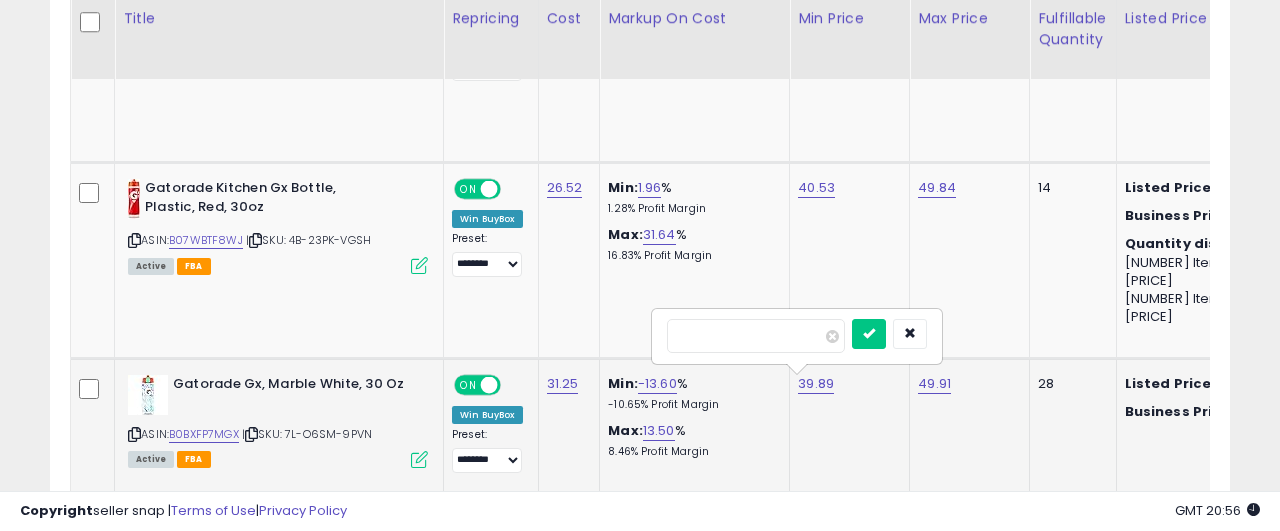 type on "*****" 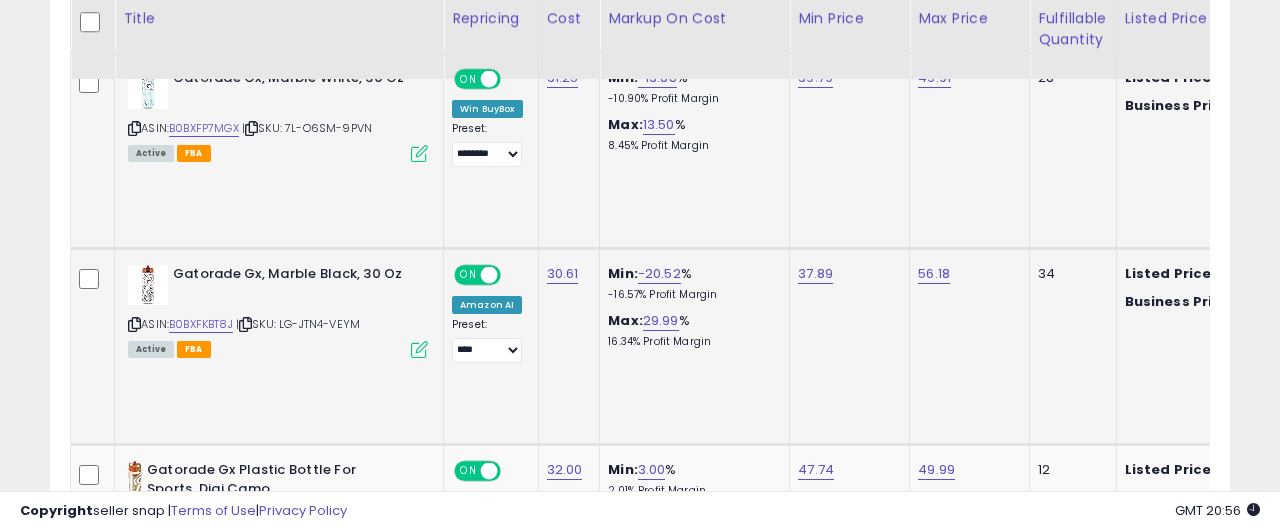 scroll, scrollTop: 1541, scrollLeft: 0, axis: vertical 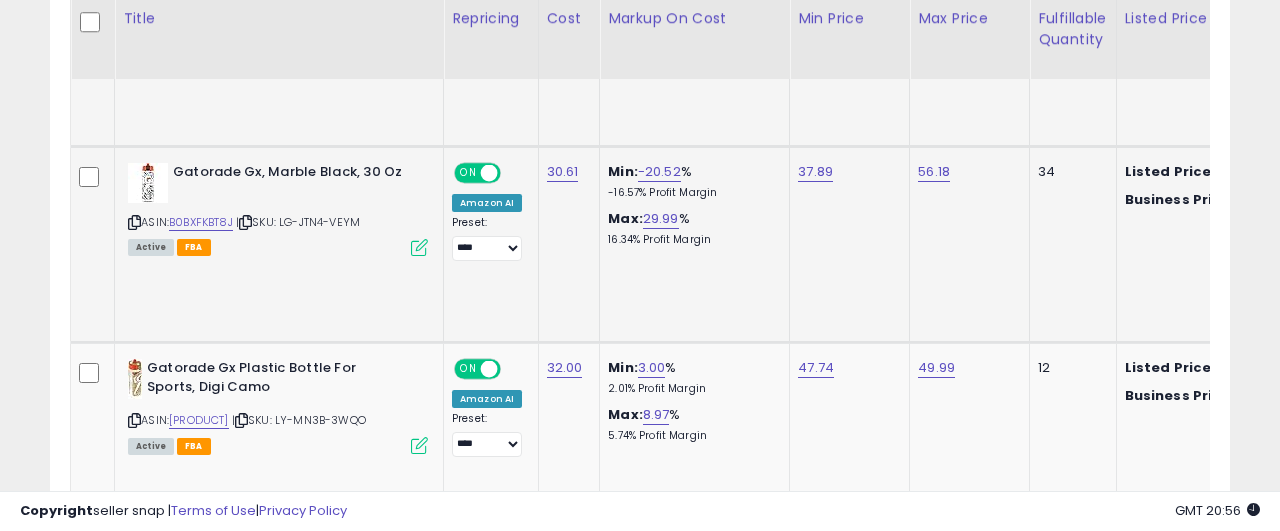 click at bounding box center (134, 222) 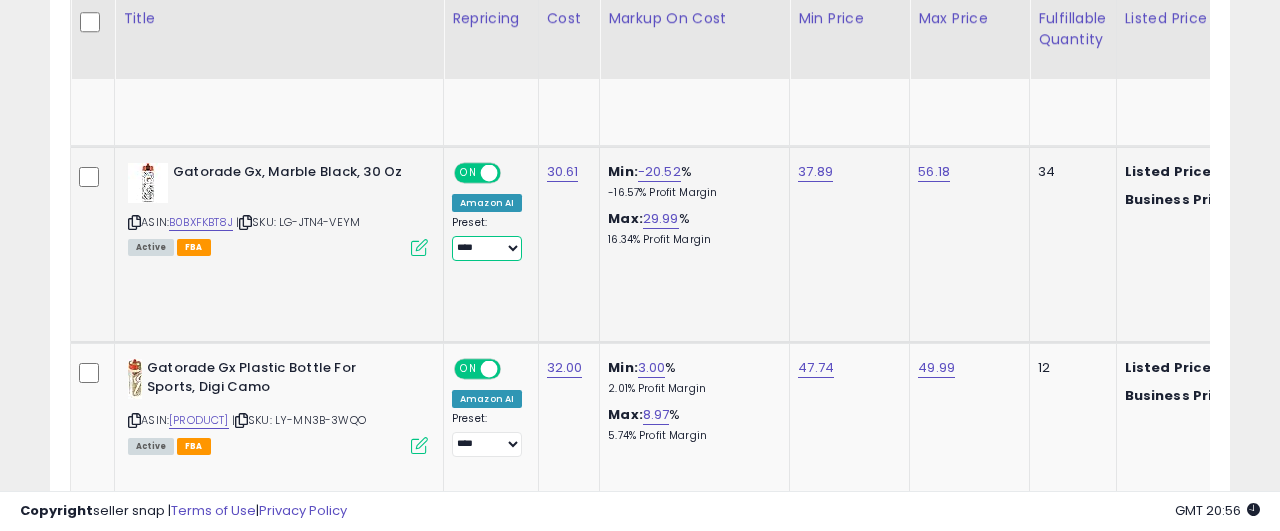 click on "**********" at bounding box center (487, 248) 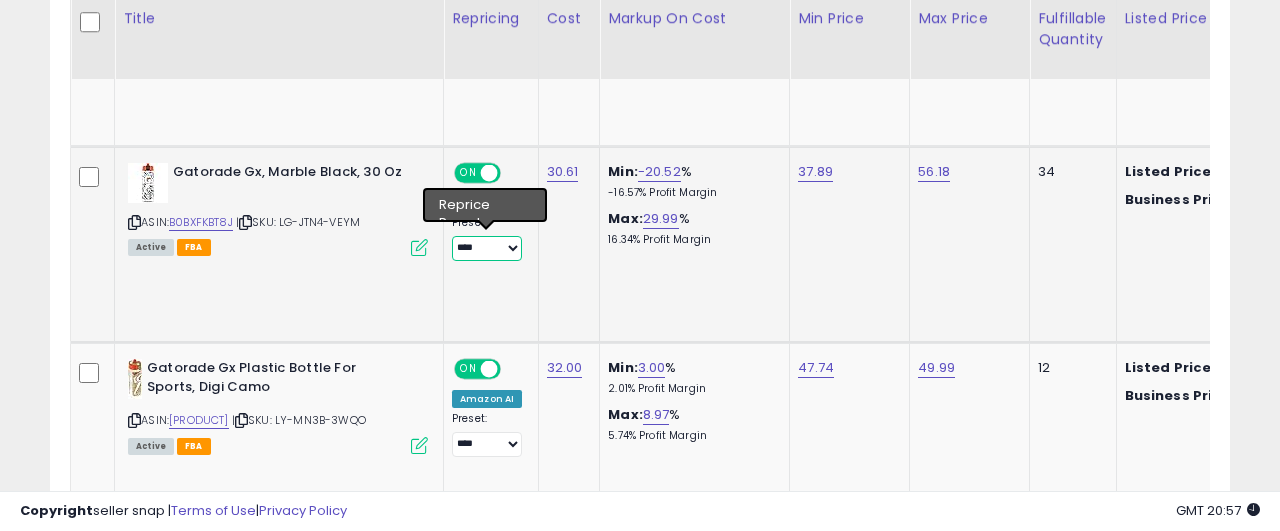 select on "********" 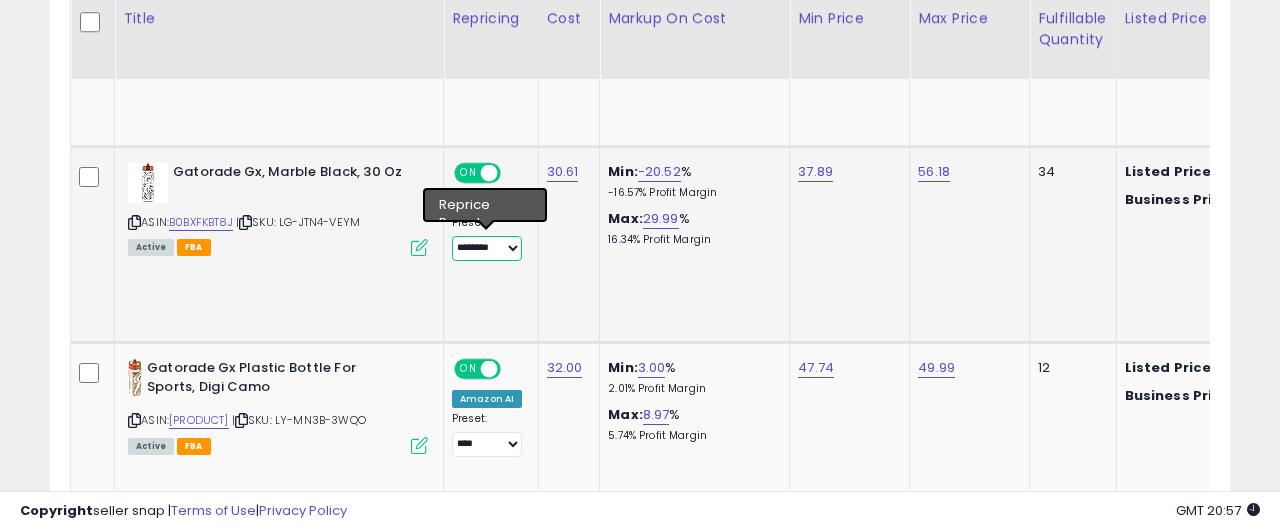 click on "********" at bounding box center (0, 0) 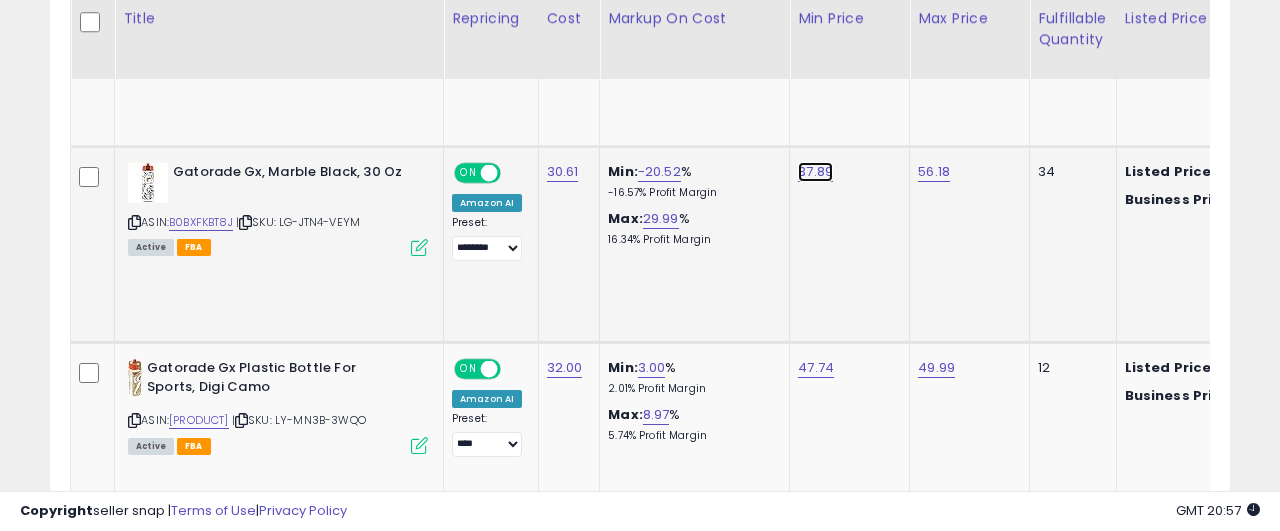 click on "37.89" at bounding box center [815, -416] 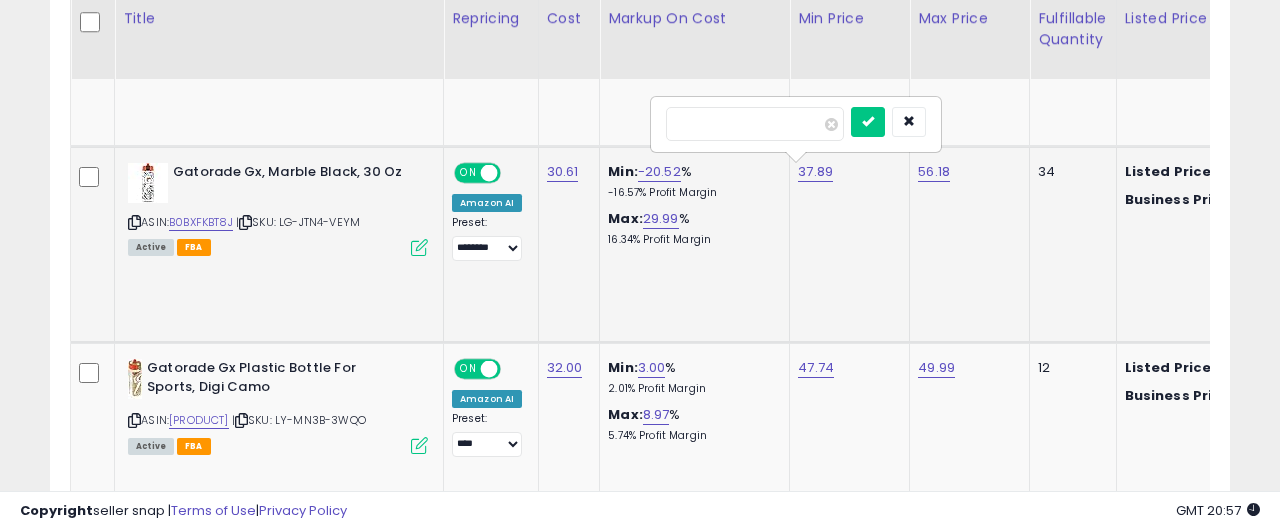 click on "*****" at bounding box center (755, 124) 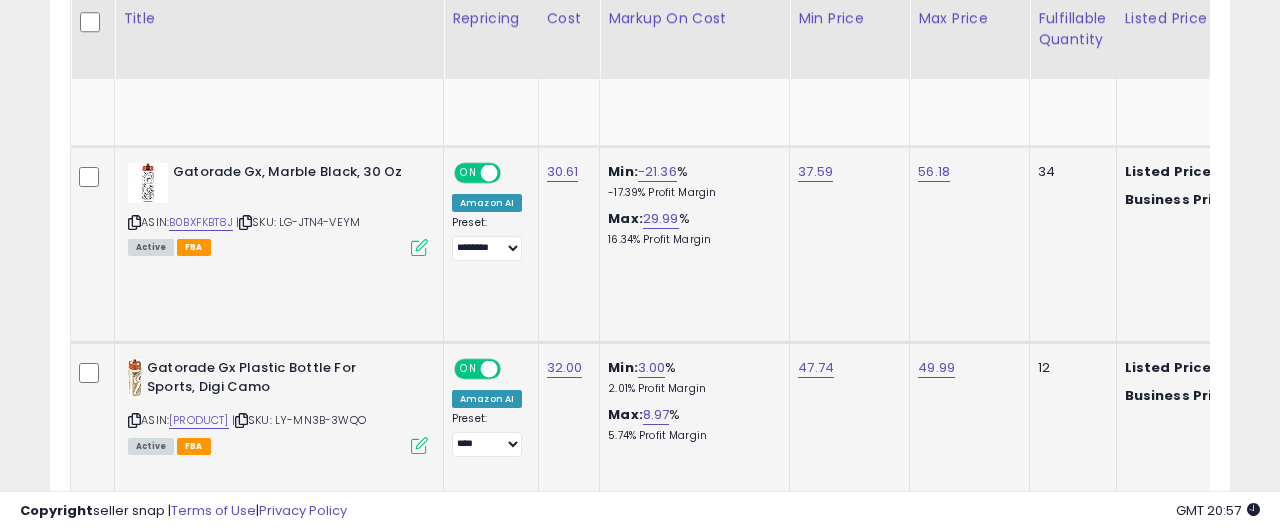 scroll, scrollTop: 1643, scrollLeft: 0, axis: vertical 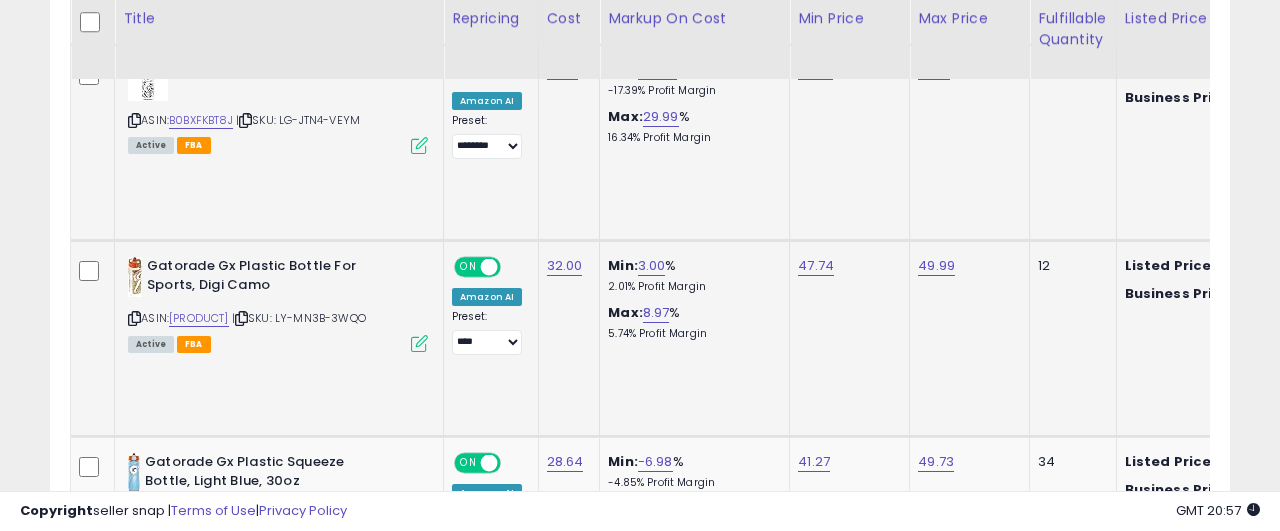 click at bounding box center [134, 318] 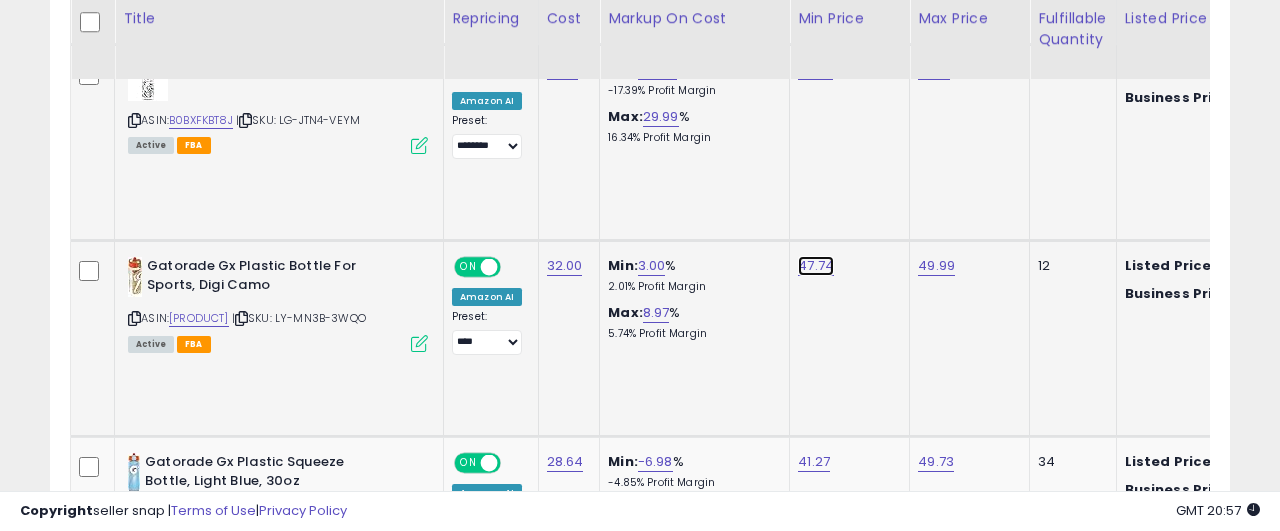 click on "47.74" at bounding box center [815, -518] 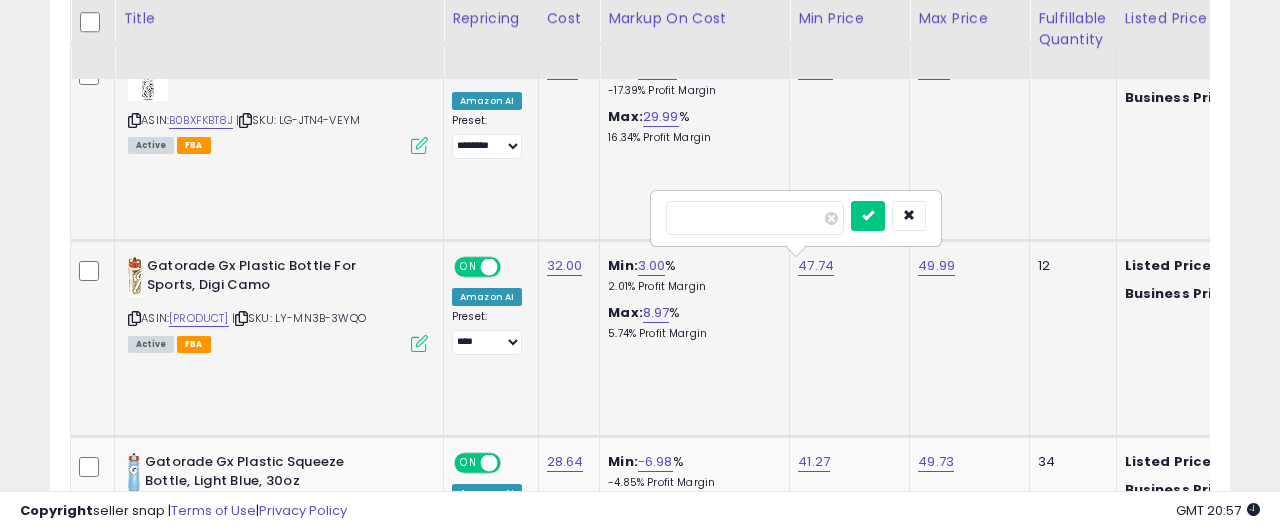 click on "*****" at bounding box center (755, 218) 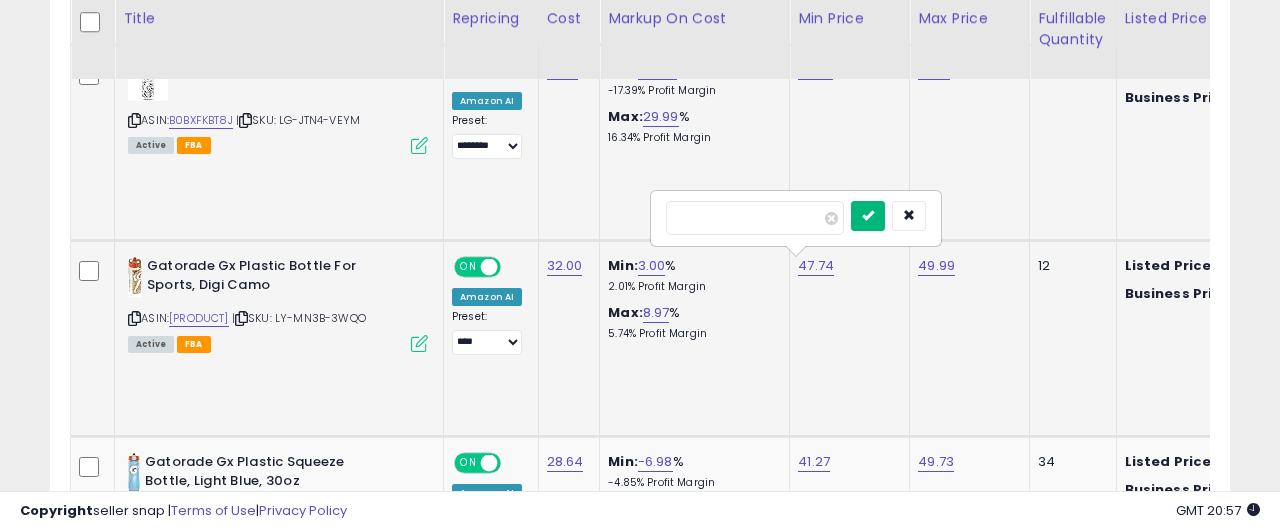 click at bounding box center (868, 216) 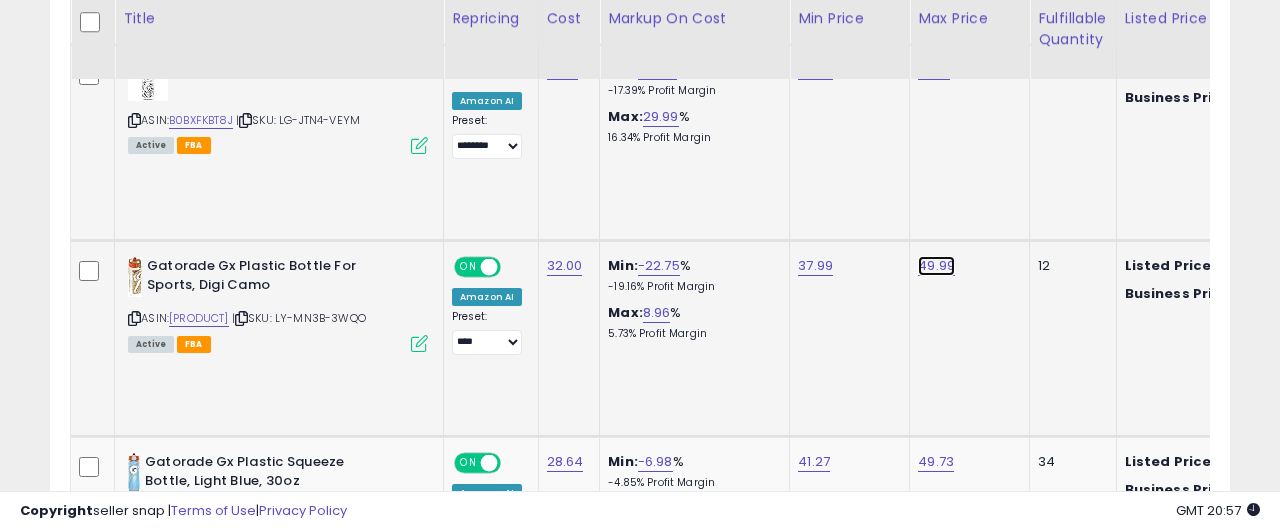 click on "49.99" at bounding box center (936, -518) 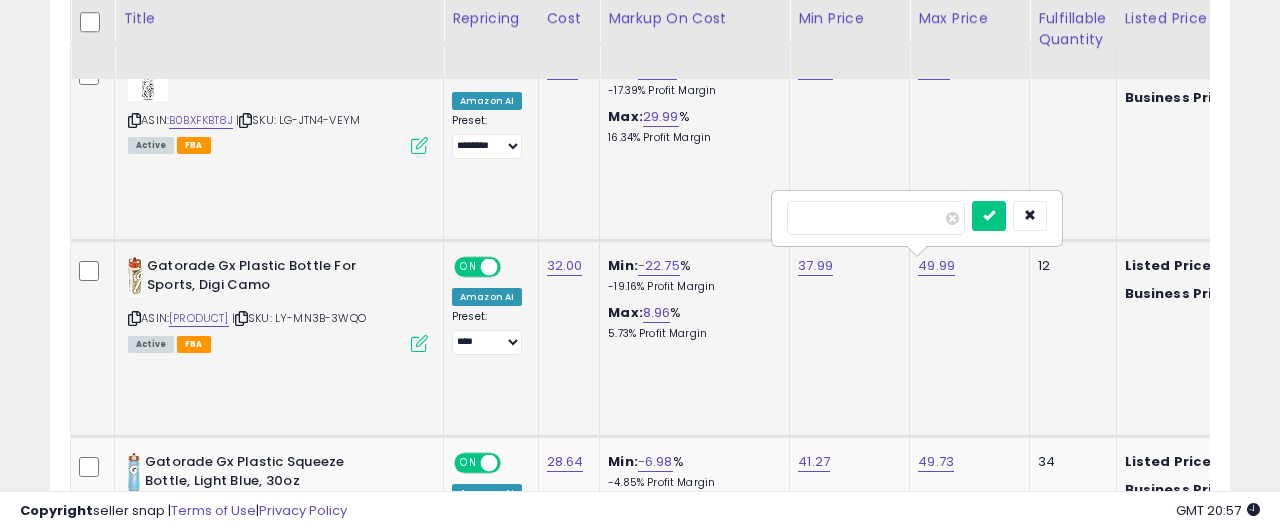 click on "*****" at bounding box center (876, 218) 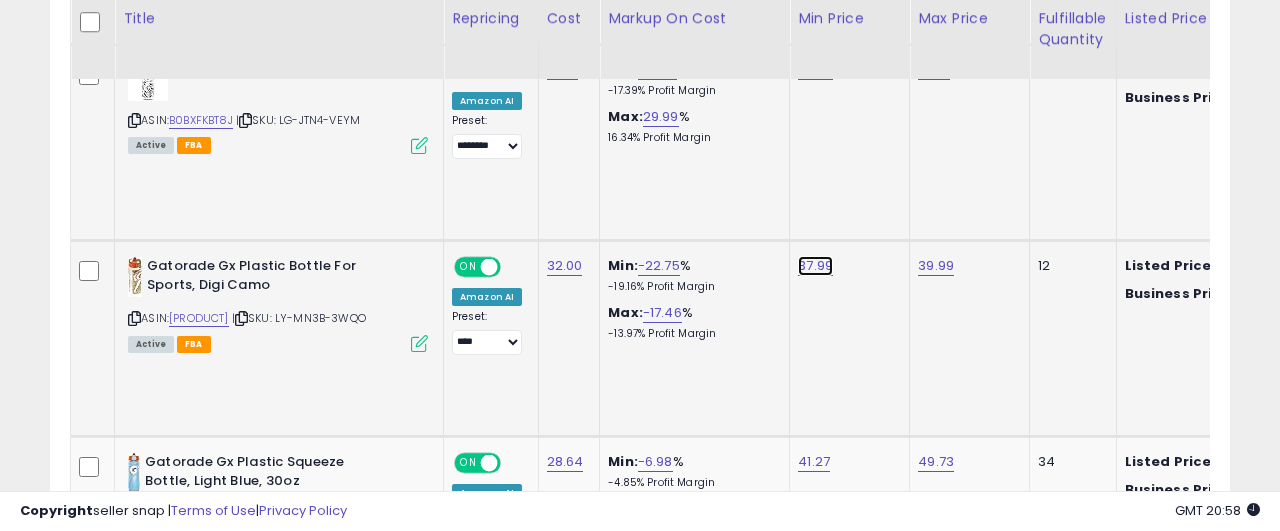 click on "37.99" at bounding box center (815, -518) 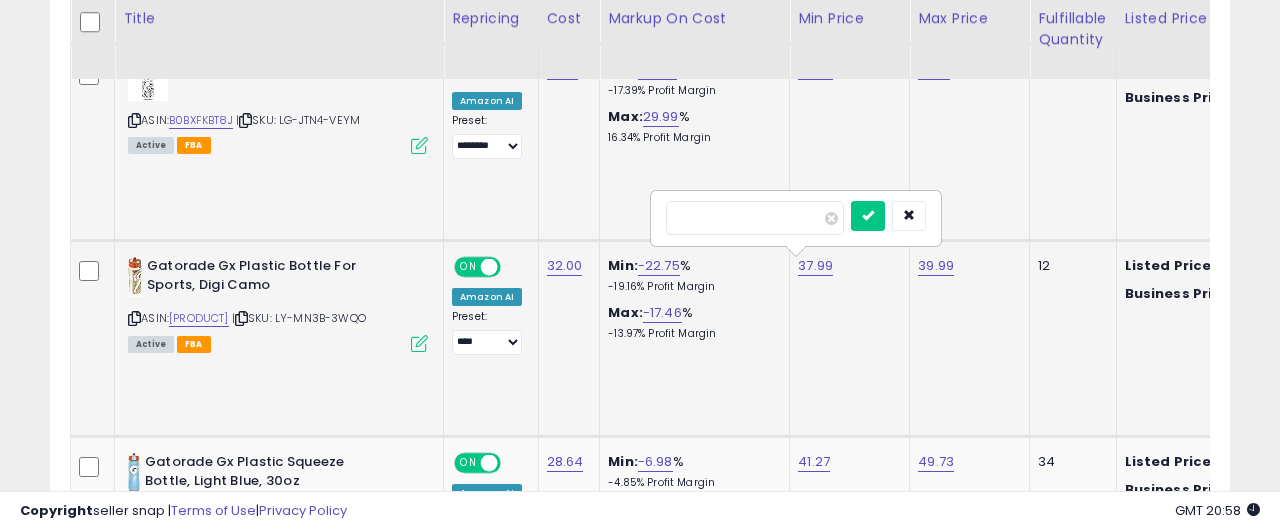 click on "*****" at bounding box center [755, 218] 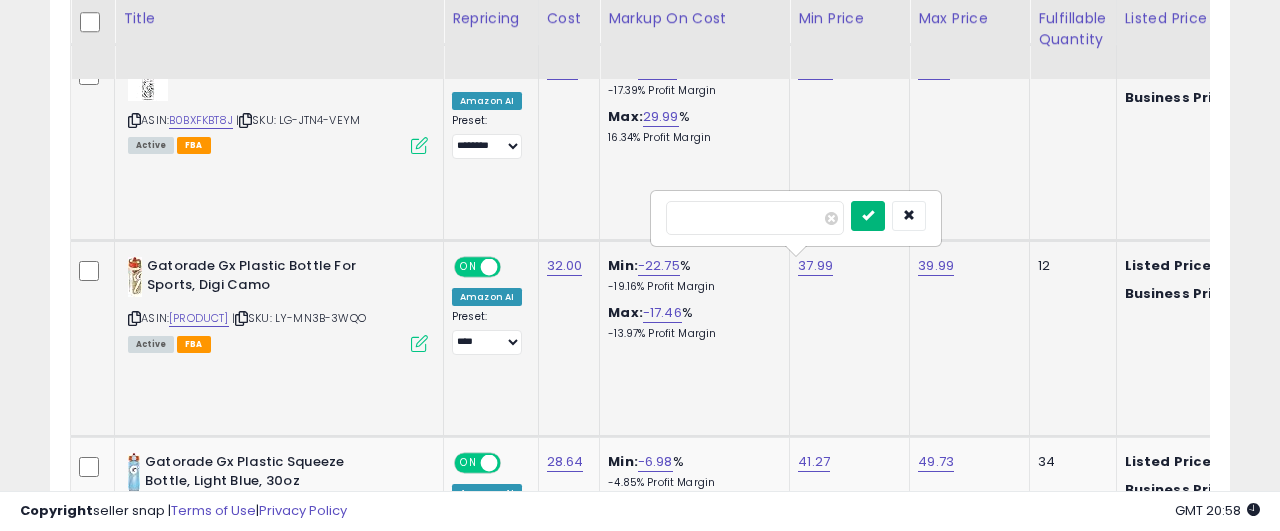 type 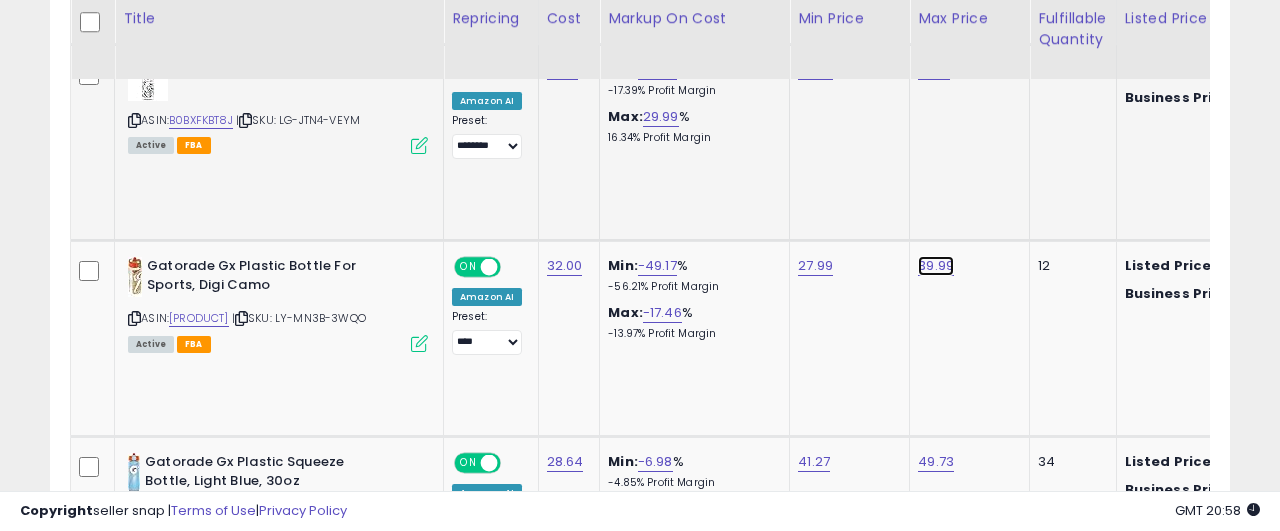 click on "39.99" at bounding box center (936, -518) 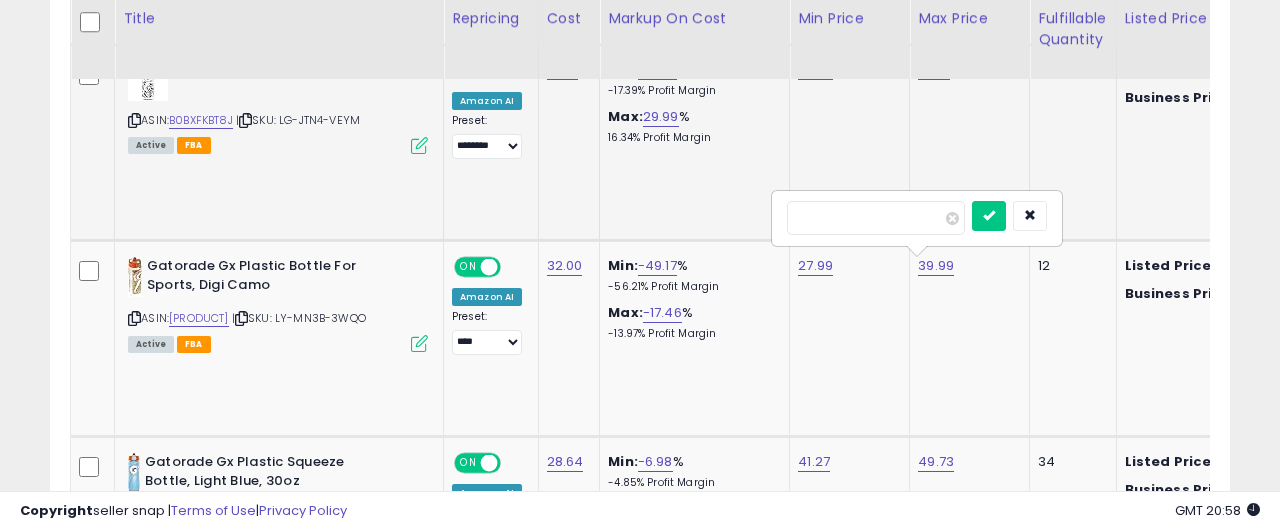 click on "*****" at bounding box center [876, 218] 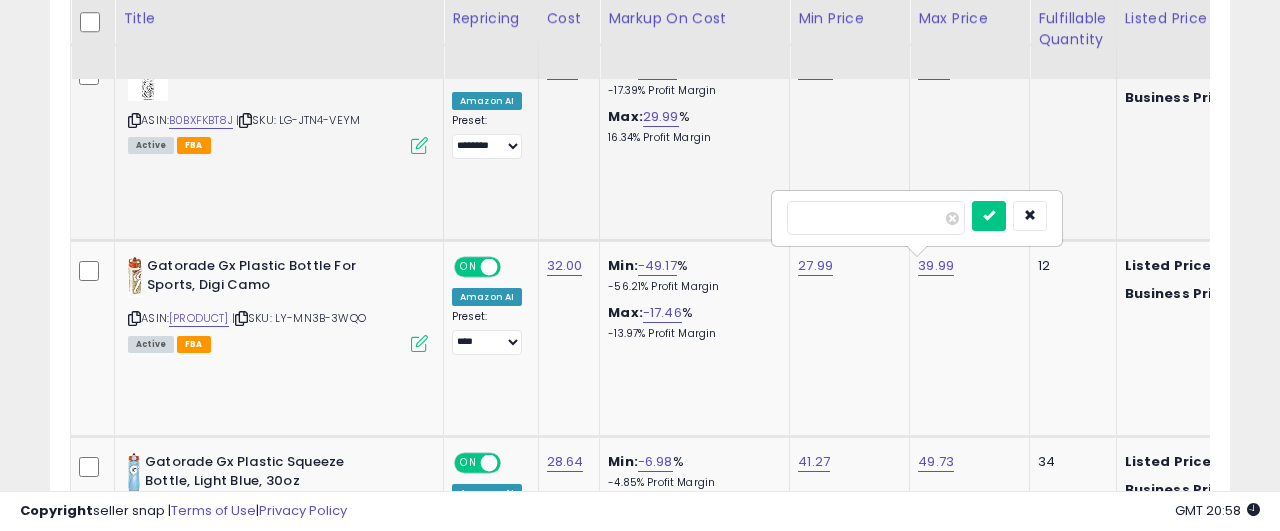 type on "*****" 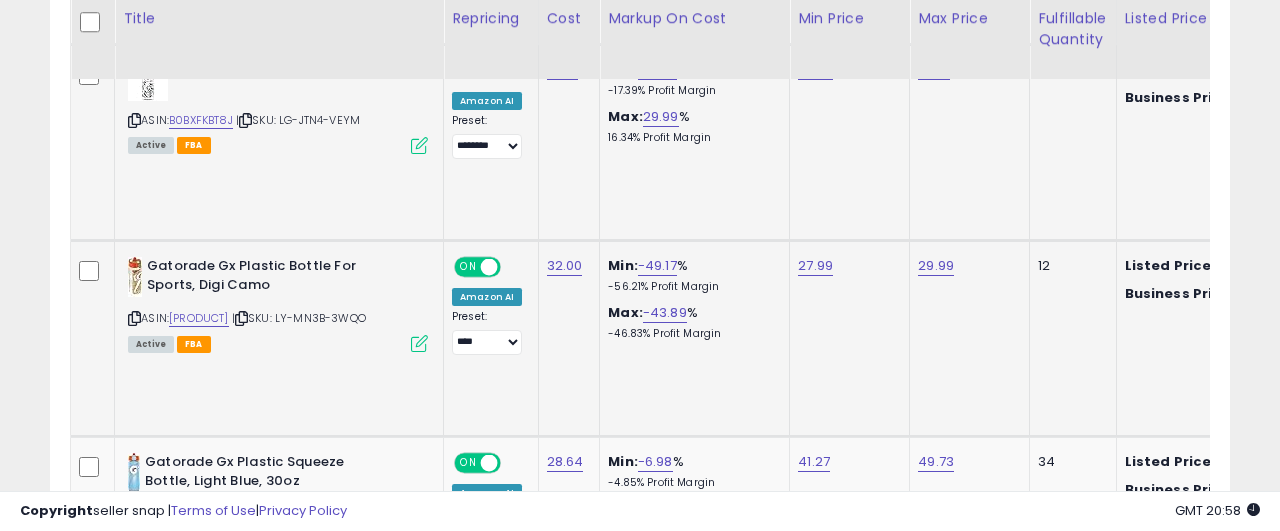 scroll, scrollTop: 1745, scrollLeft: 0, axis: vertical 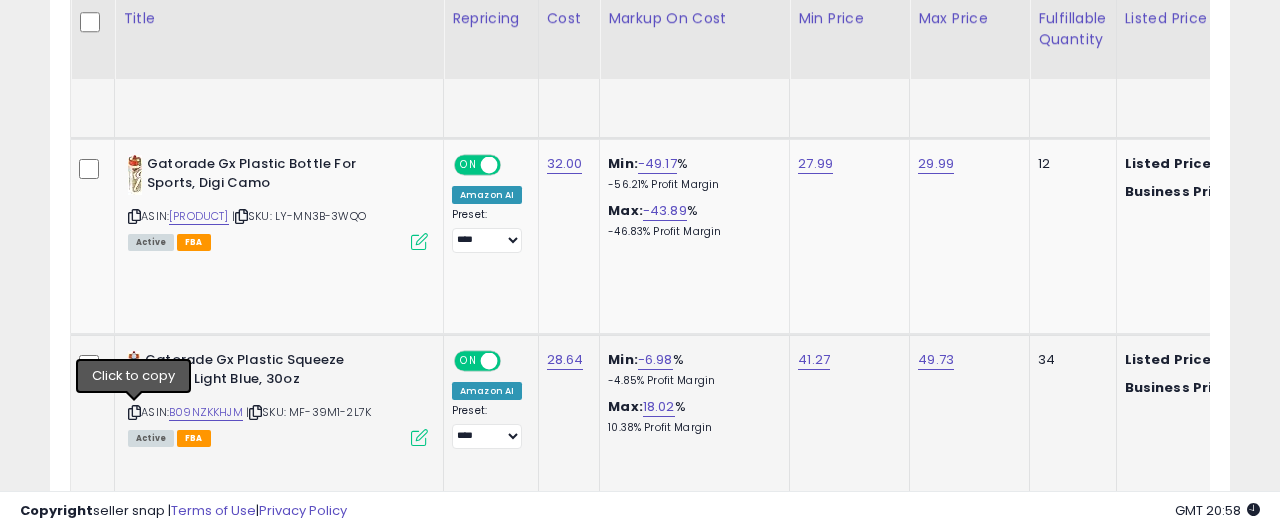 click at bounding box center [134, 412] 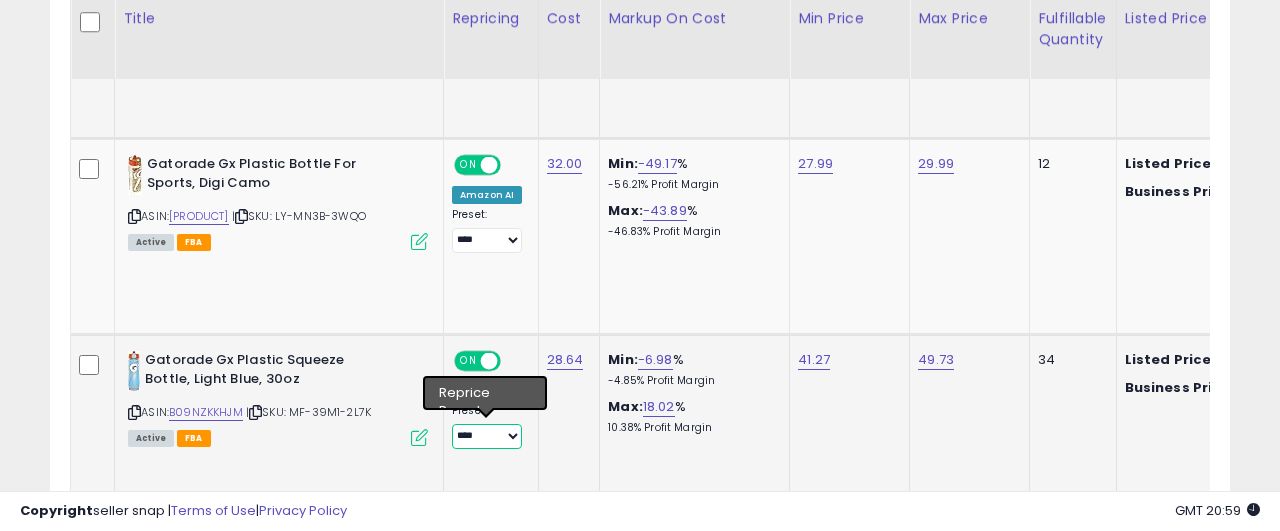 click on "**********" at bounding box center (487, 436) 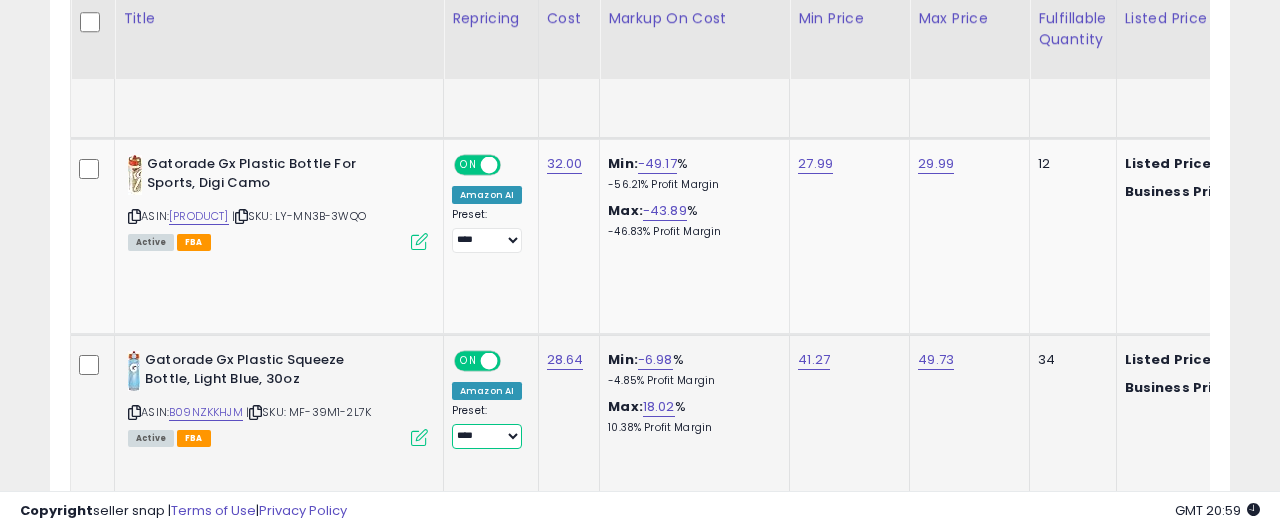 select on "********" 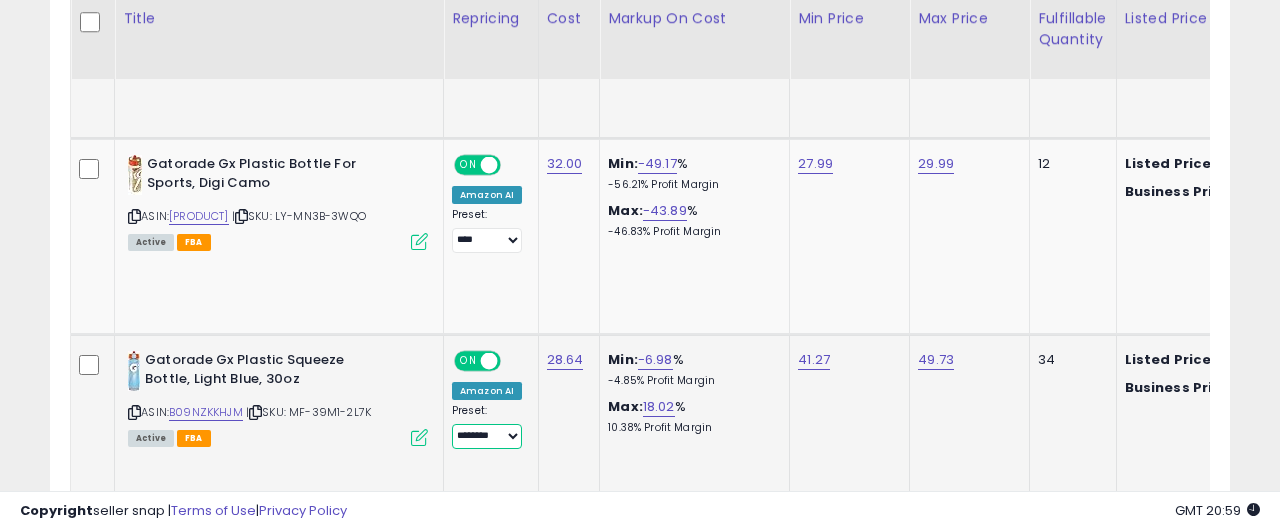 click on "********" at bounding box center [0, 0] 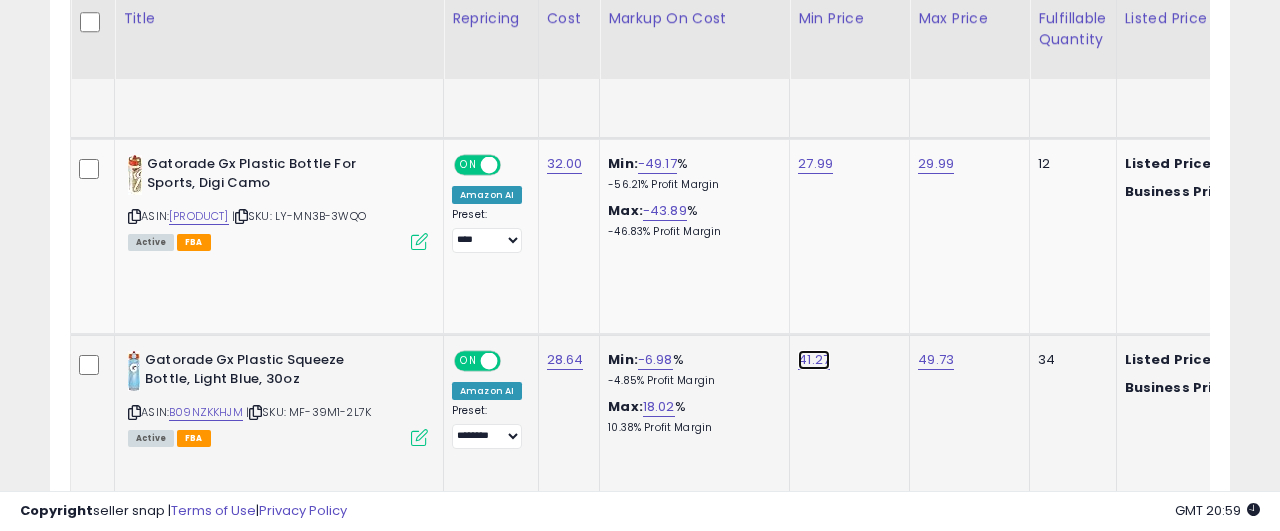 click on "41.27" at bounding box center [815, -620] 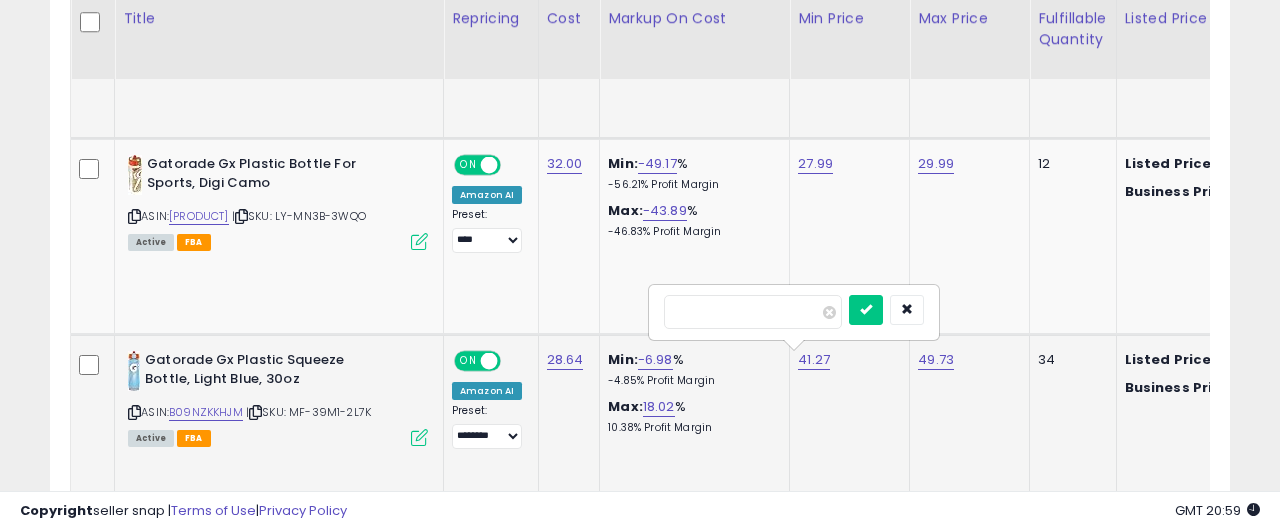 click on "*****" at bounding box center [753, 312] 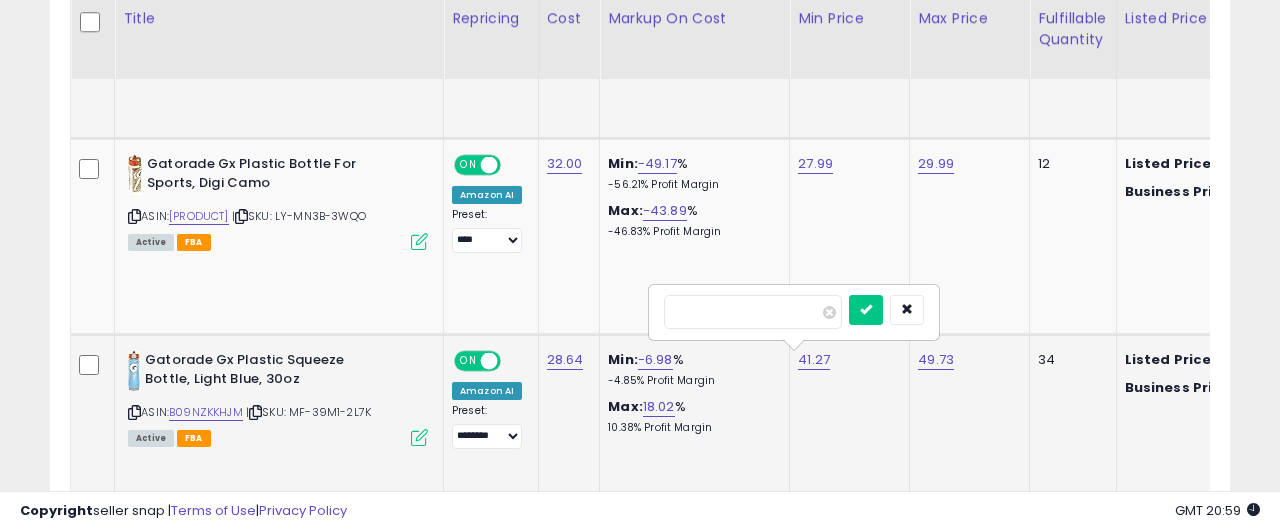 type on "*****" 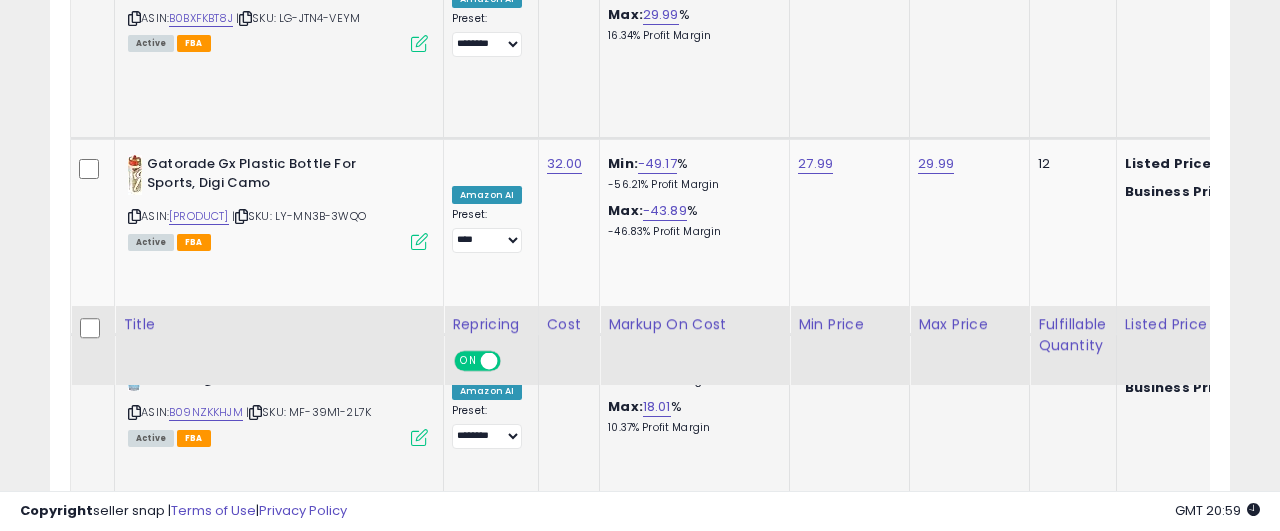 scroll, scrollTop: 2051, scrollLeft: 0, axis: vertical 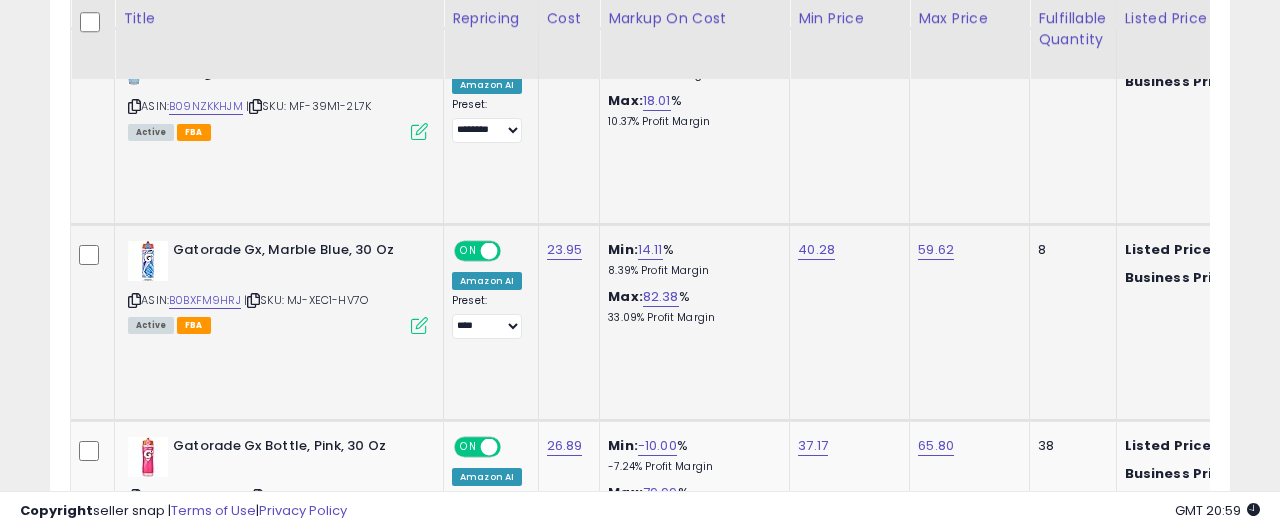 click at bounding box center [134, 300] 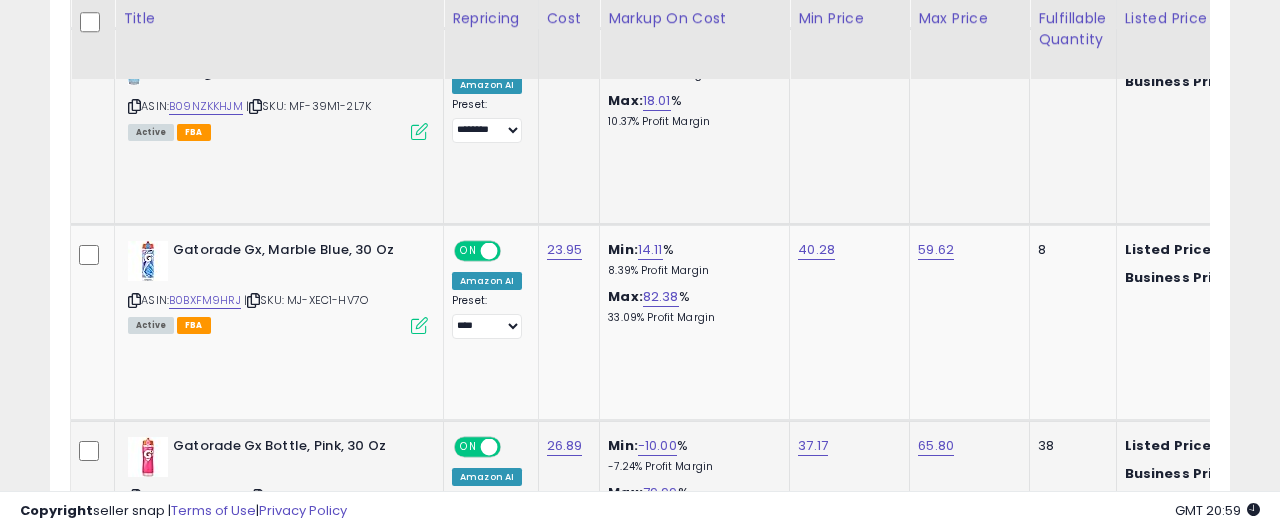 scroll, scrollTop: 2255, scrollLeft: 0, axis: vertical 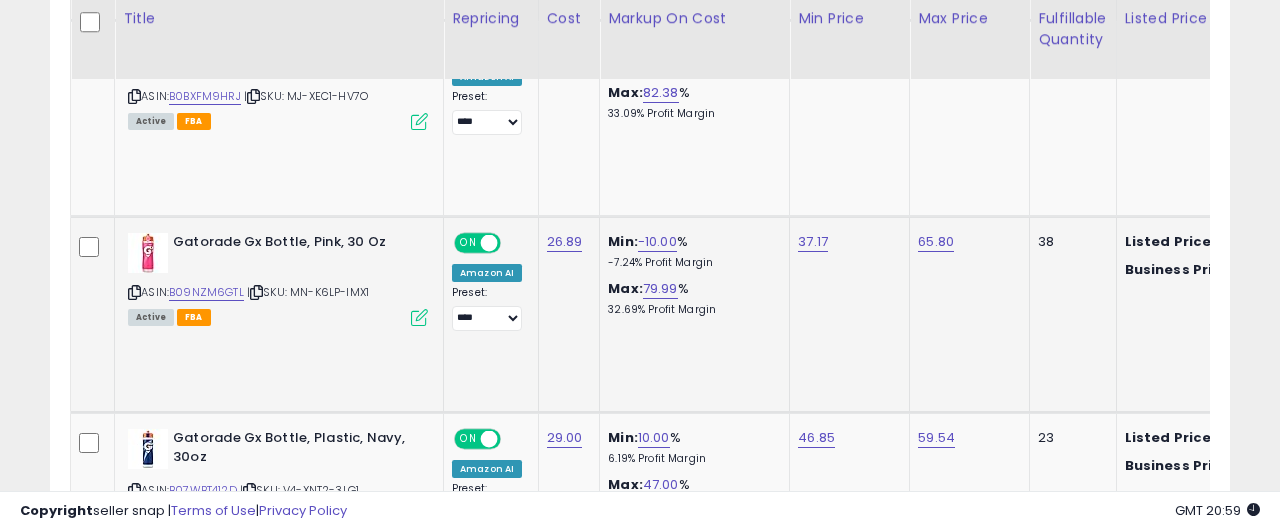 click at bounding box center [134, 292] 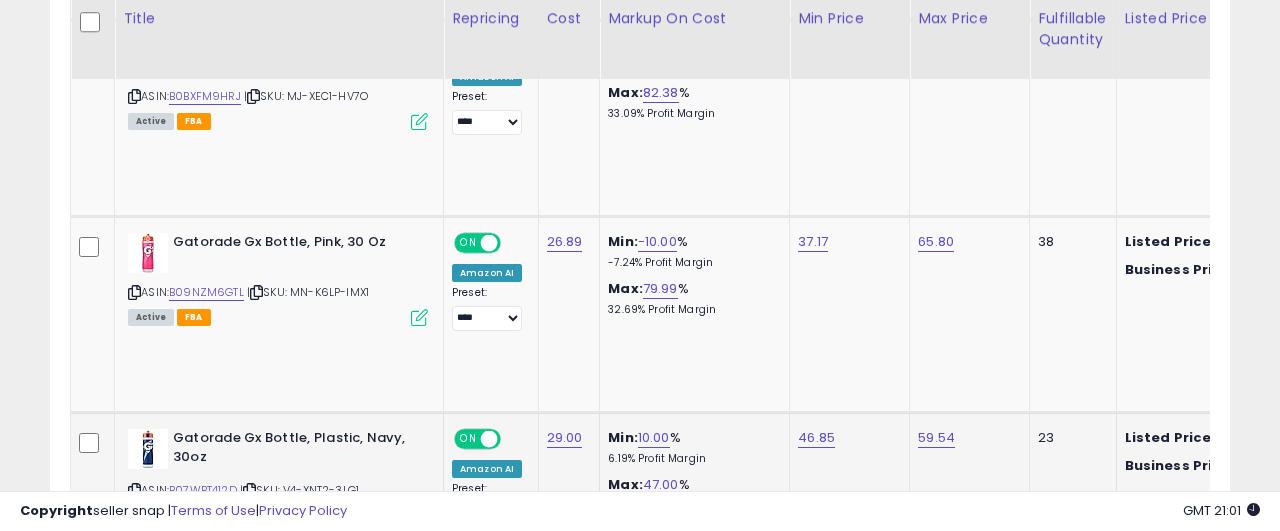 scroll, scrollTop: 2459, scrollLeft: 0, axis: vertical 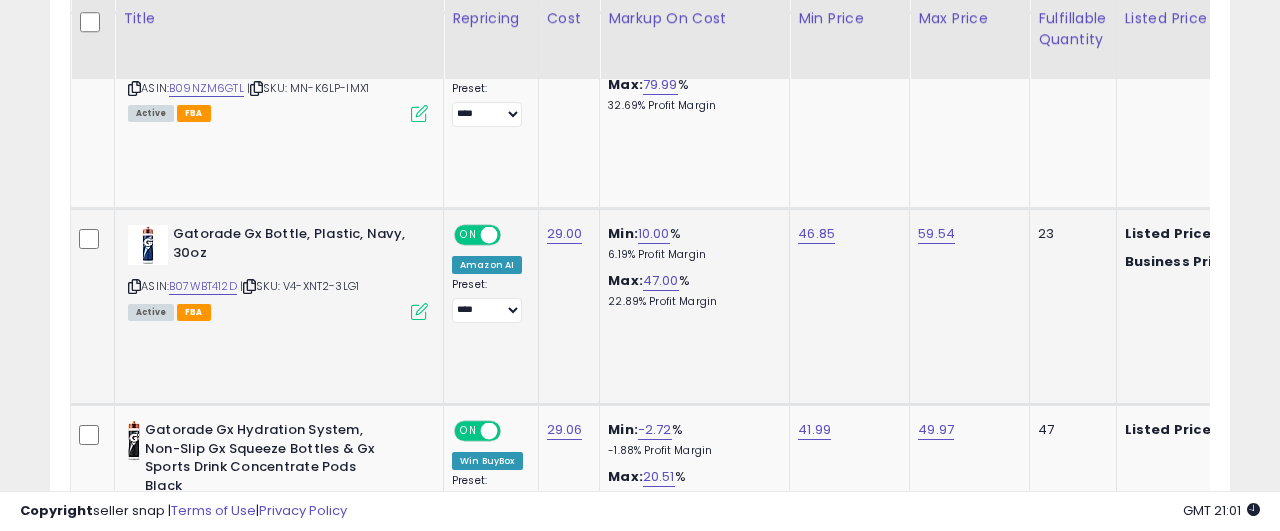 click at bounding box center [134, 286] 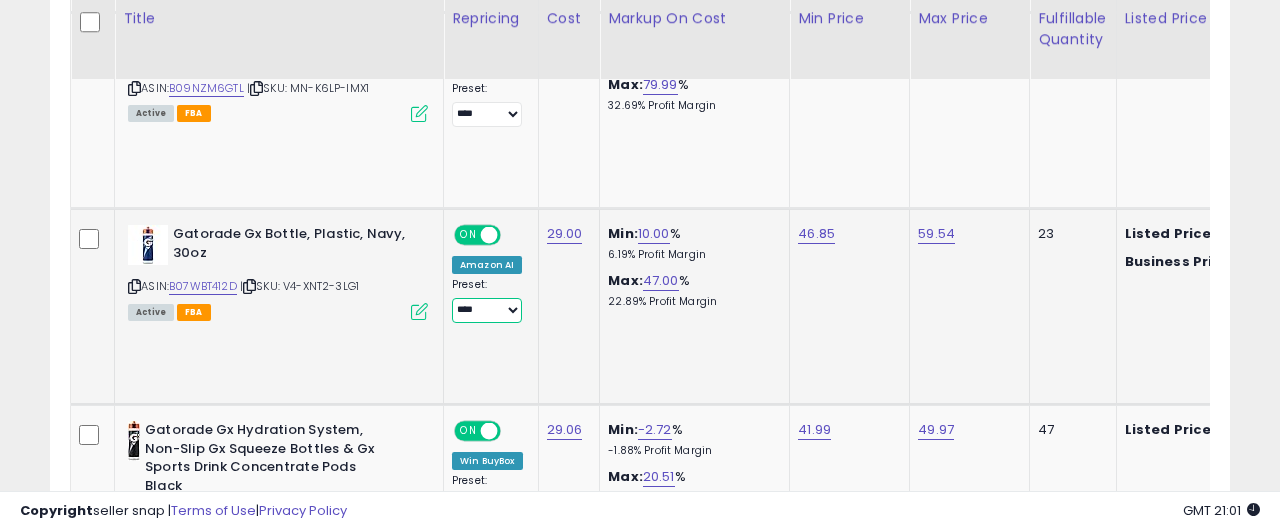 click on "**********" at bounding box center [487, 310] 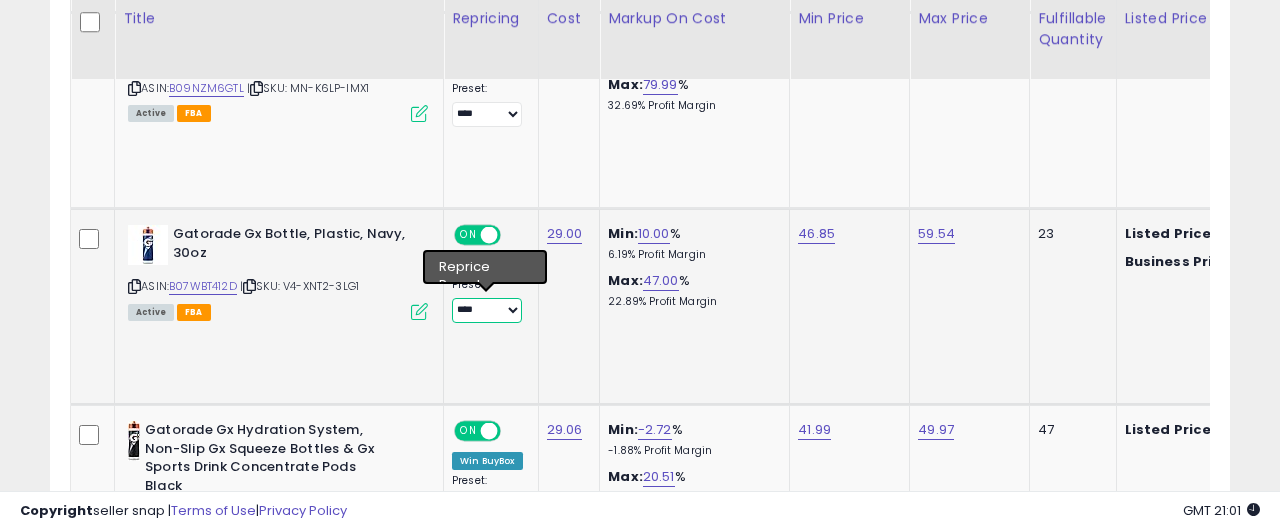 select on "********" 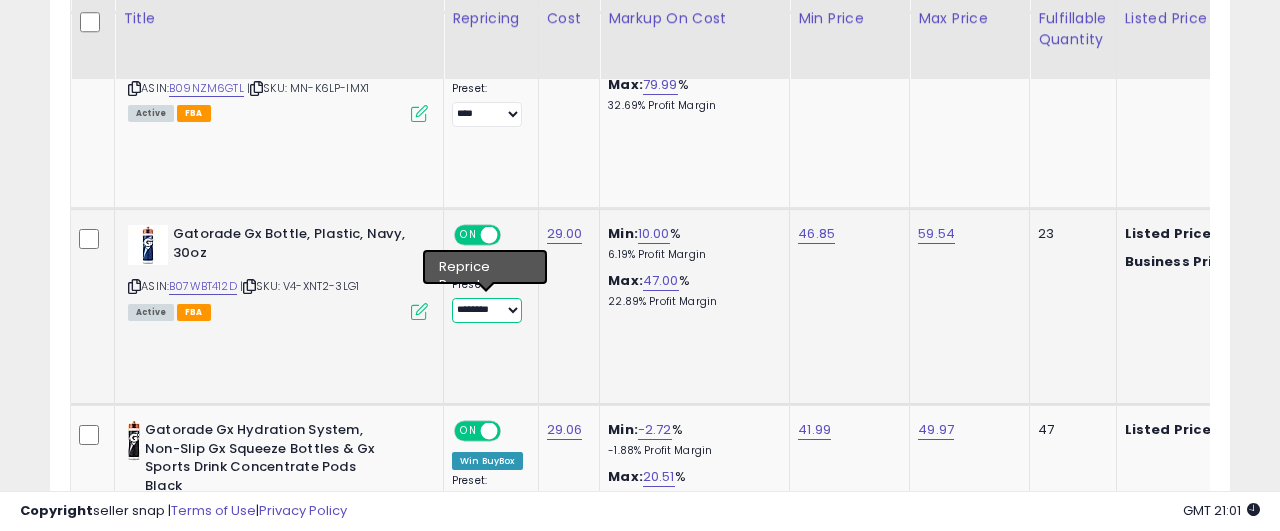 click on "********" at bounding box center [0, 0] 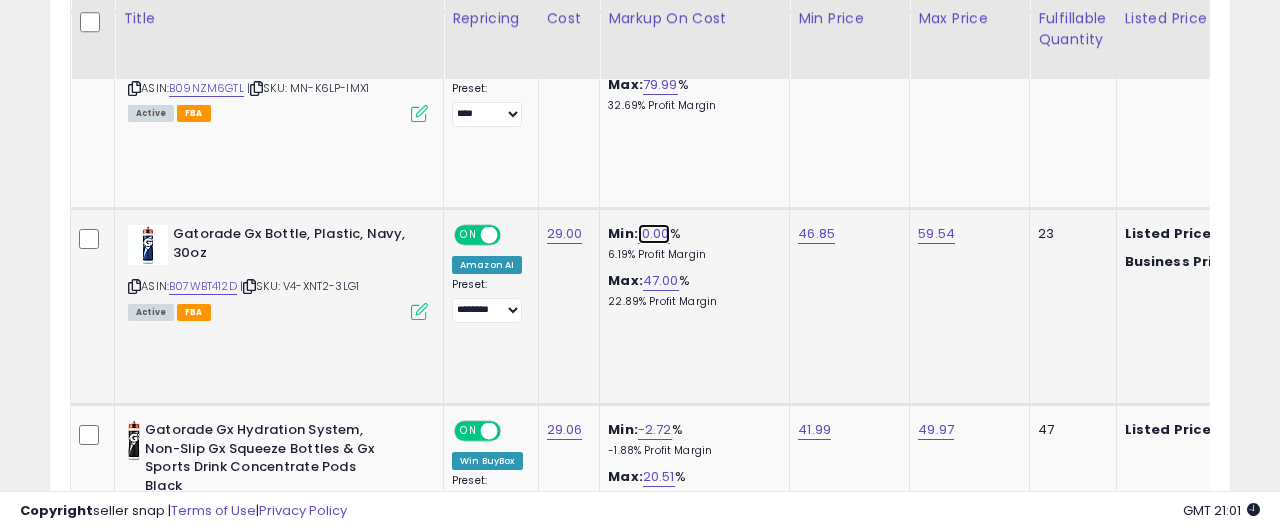 click on "10.00" at bounding box center [654, 234] 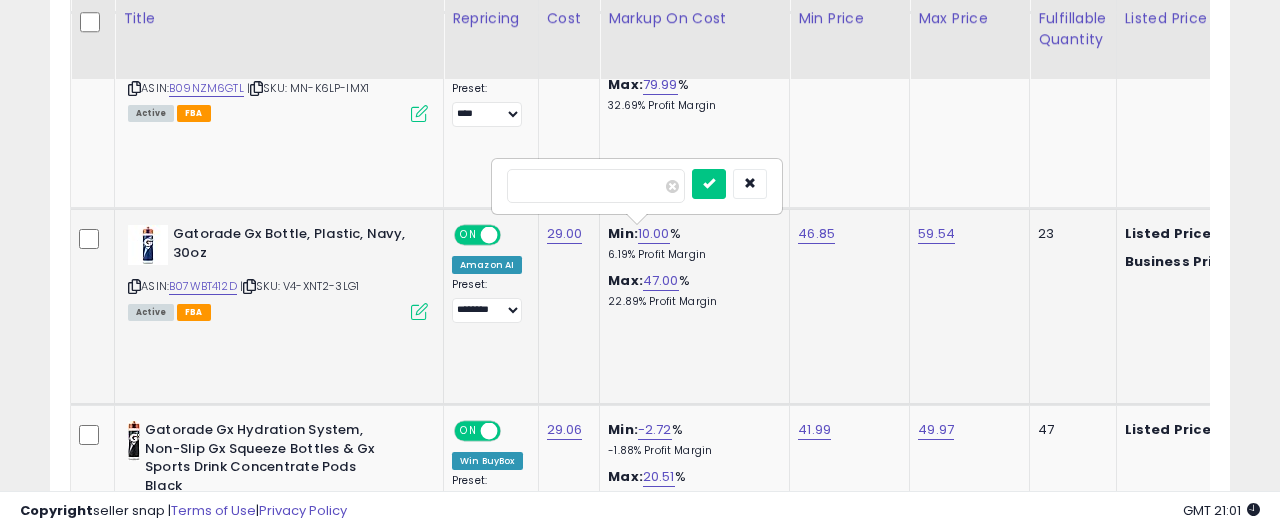 click on "*****" at bounding box center [596, 186] 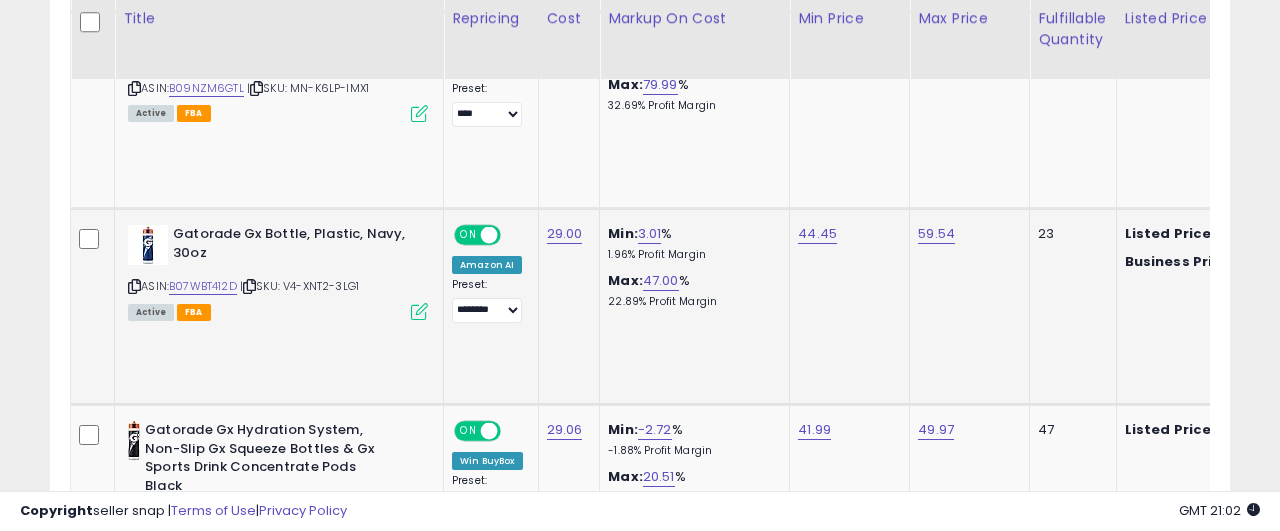 scroll, scrollTop: 2561, scrollLeft: 0, axis: vertical 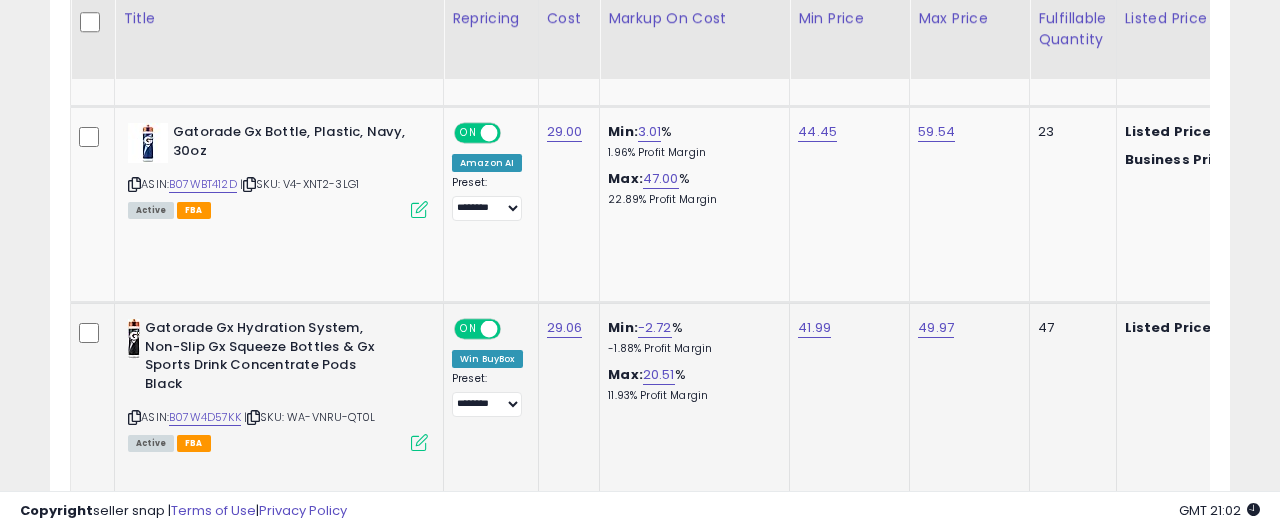 click at bounding box center (134, 417) 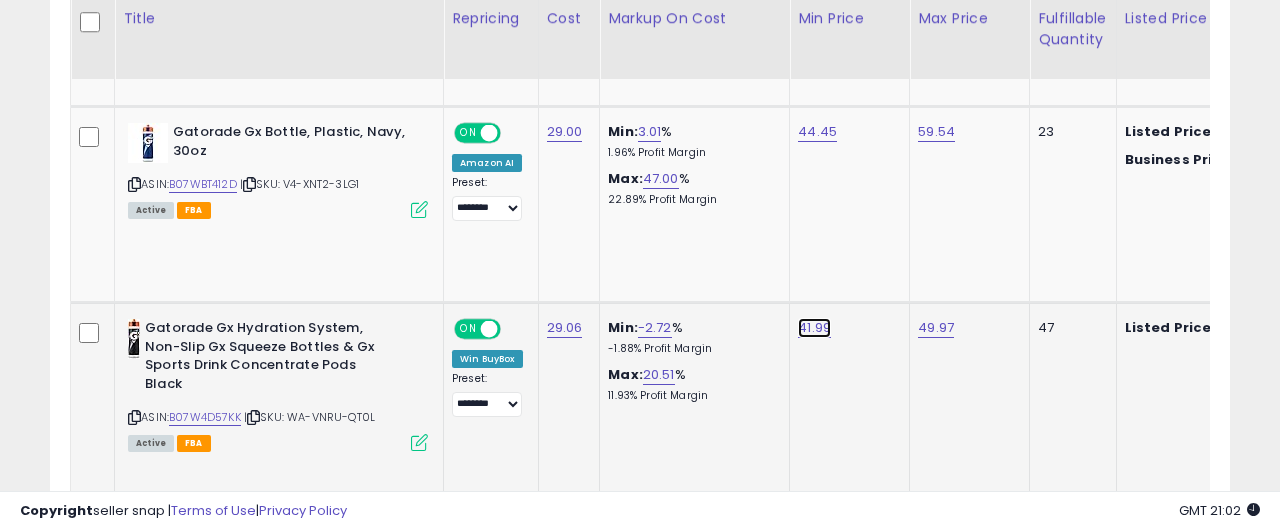 click on "41.99" at bounding box center (815, -1436) 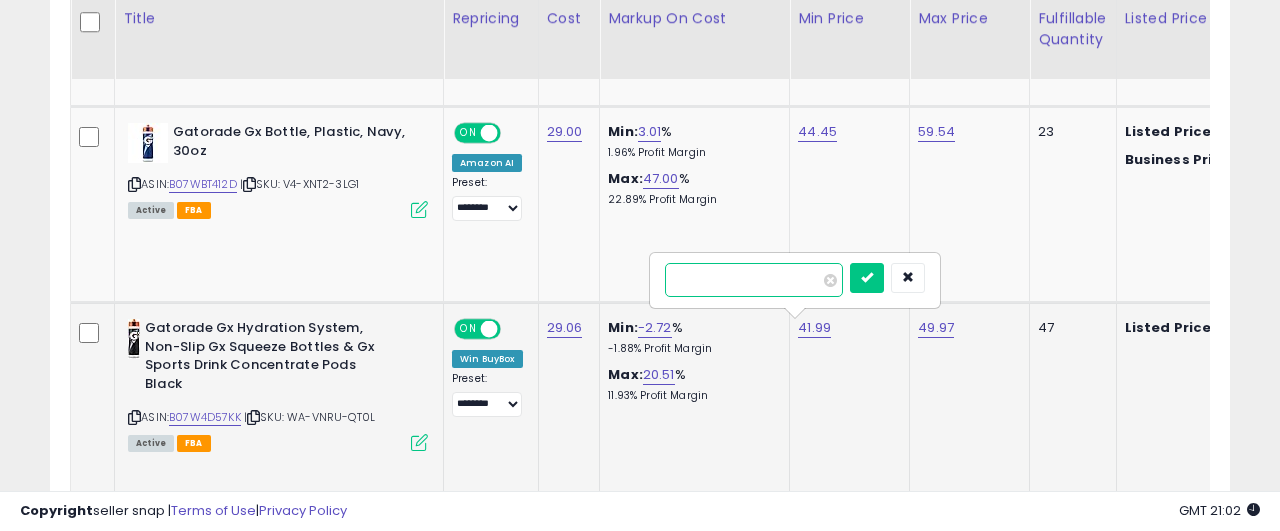 click on "*****" at bounding box center (754, 280) 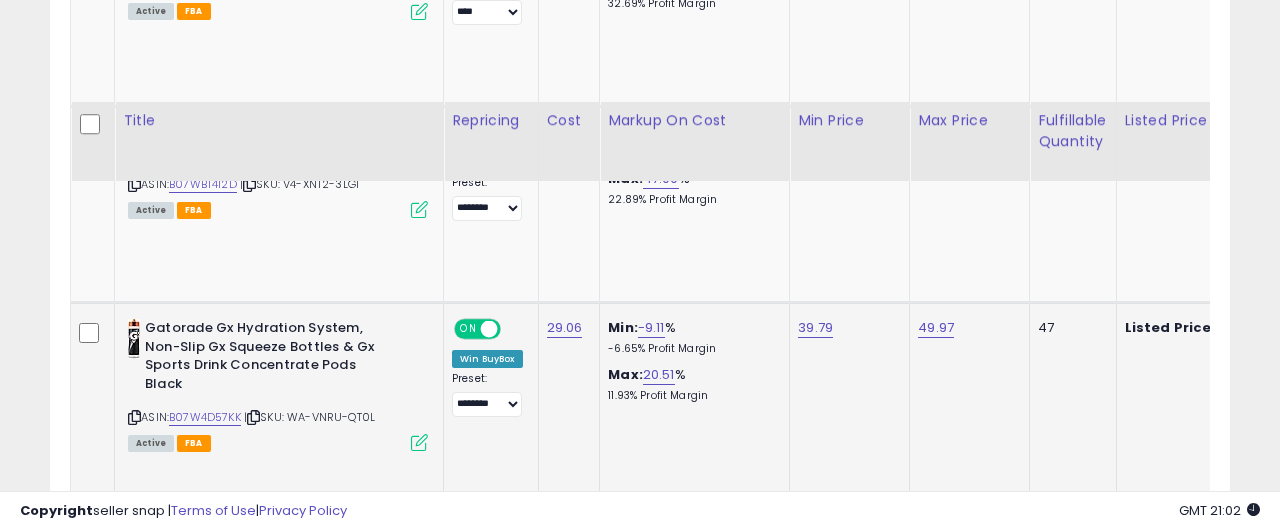scroll, scrollTop: 2663, scrollLeft: 0, axis: vertical 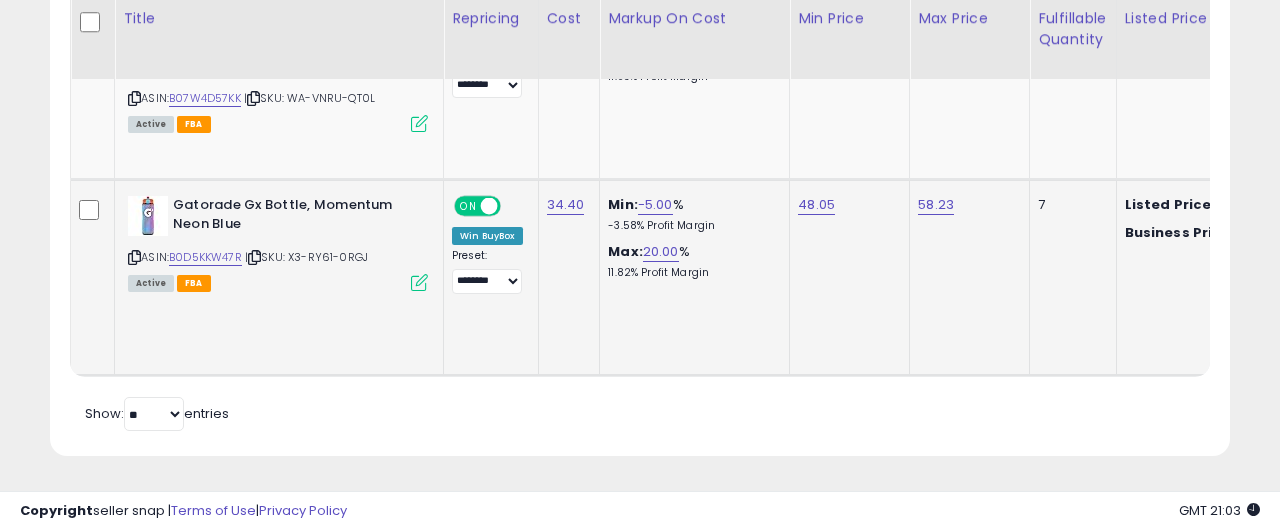 click at bounding box center (134, 257) 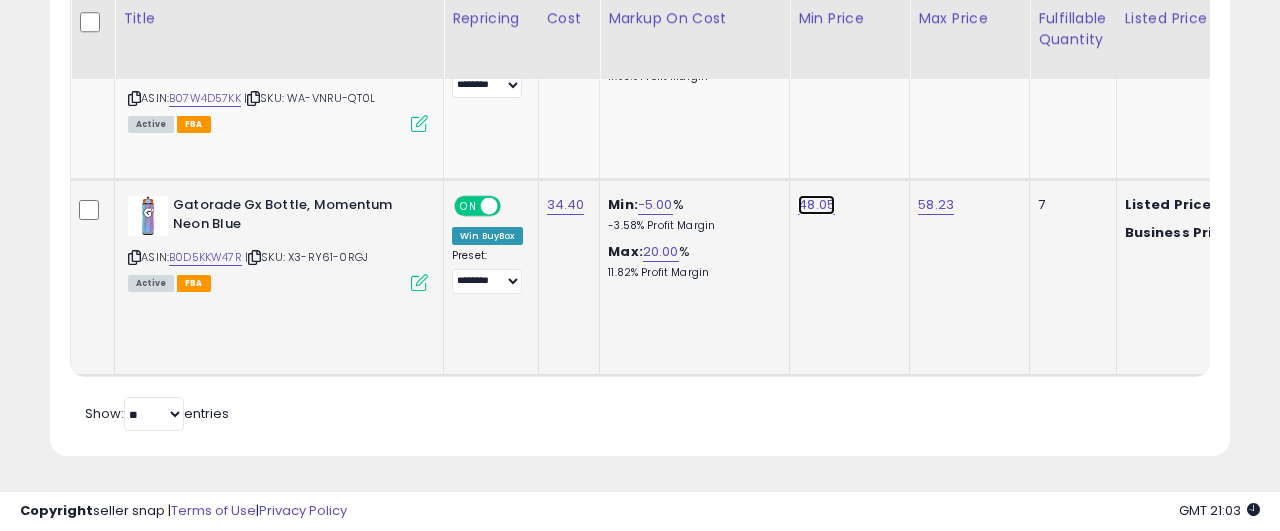 click on "48.05" at bounding box center [815, -1755] 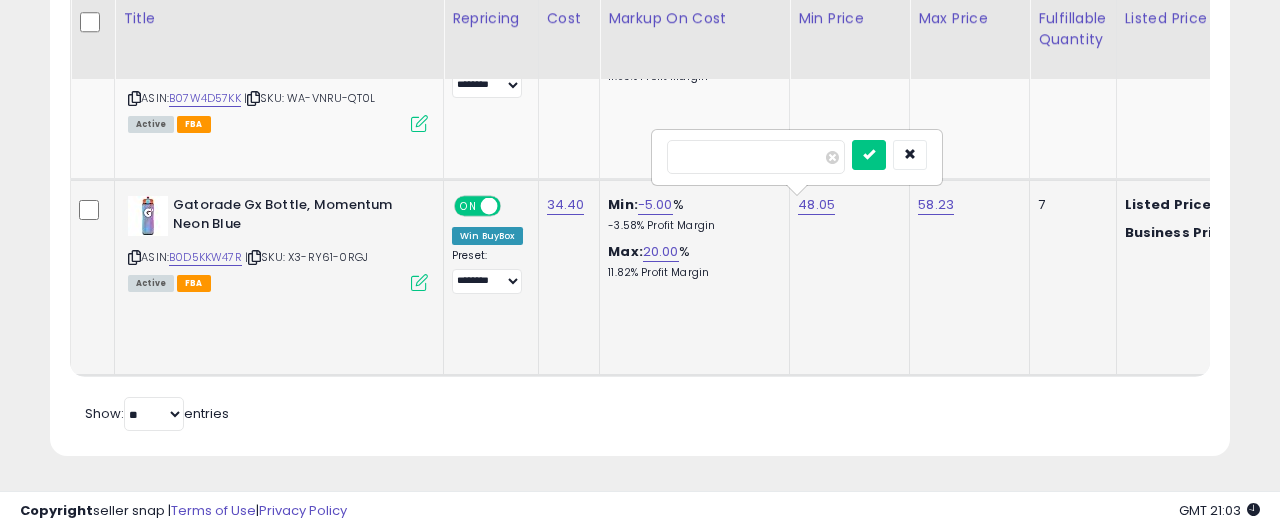 click on "*****" at bounding box center (756, 157) 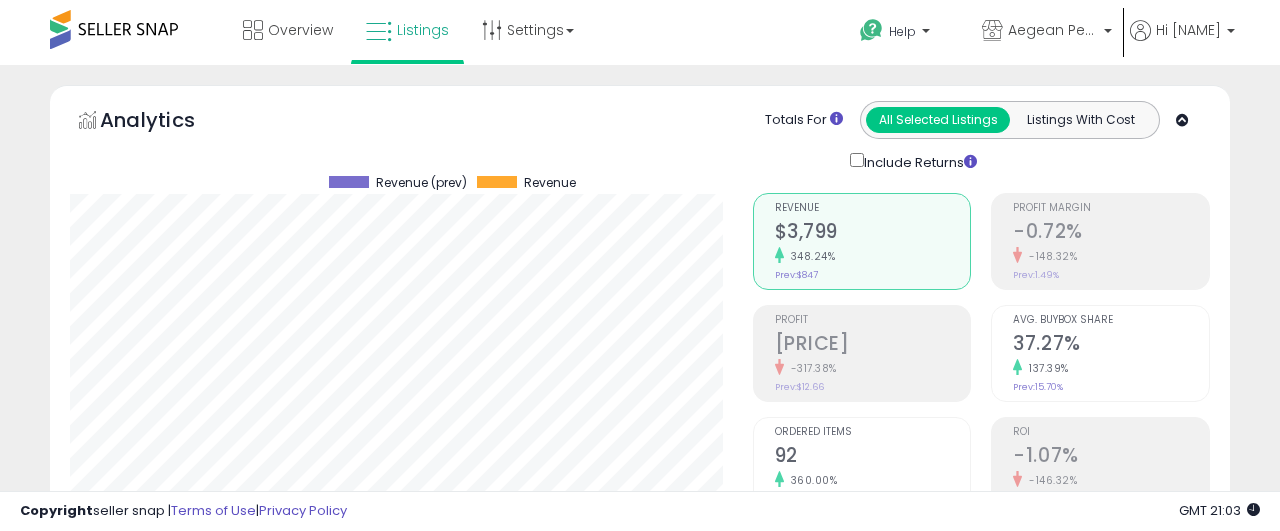 scroll, scrollTop: 408, scrollLeft: 0, axis: vertical 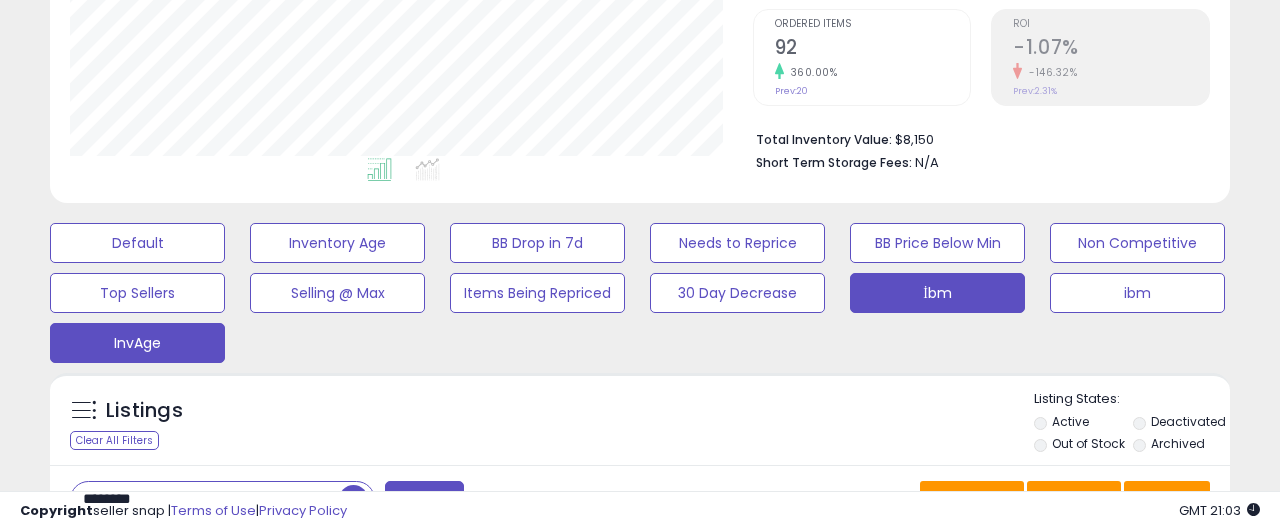 click on "InvAge" at bounding box center (137, 243) 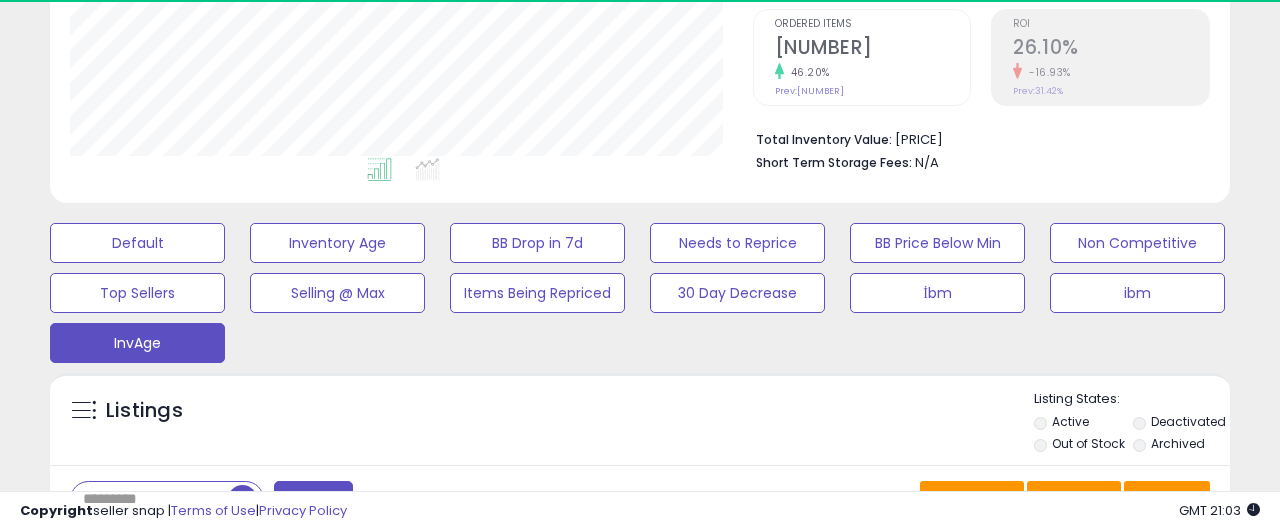 scroll, scrollTop: 999590, scrollLeft: 999317, axis: both 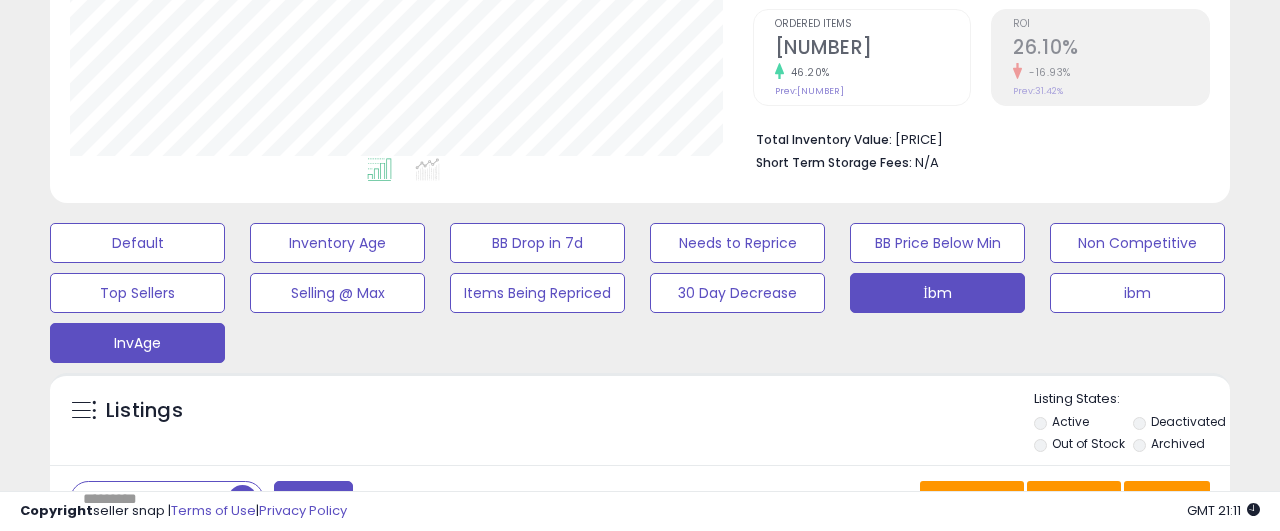 click on "İbm" at bounding box center [137, 243] 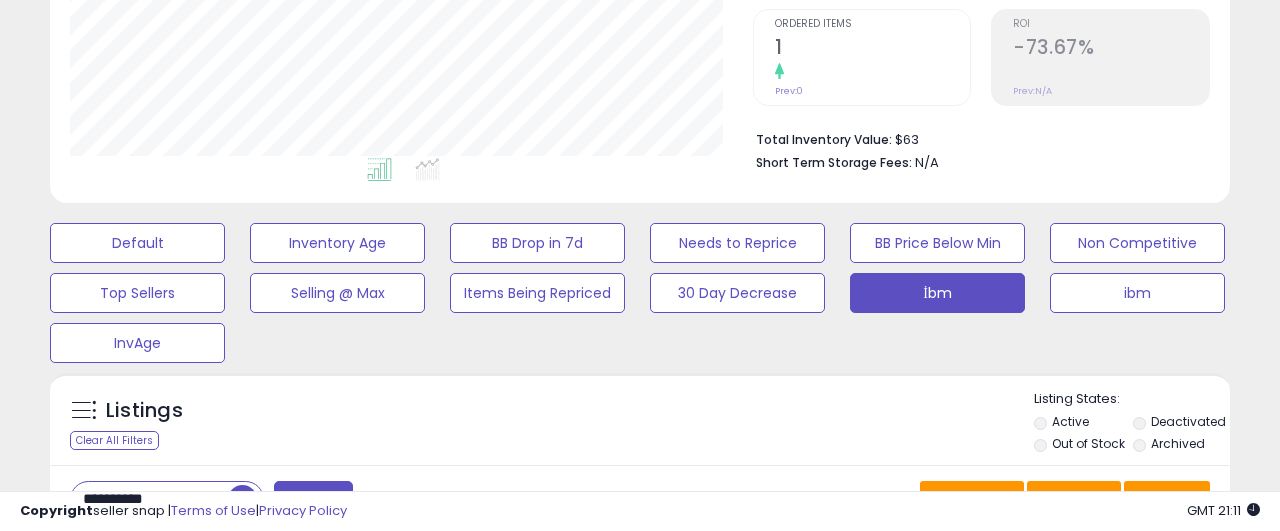 scroll, scrollTop: 999590, scrollLeft: 999317, axis: both 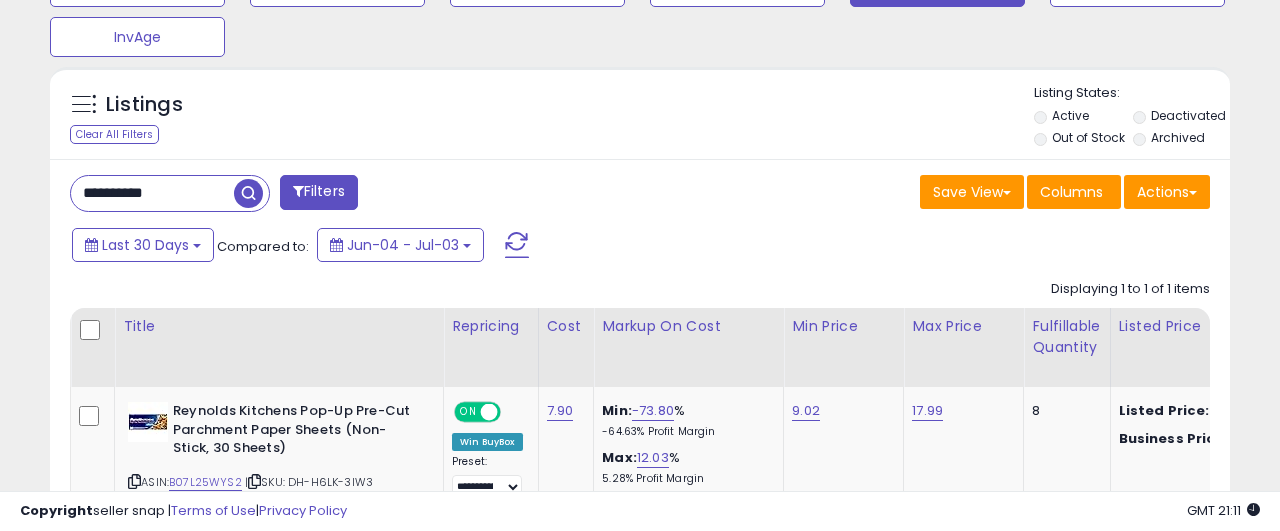 click on "**********" at bounding box center [152, 193] 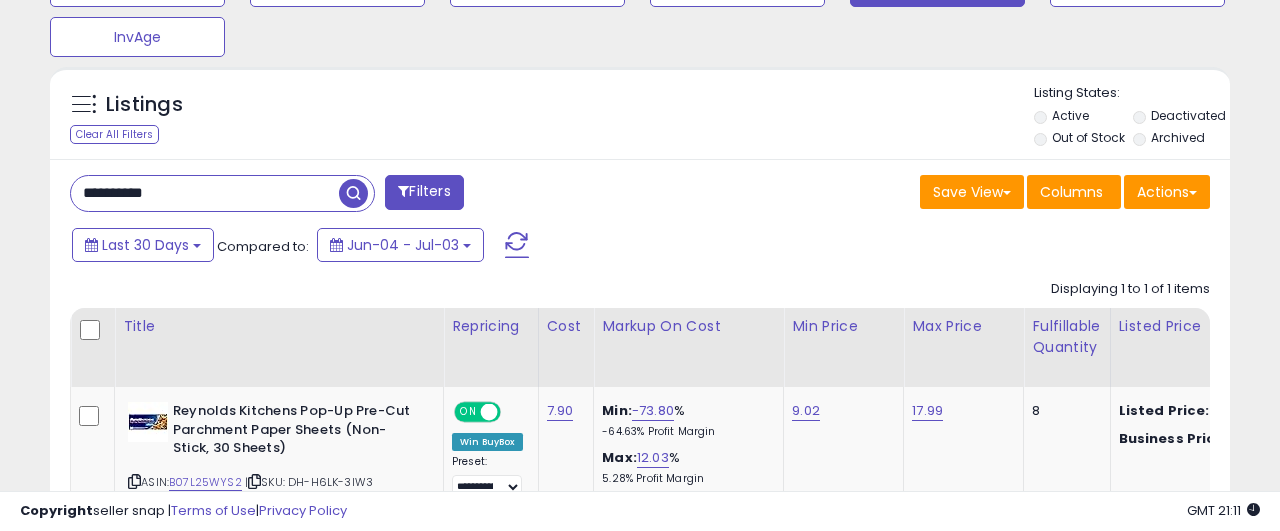 paste 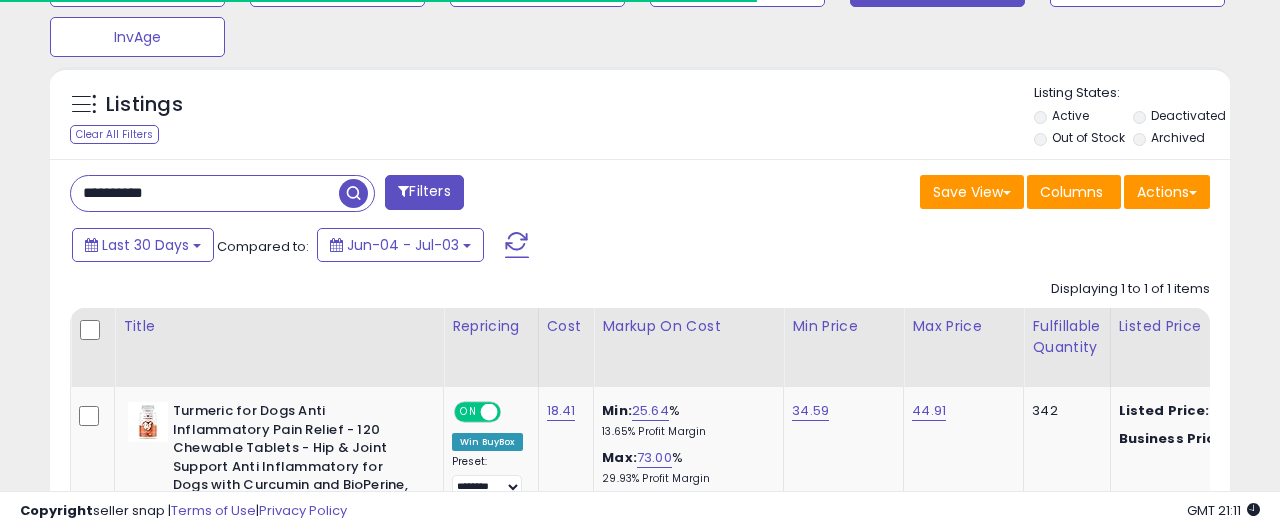 scroll, scrollTop: 921, scrollLeft: 0, axis: vertical 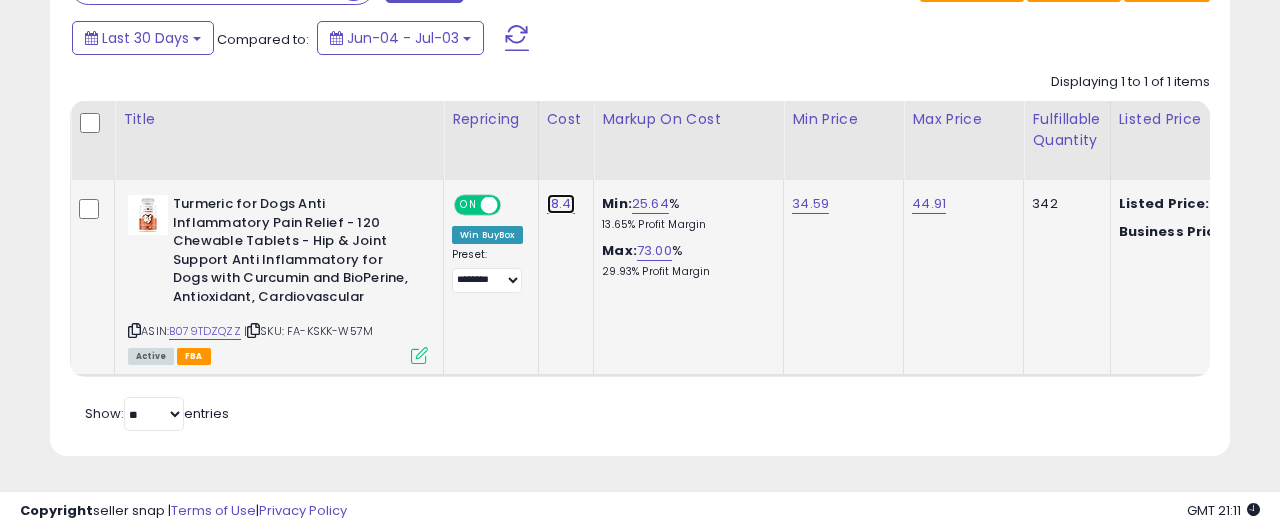 click on "18.41" at bounding box center (561, 204) 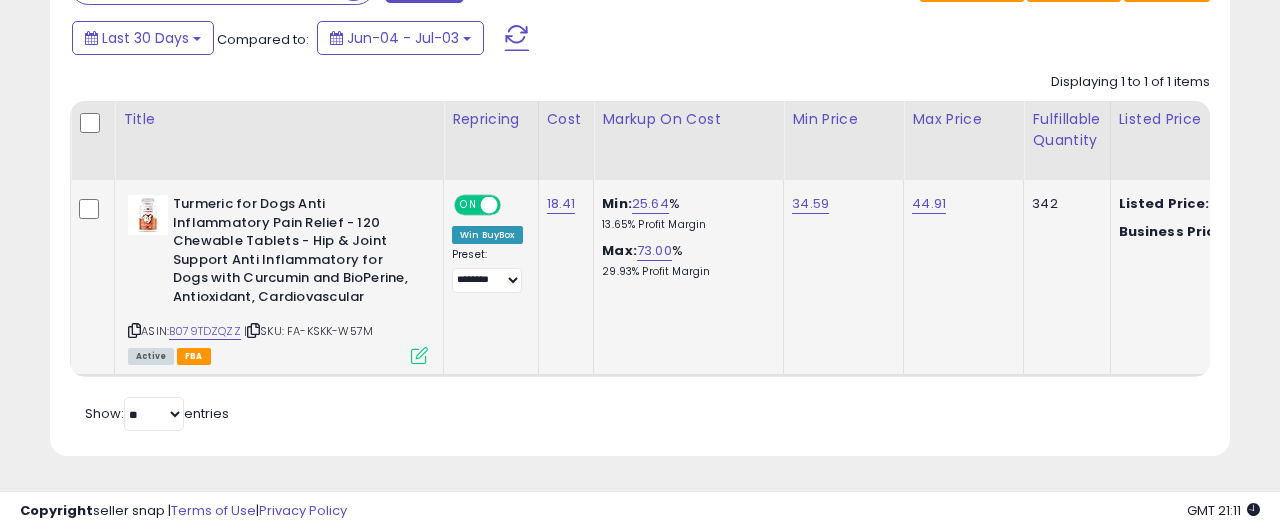 scroll, scrollTop: 999590, scrollLeft: 999317, axis: both 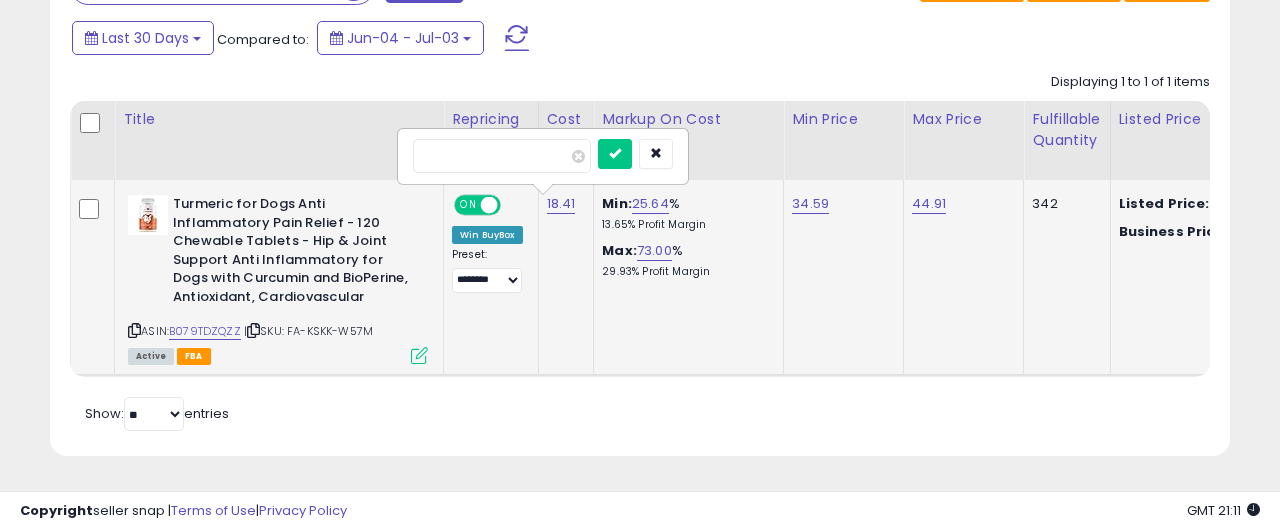 type on "*****" 